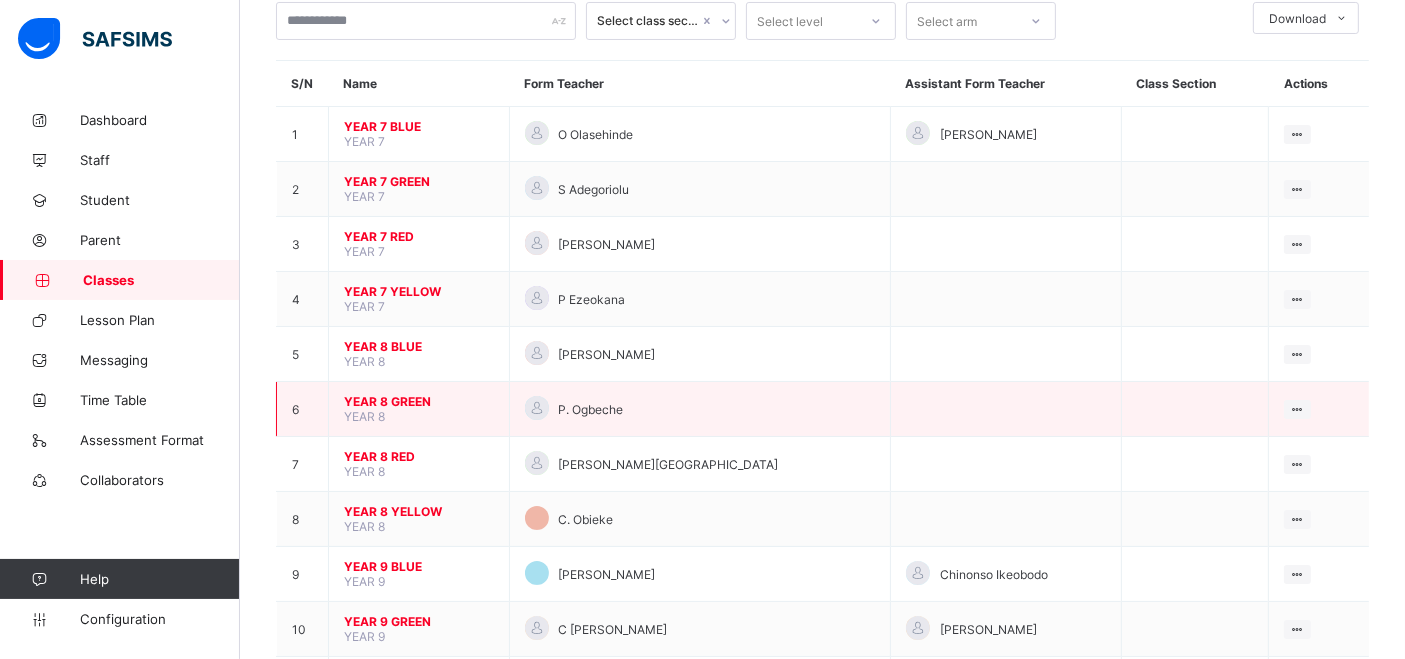 scroll, scrollTop: 130, scrollLeft: 0, axis: vertical 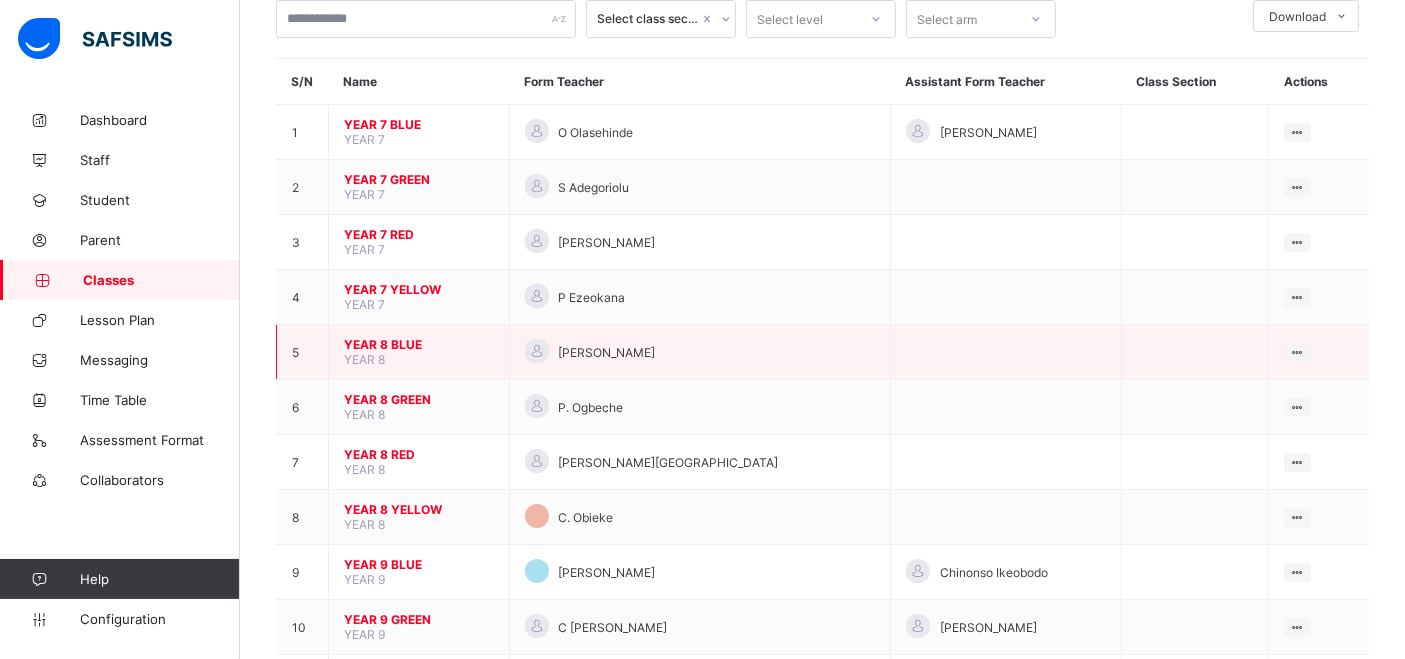 click on "YEAR 8   BLUE" at bounding box center [419, 344] 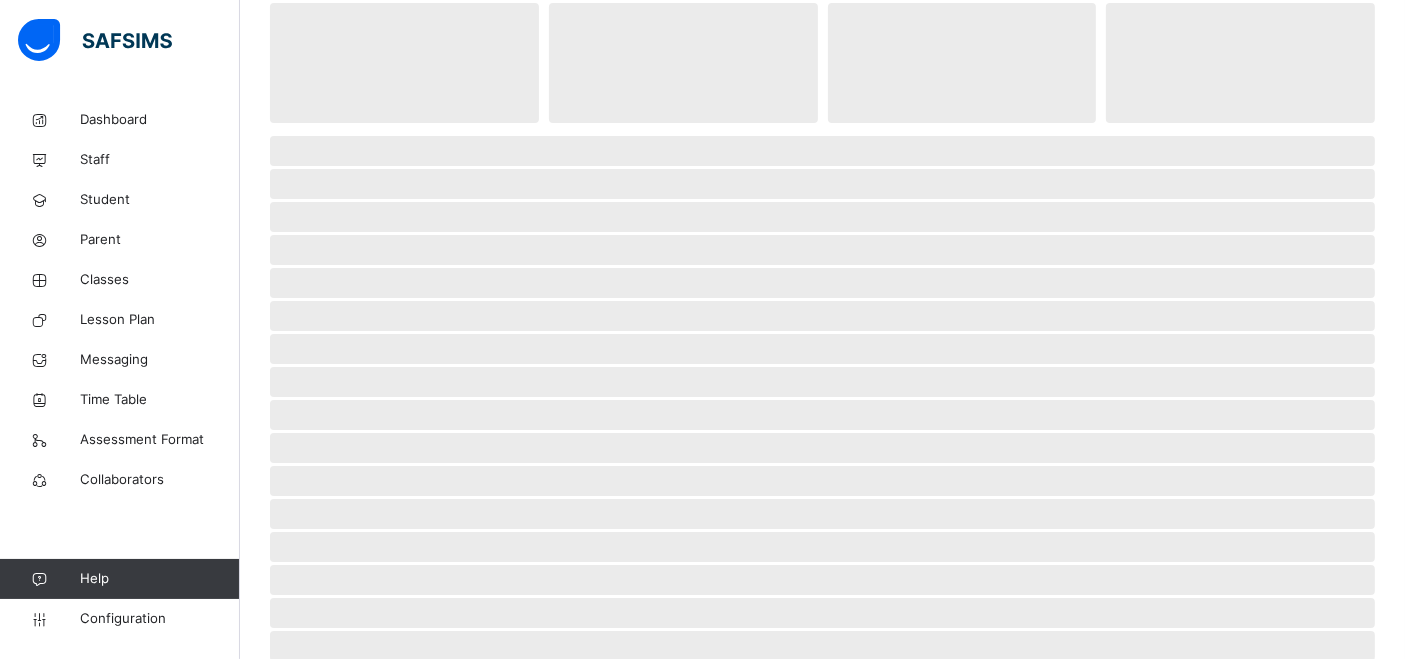 click on "‌" at bounding box center [822, 349] 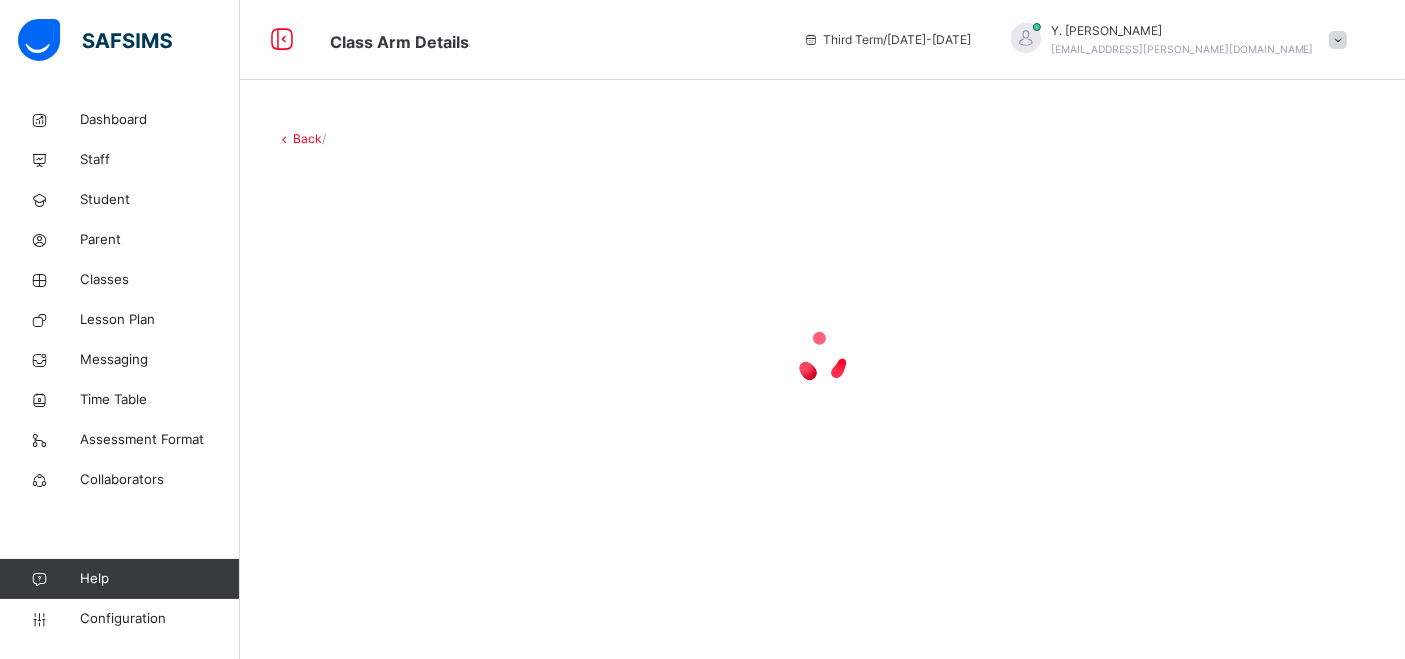 scroll, scrollTop: 0, scrollLeft: 0, axis: both 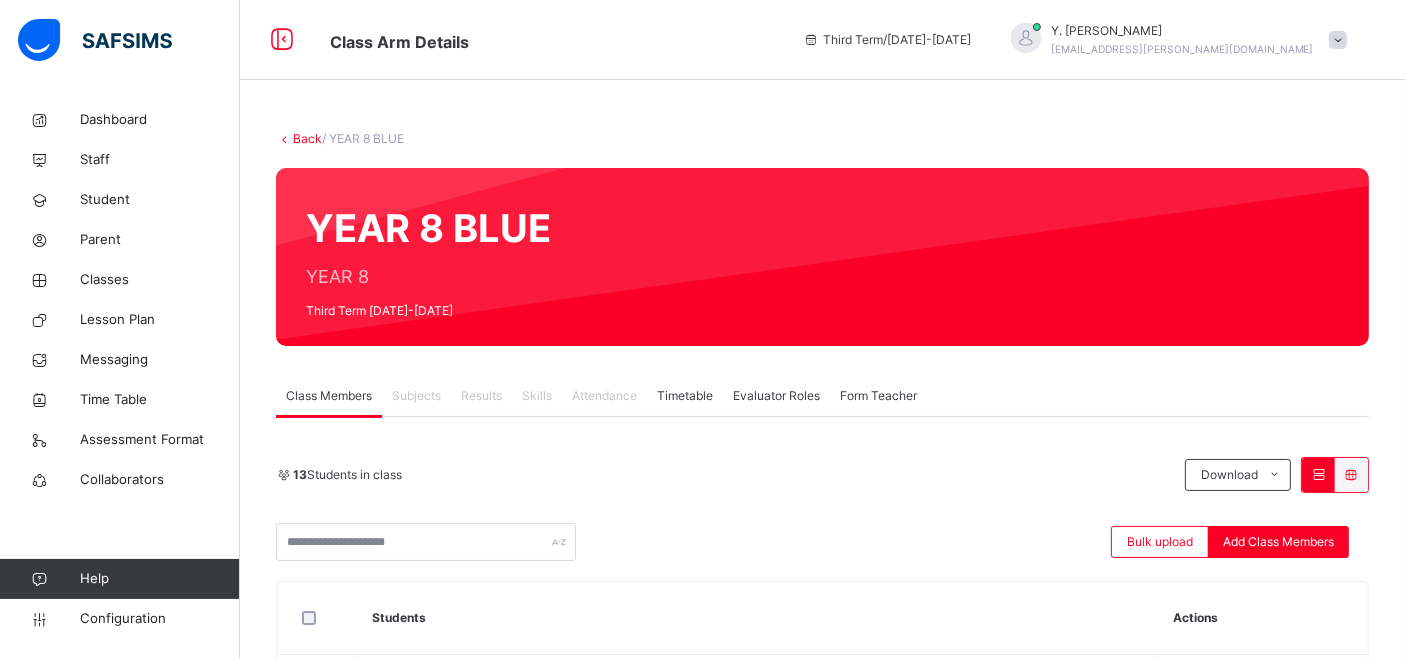 click on "Subjects" at bounding box center (416, 396) 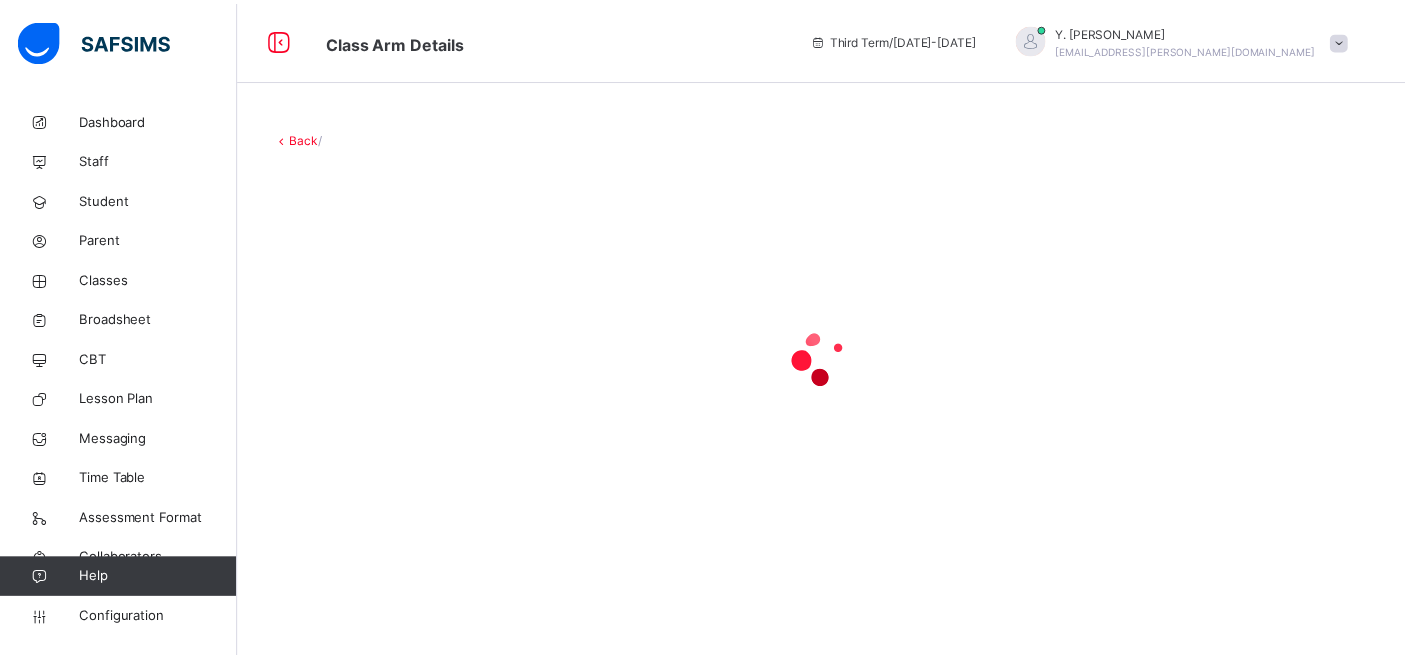 scroll, scrollTop: 0, scrollLeft: 0, axis: both 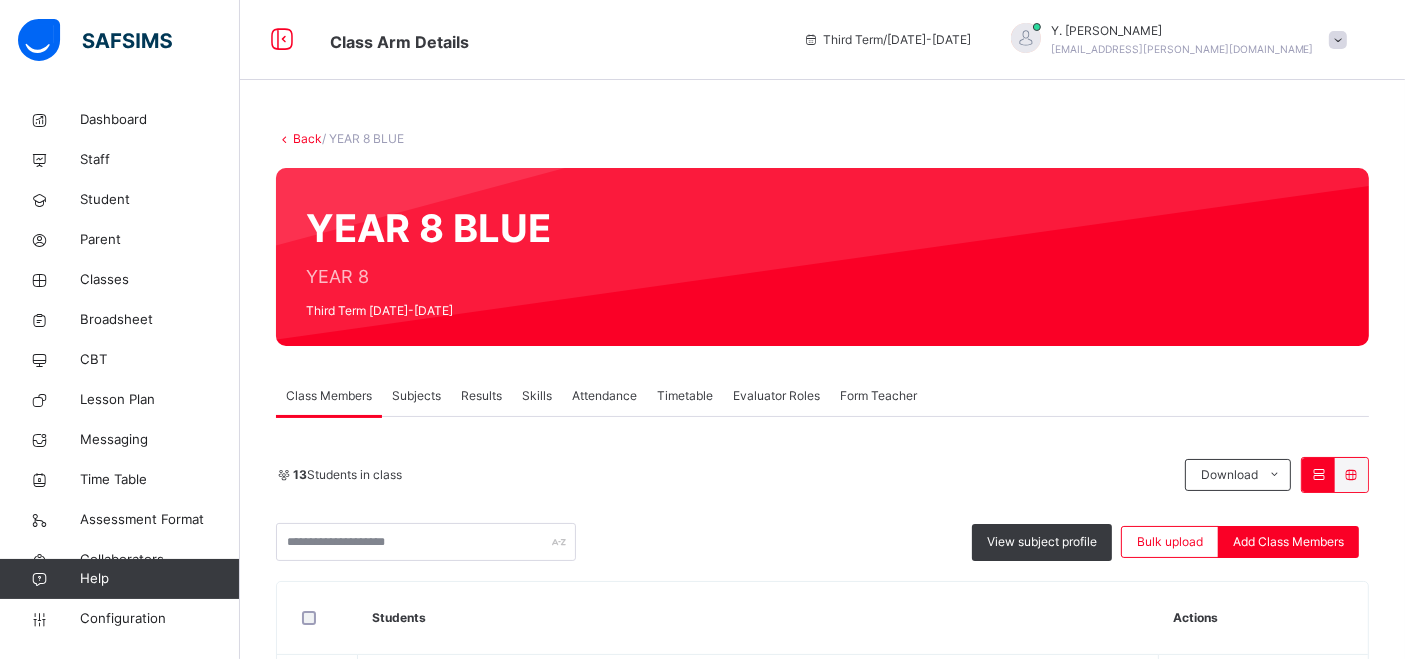 click on "Subjects" at bounding box center [416, 396] 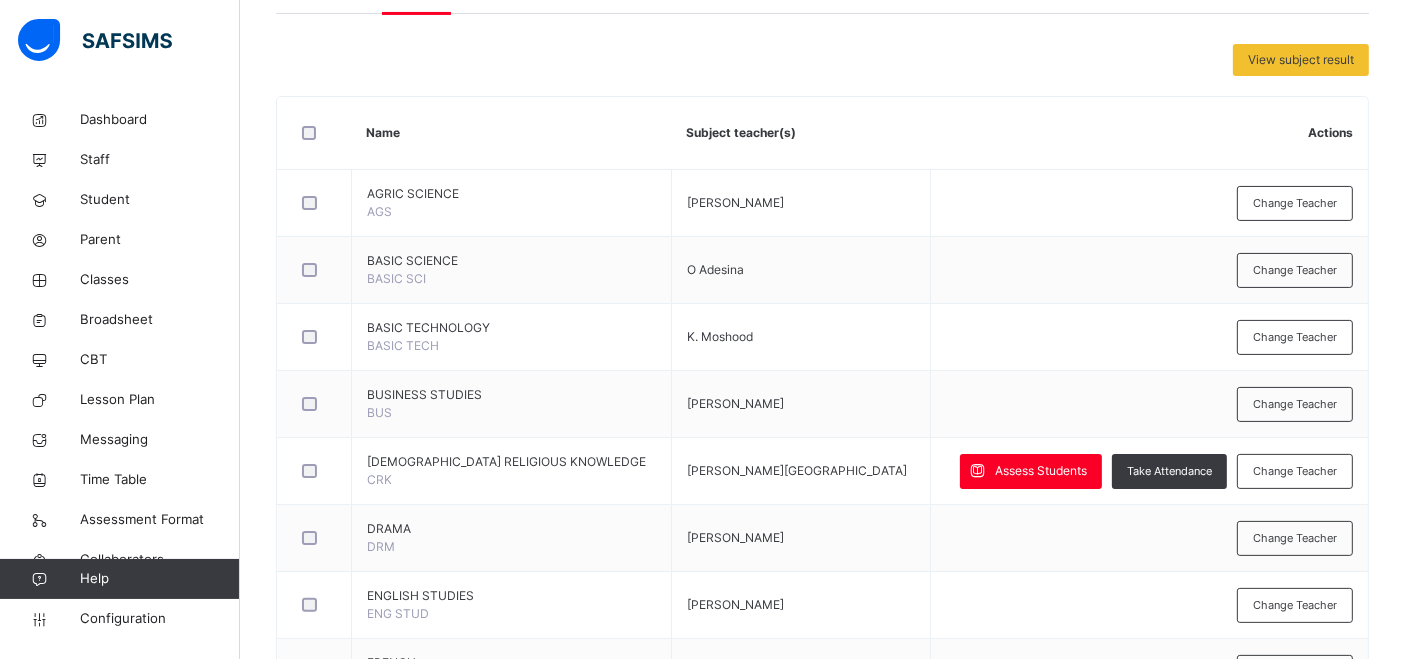 scroll, scrollTop: 404, scrollLeft: 0, axis: vertical 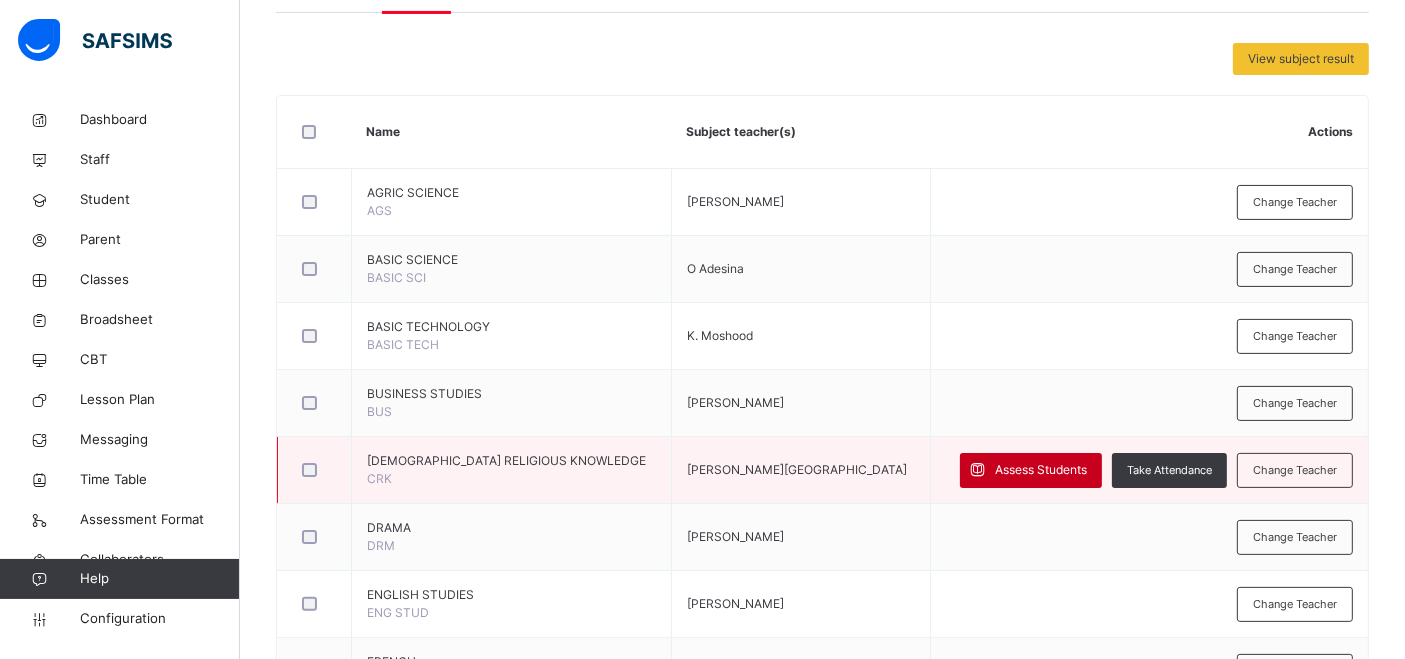 click on "Assess Students" at bounding box center [1041, 470] 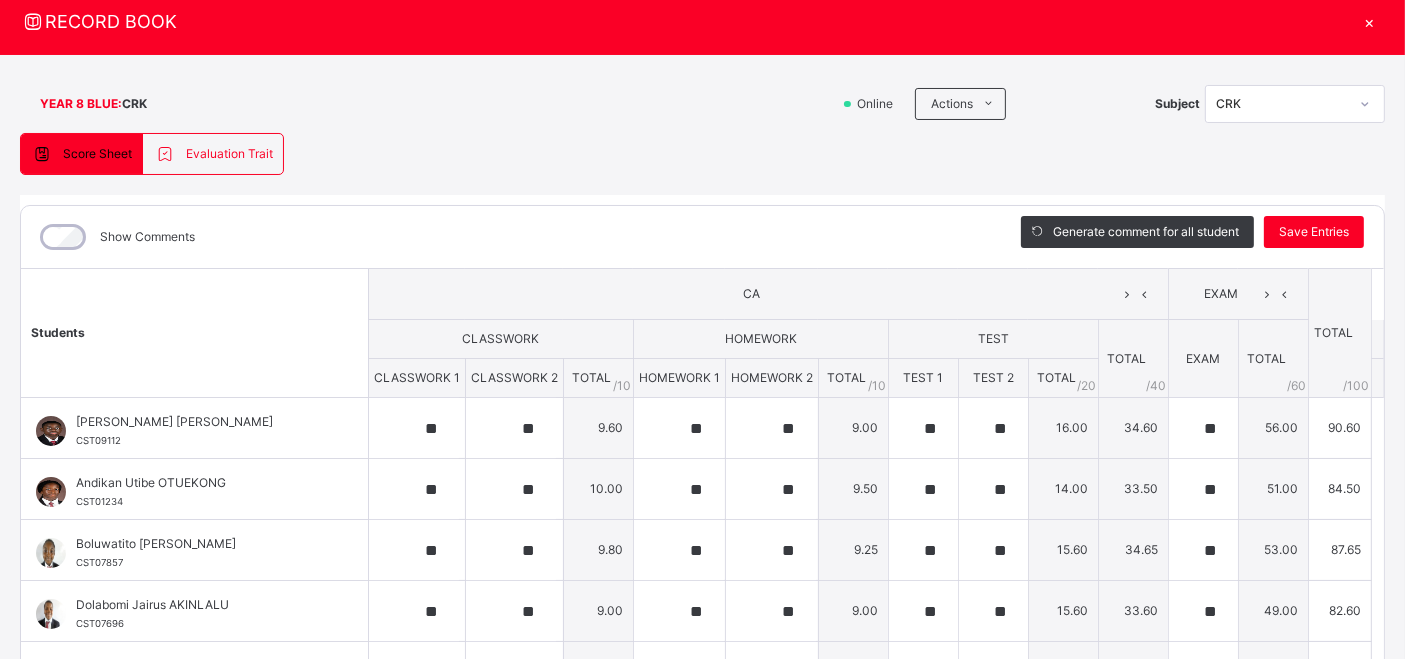 type on "**" 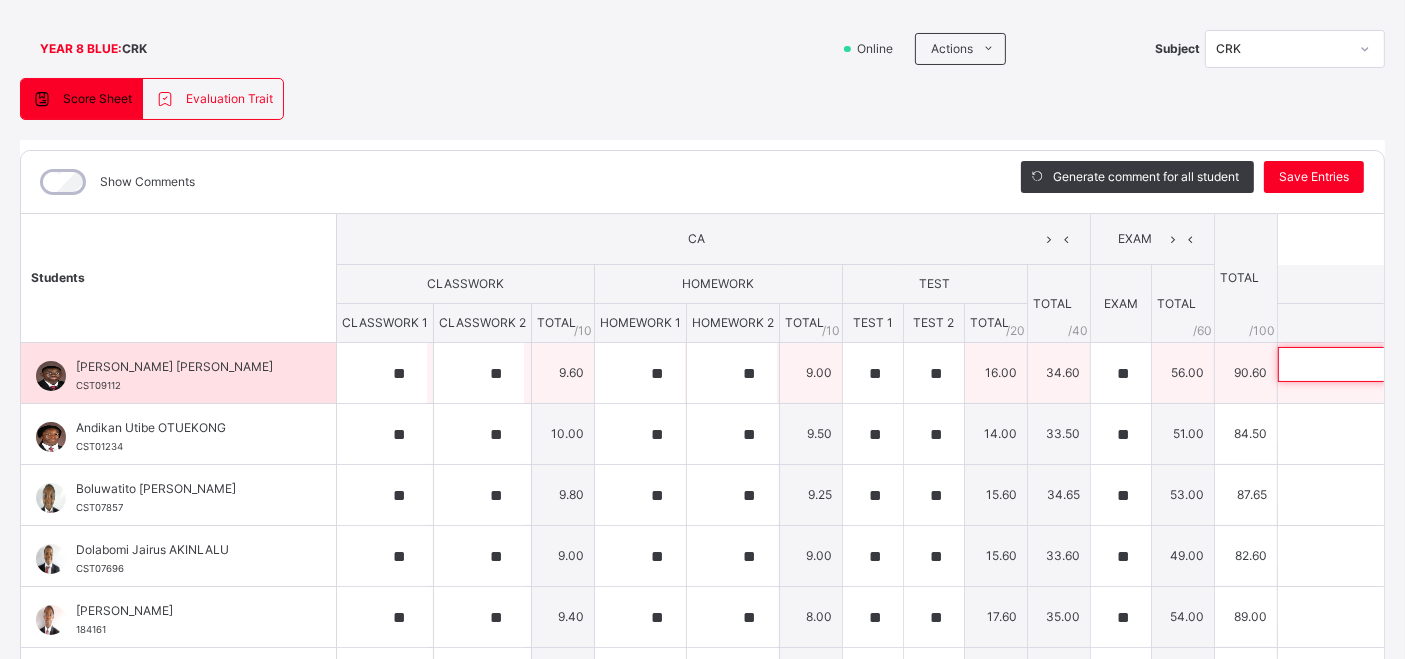 click at bounding box center (1408, 364) 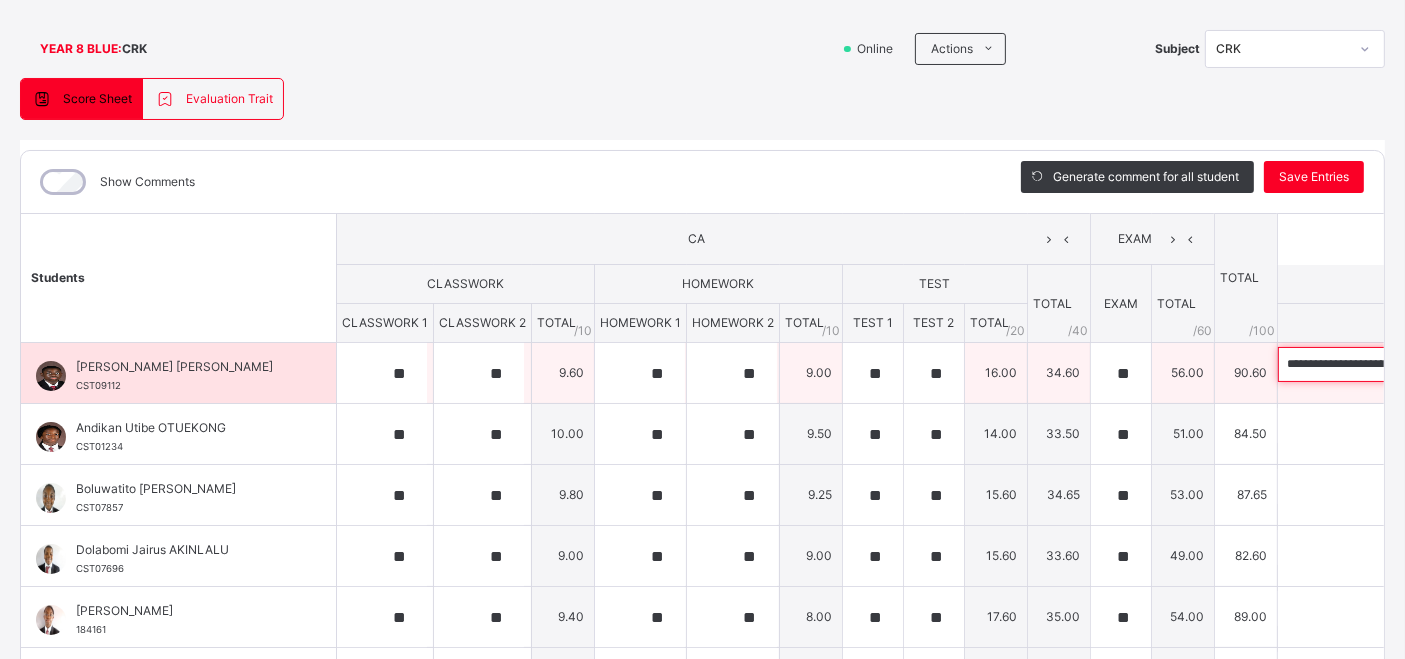 scroll, scrollTop: 0, scrollLeft: 628, axis: horizontal 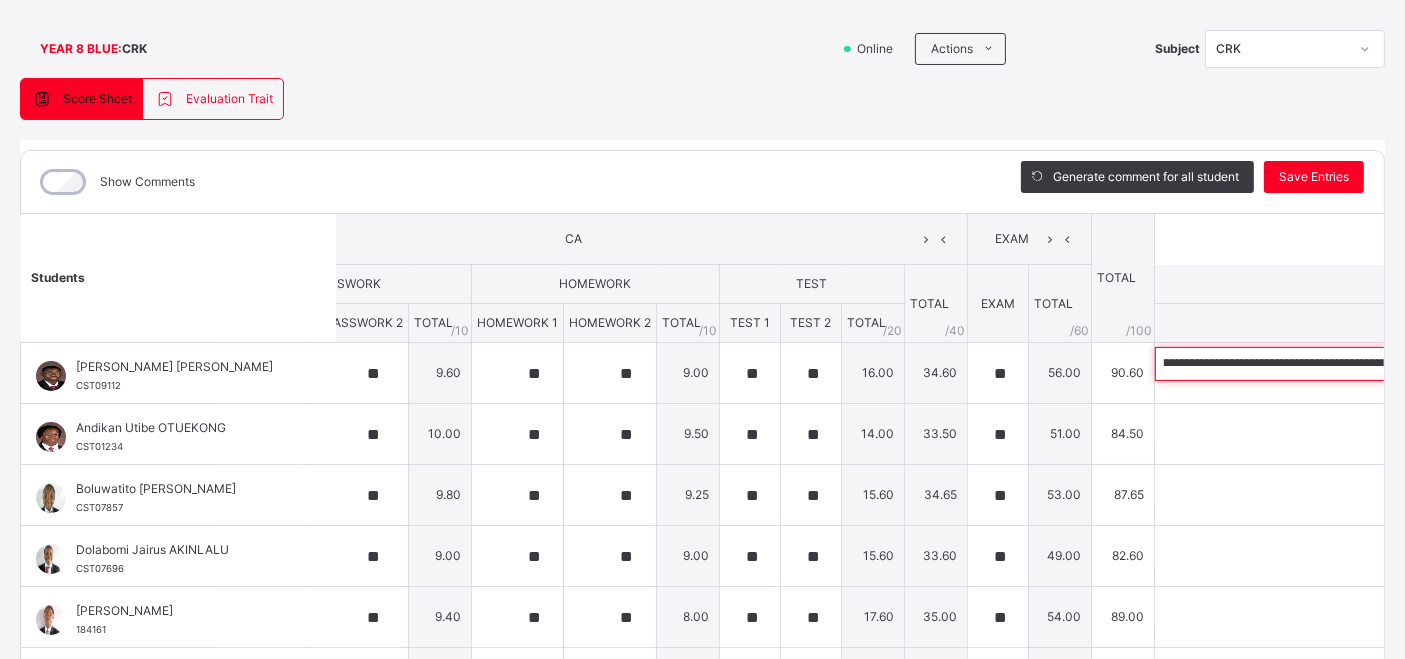 type on "**********" 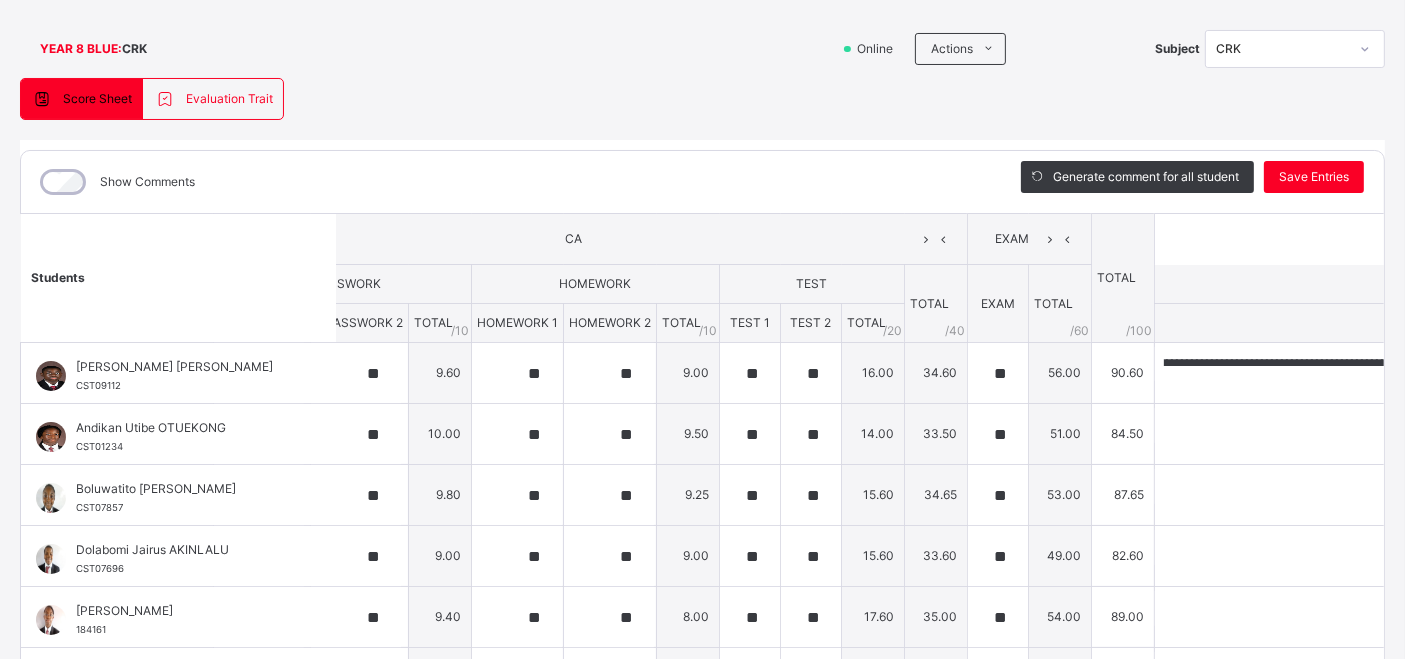 scroll, scrollTop: 0, scrollLeft: 0, axis: both 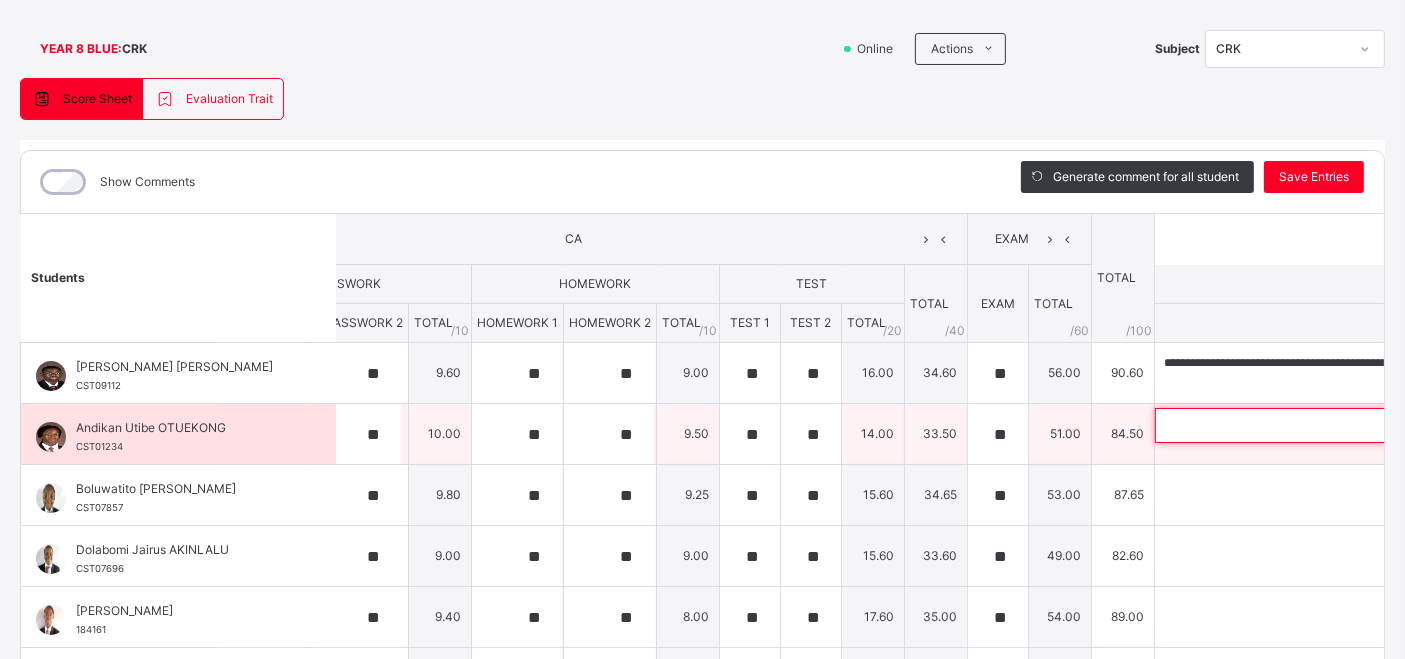 click at bounding box center [1285, 425] 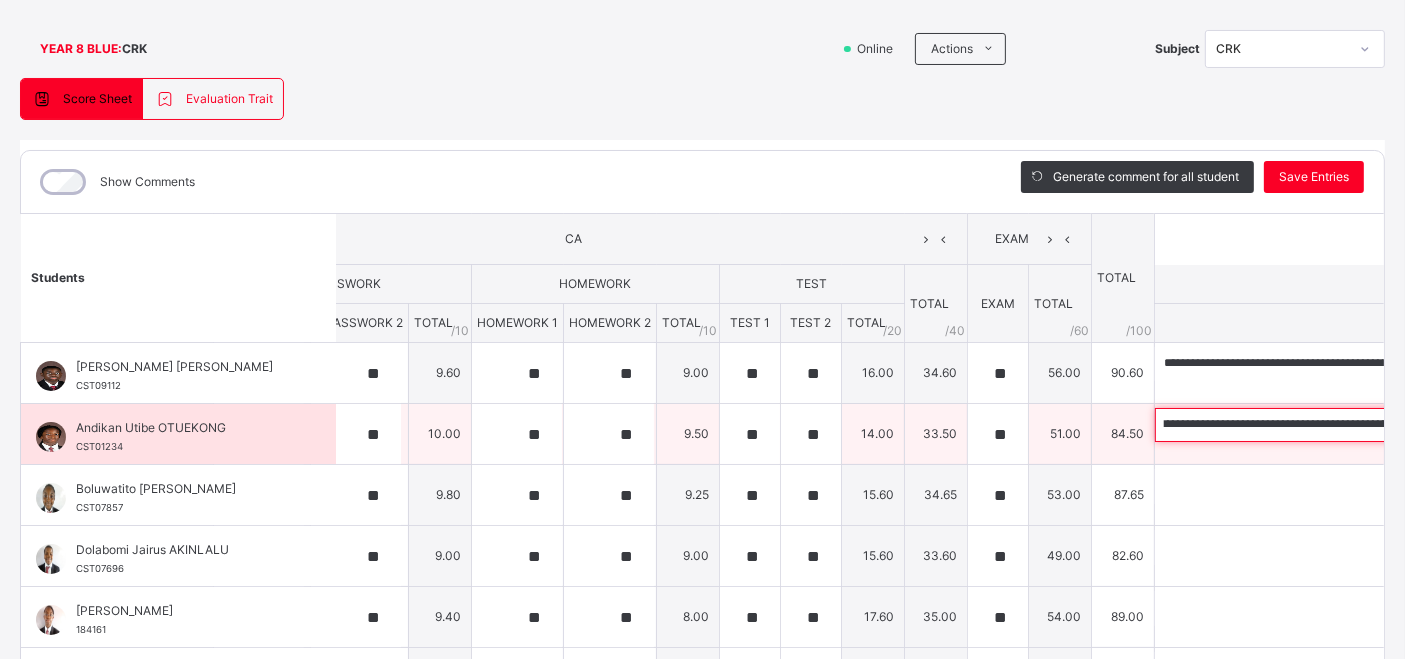scroll, scrollTop: 0, scrollLeft: 0, axis: both 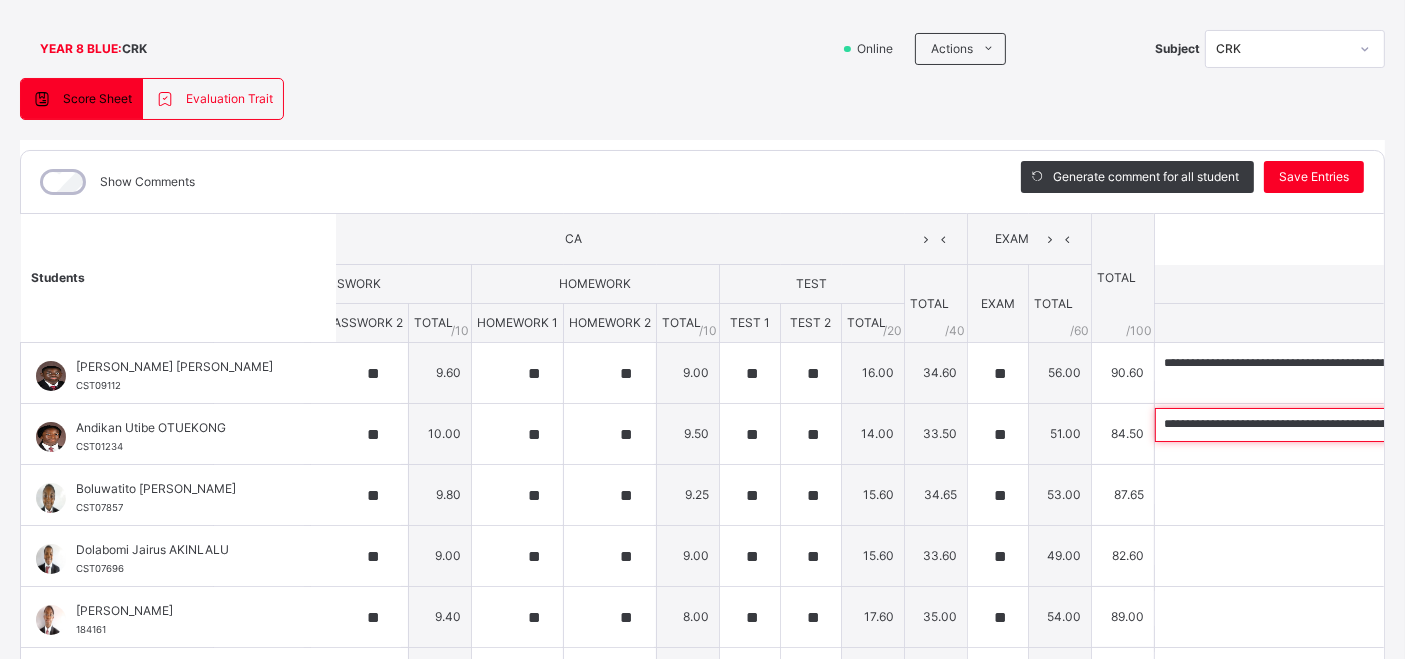 type on "**********" 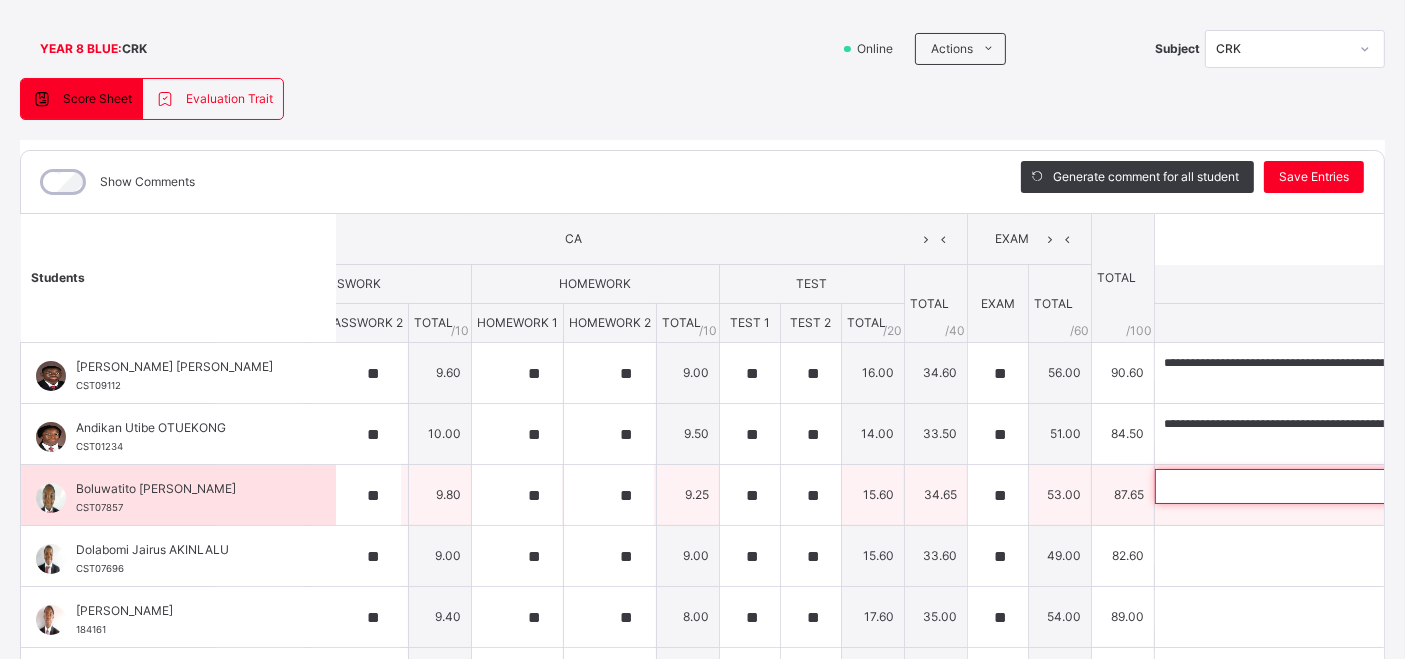 click at bounding box center [1285, 486] 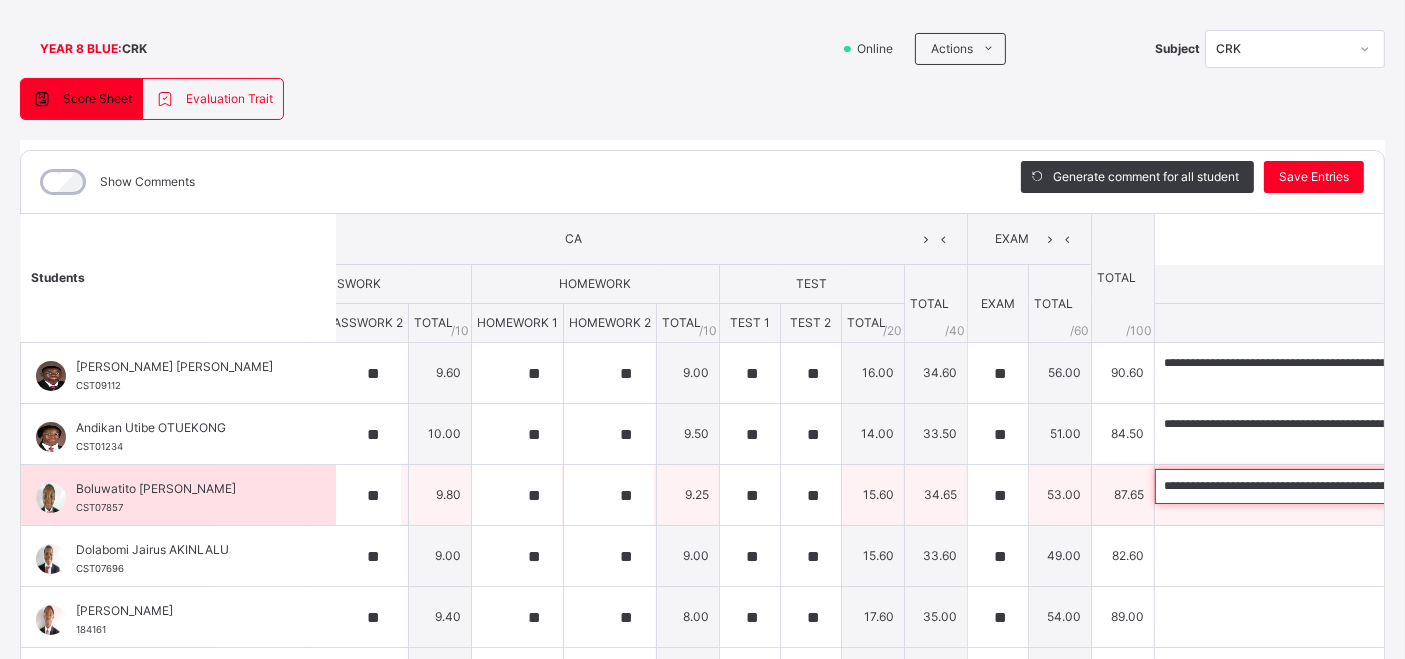 scroll, scrollTop: 0, scrollLeft: 446, axis: horizontal 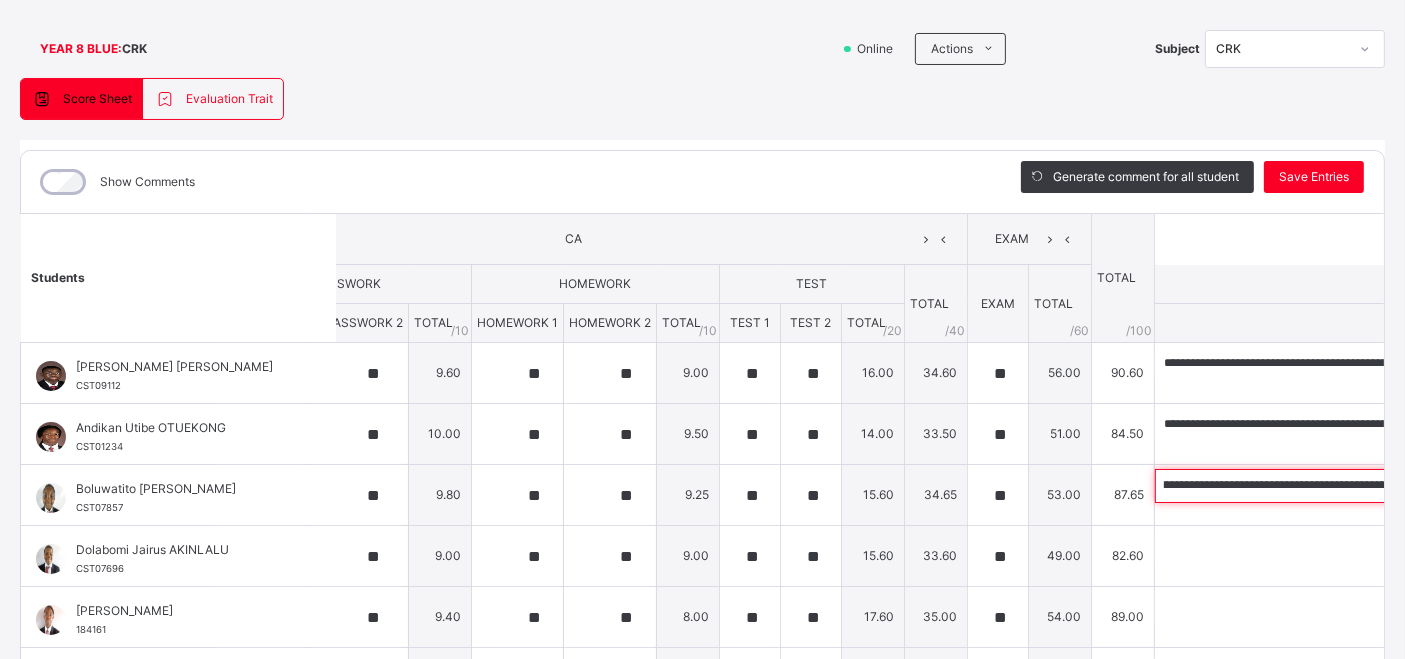 type on "**********" 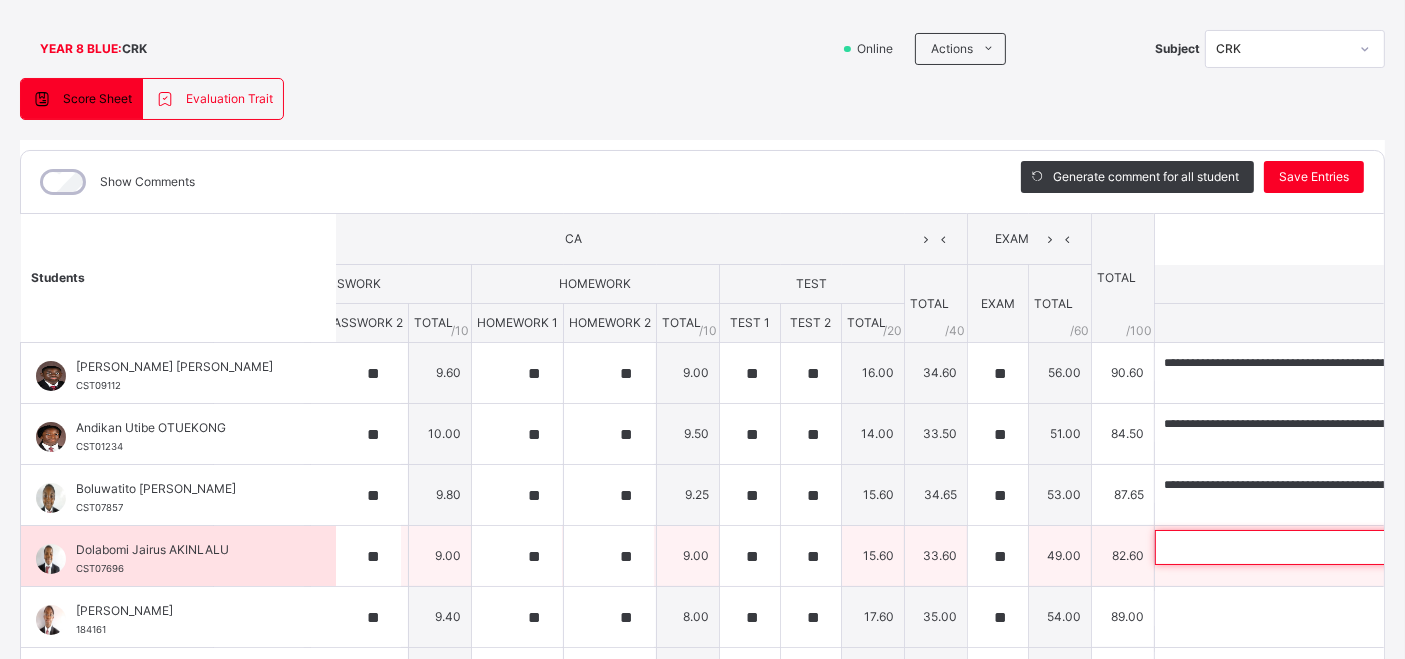 click at bounding box center [1285, 547] 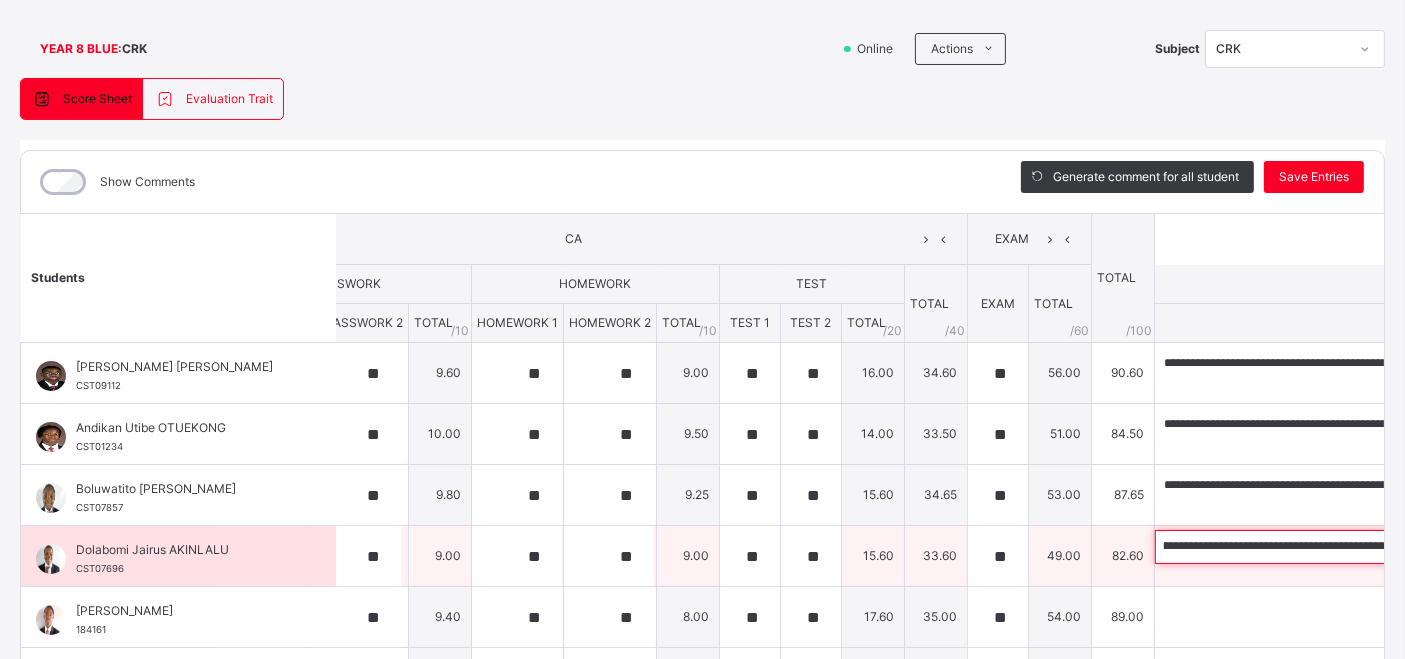 scroll, scrollTop: 0, scrollLeft: 0, axis: both 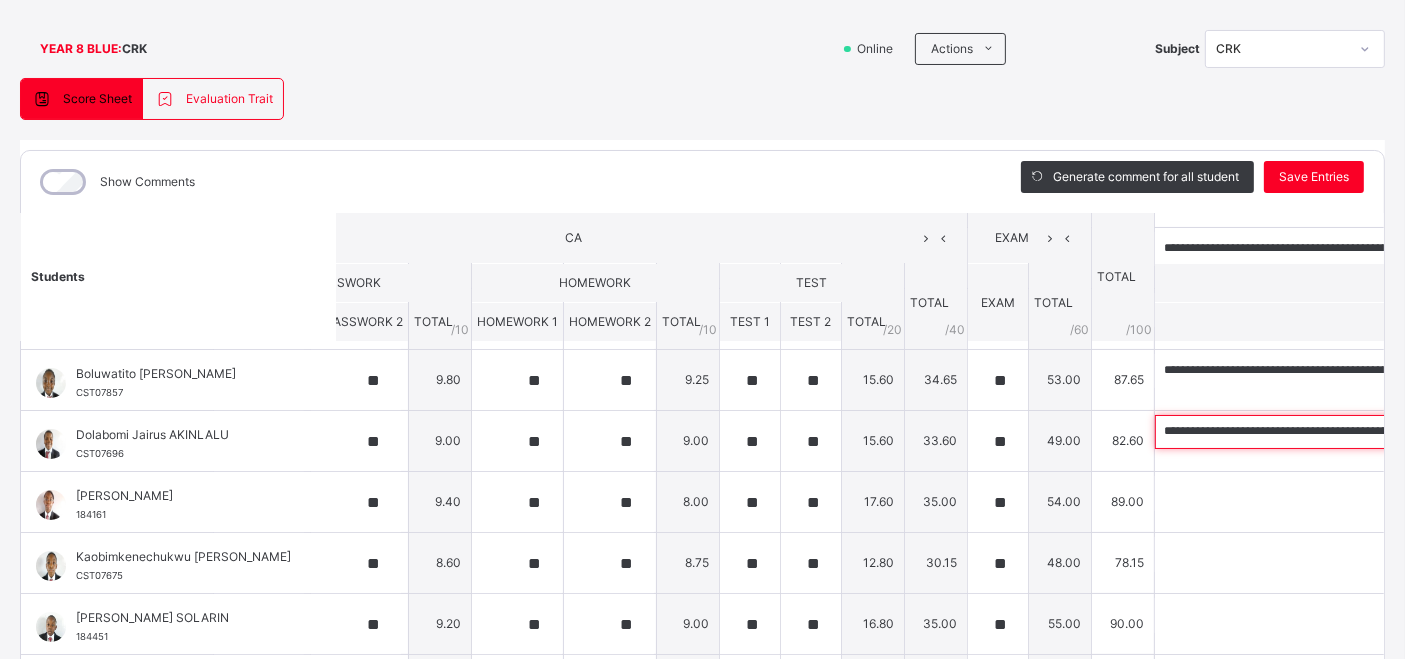 type on "**********" 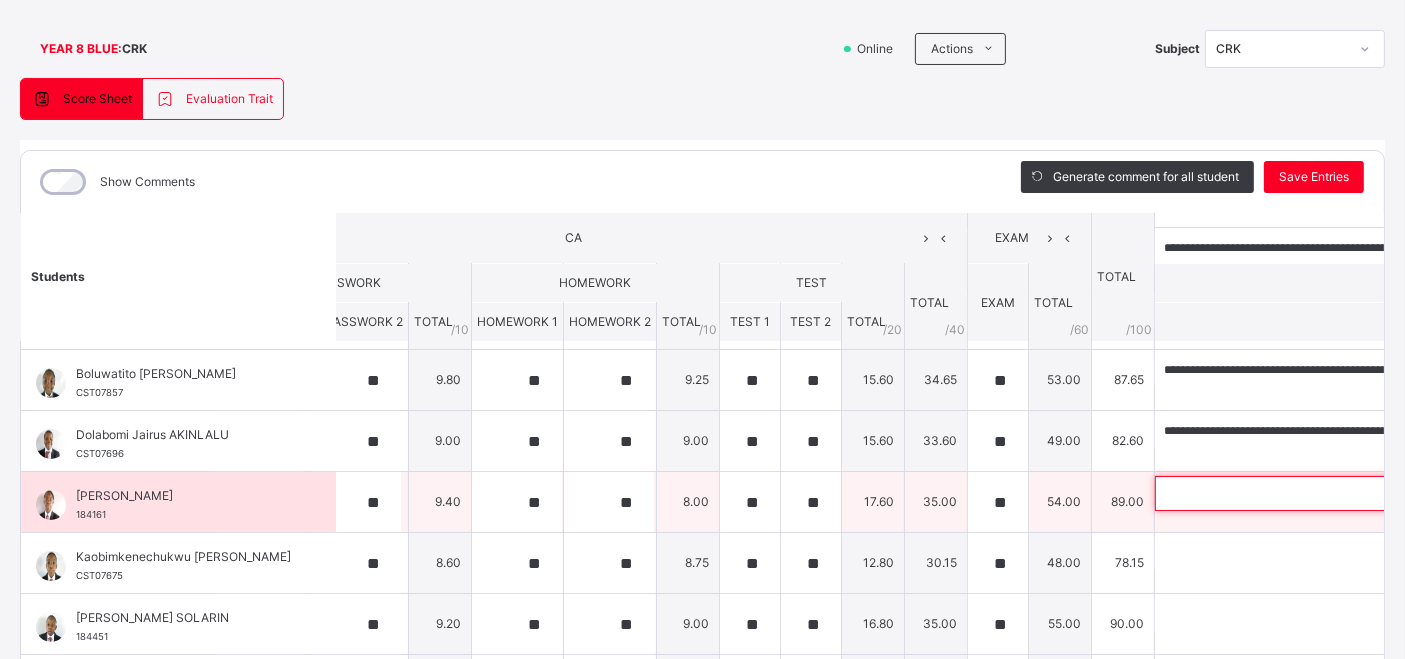 click at bounding box center [1285, 493] 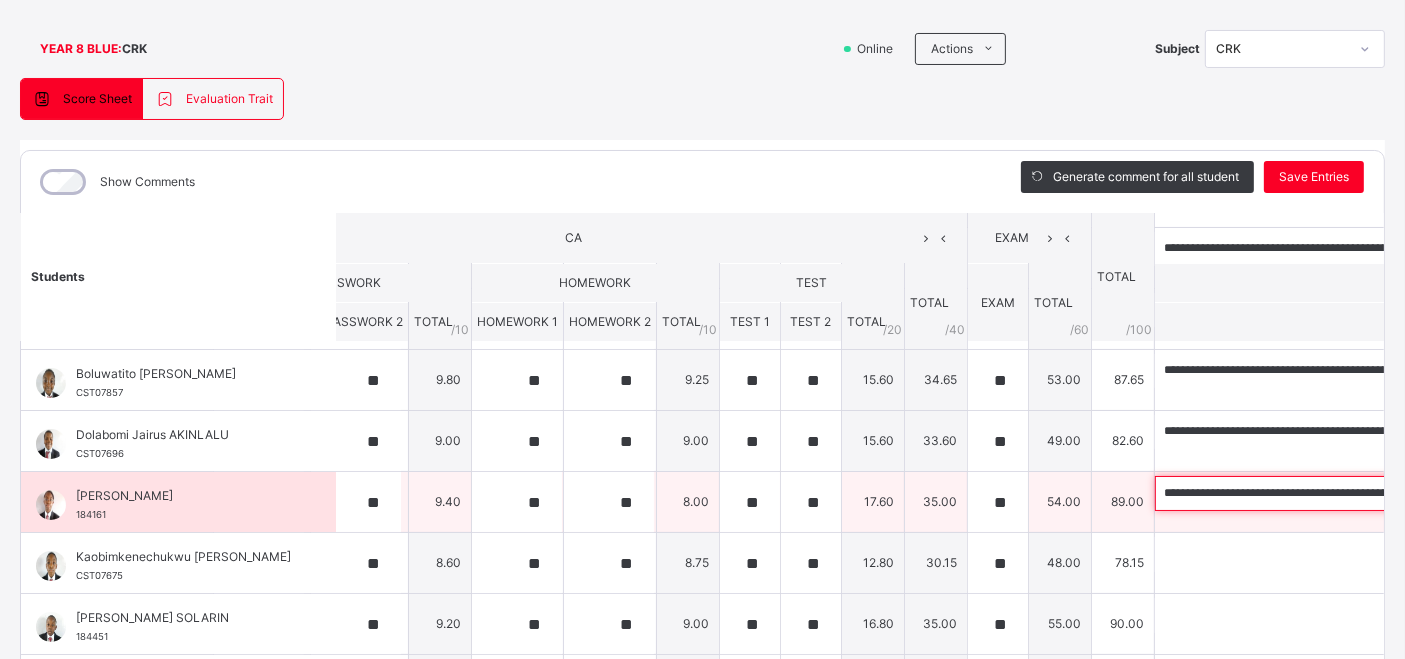 scroll, scrollTop: 0, scrollLeft: 585, axis: horizontal 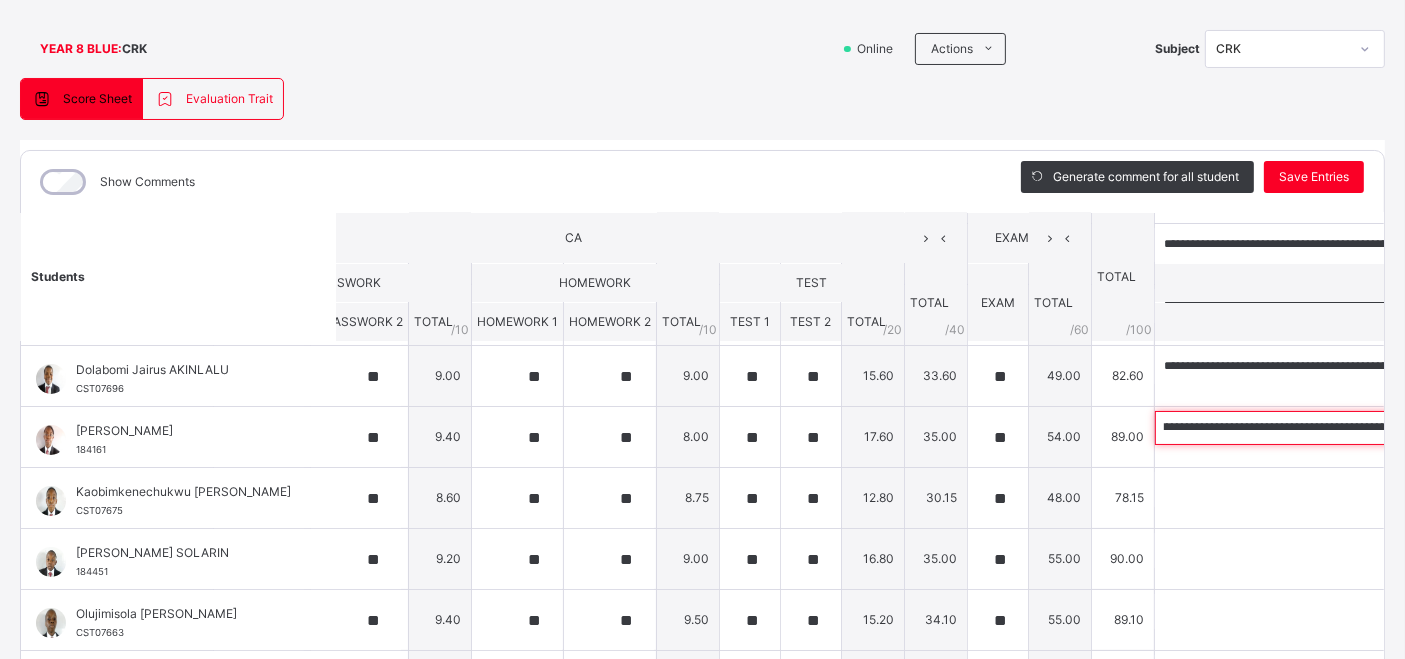type on "**********" 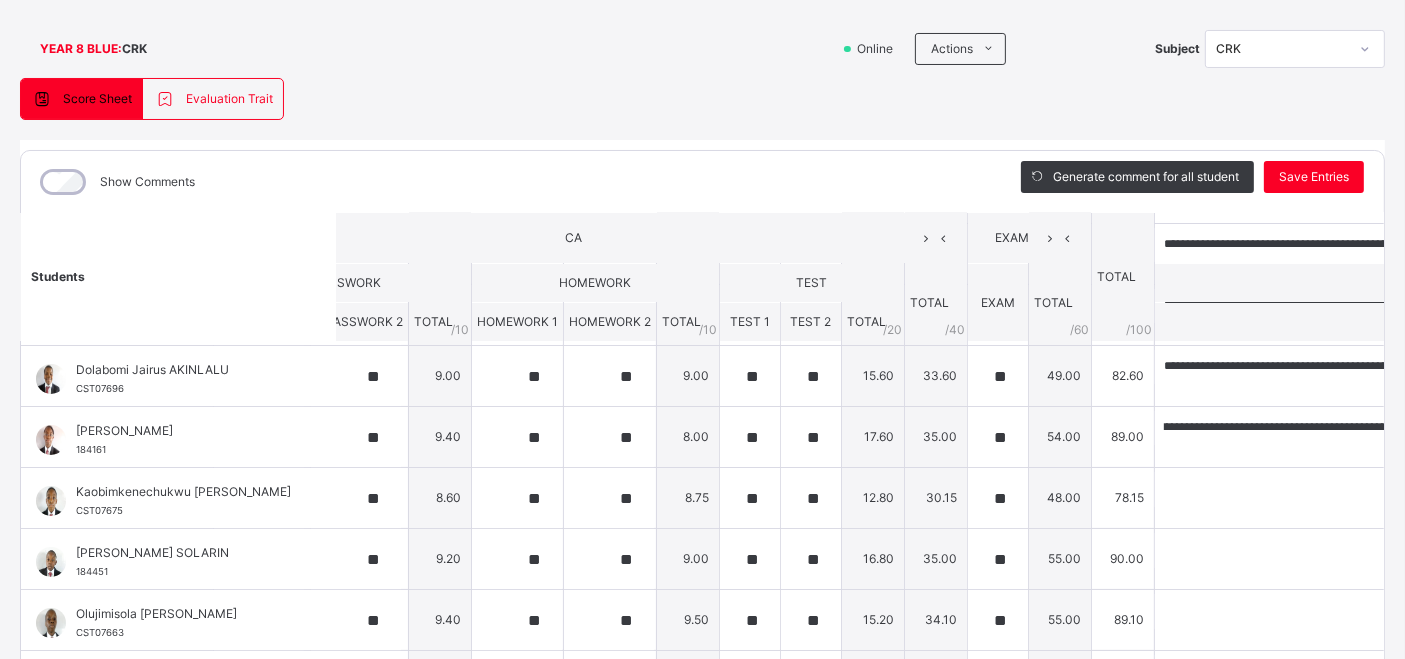 scroll, scrollTop: 0, scrollLeft: 0, axis: both 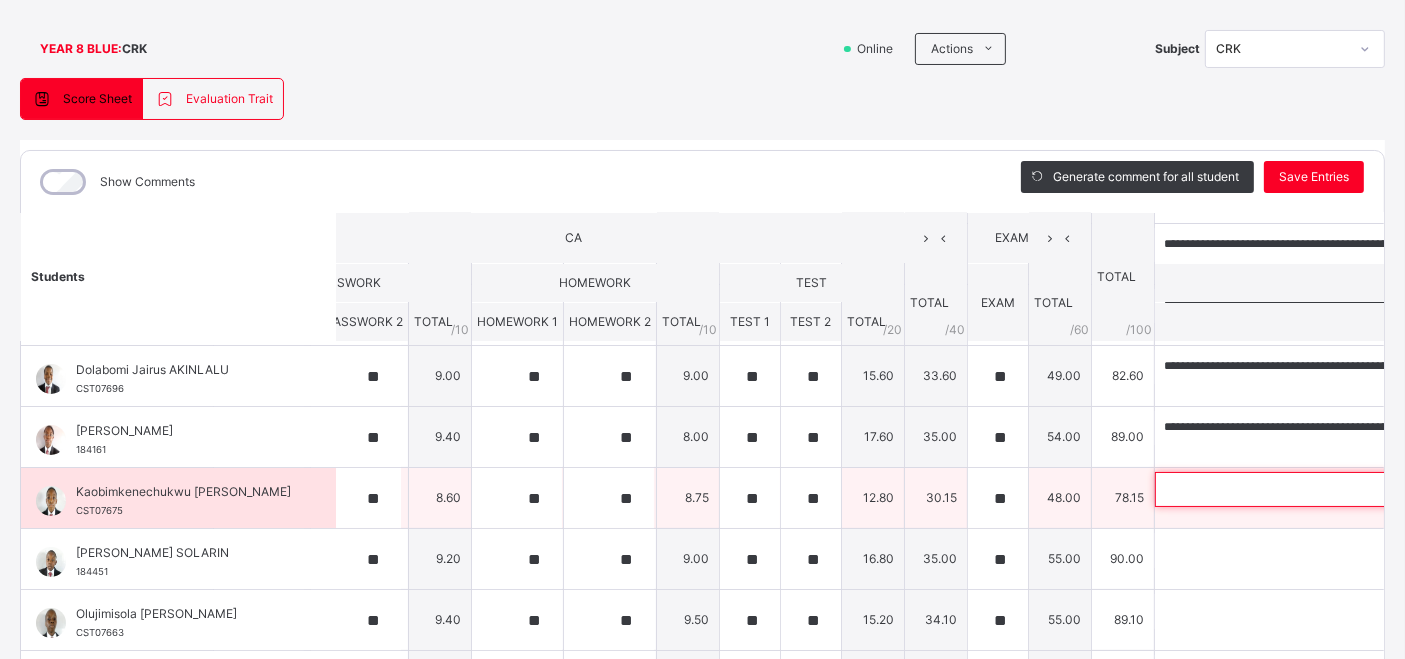 click at bounding box center (1285, 489) 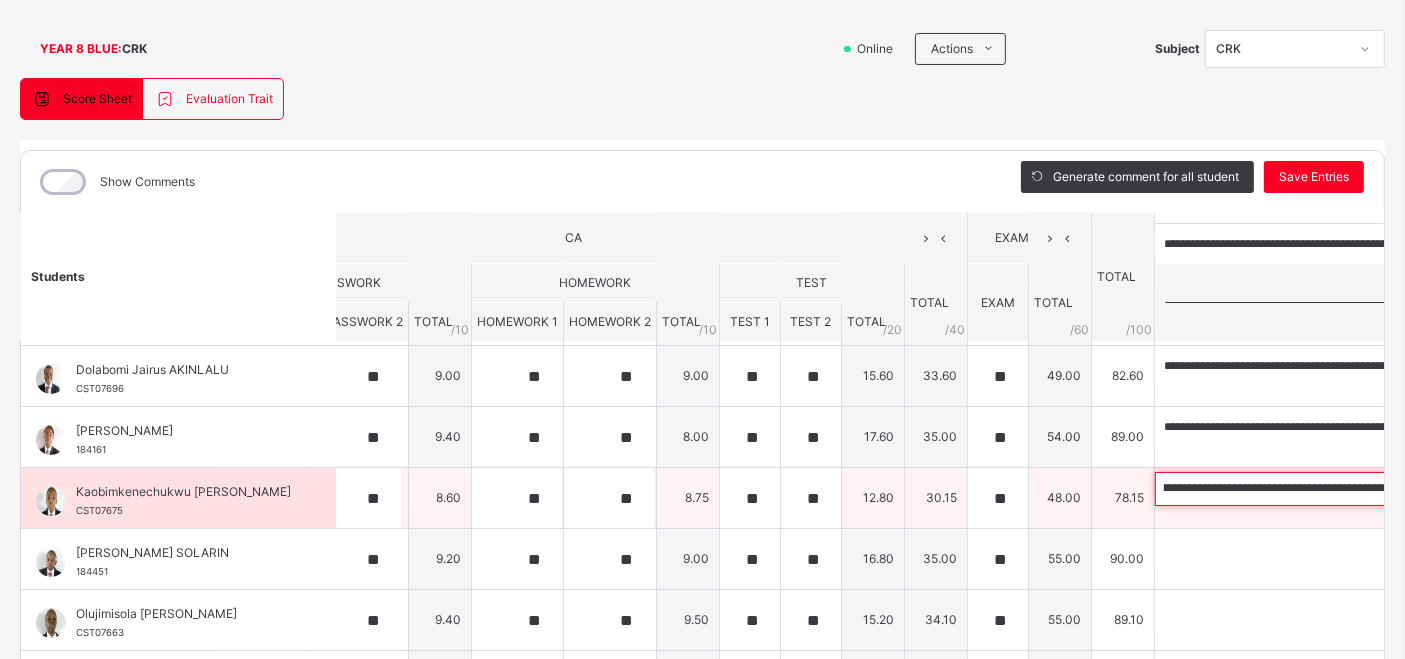 scroll, scrollTop: 0, scrollLeft: 0, axis: both 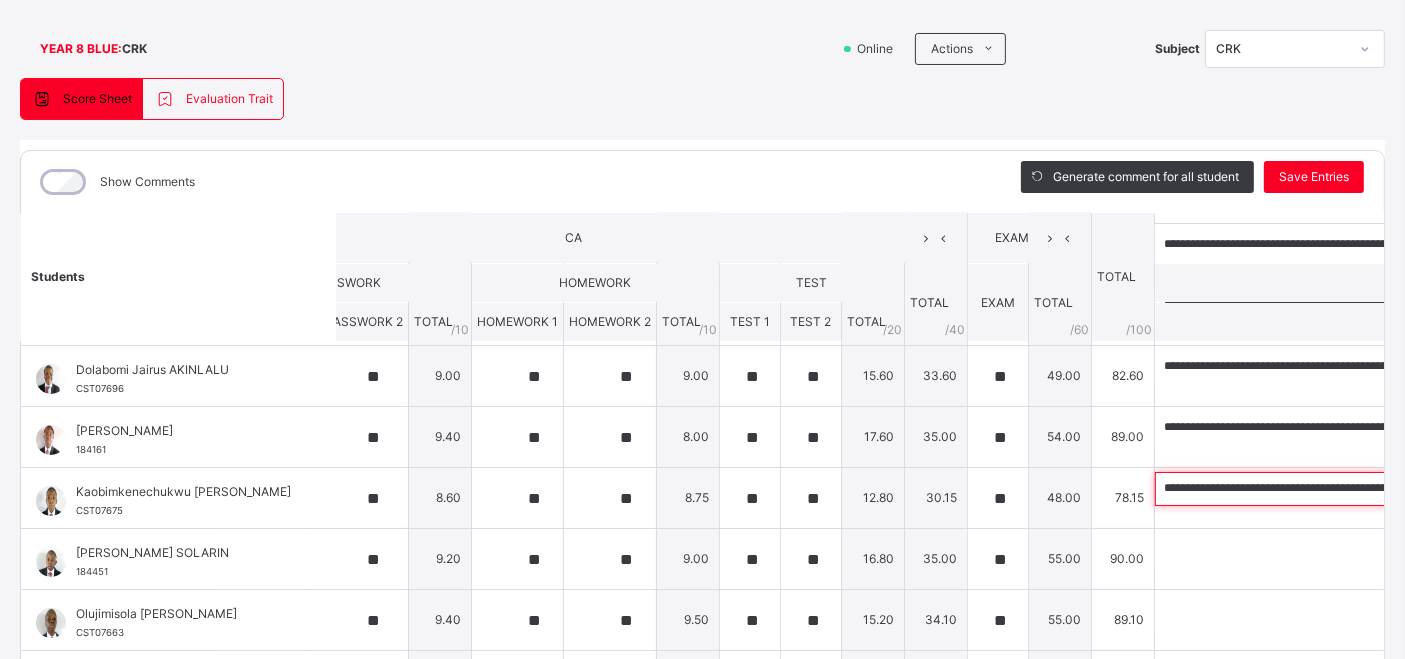 type on "**********" 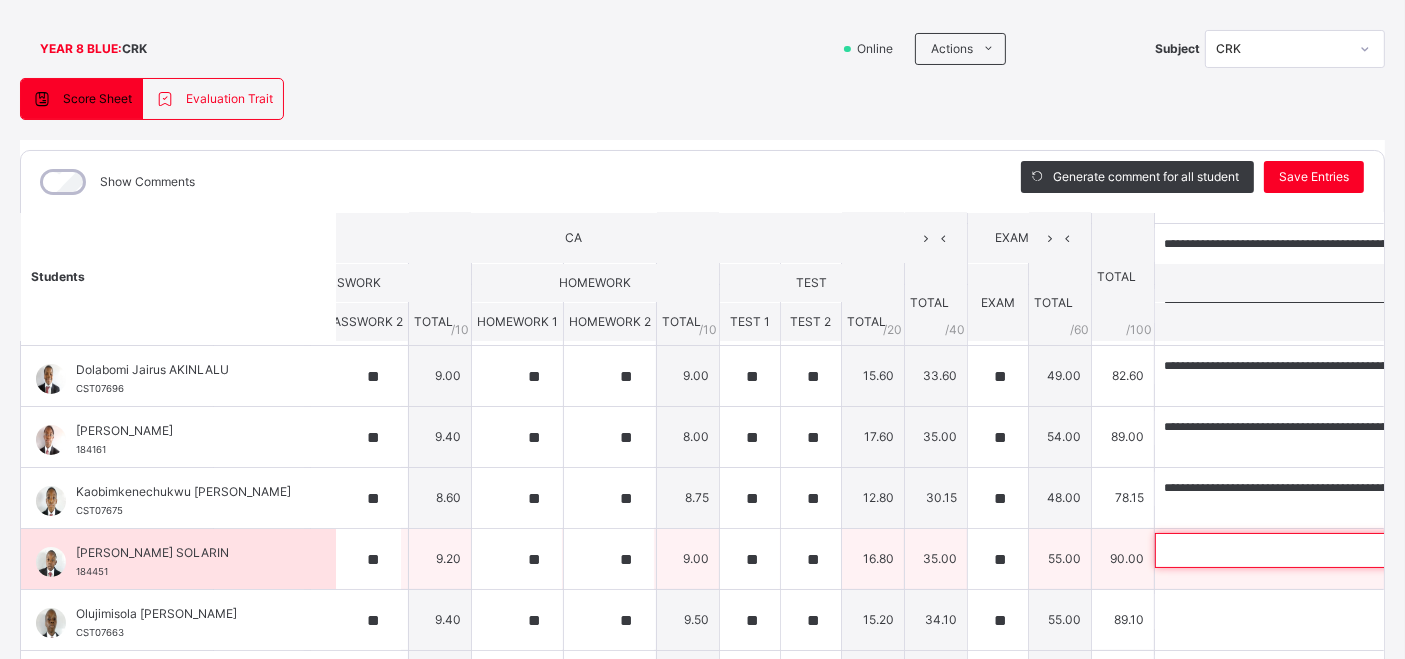 click at bounding box center [1285, 550] 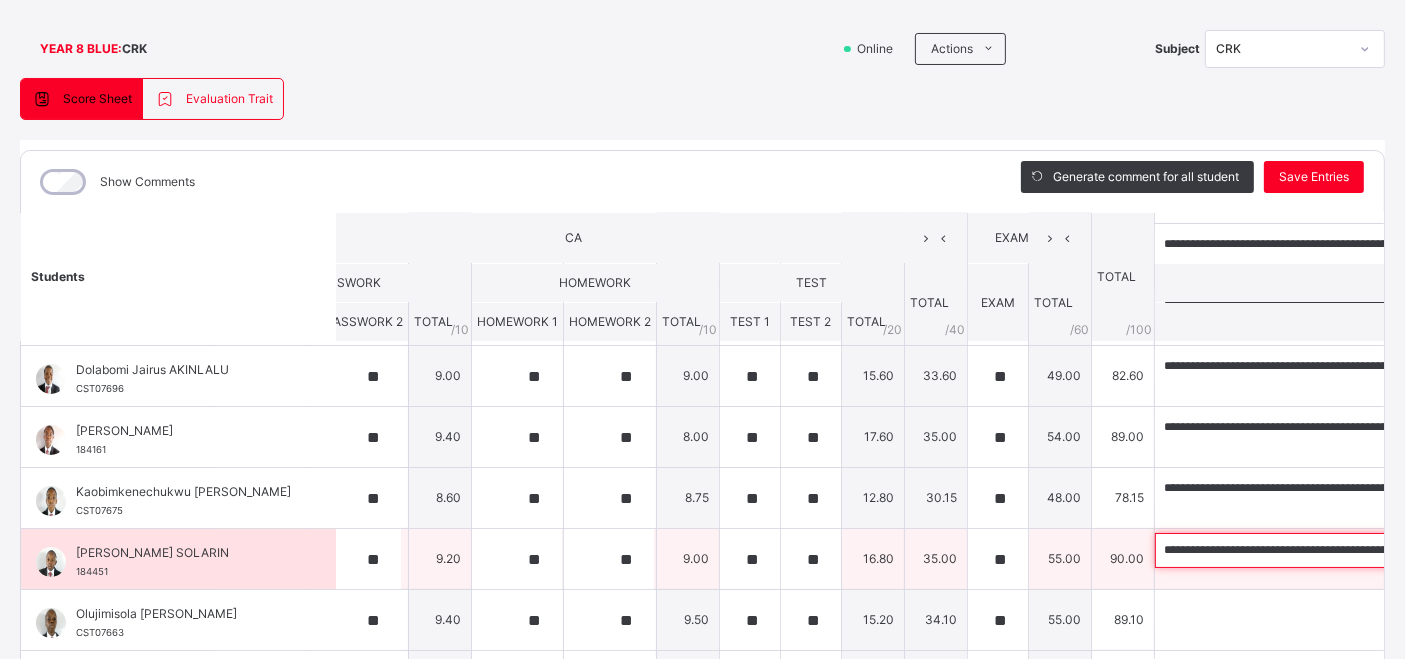 scroll, scrollTop: 0, scrollLeft: 354, axis: horizontal 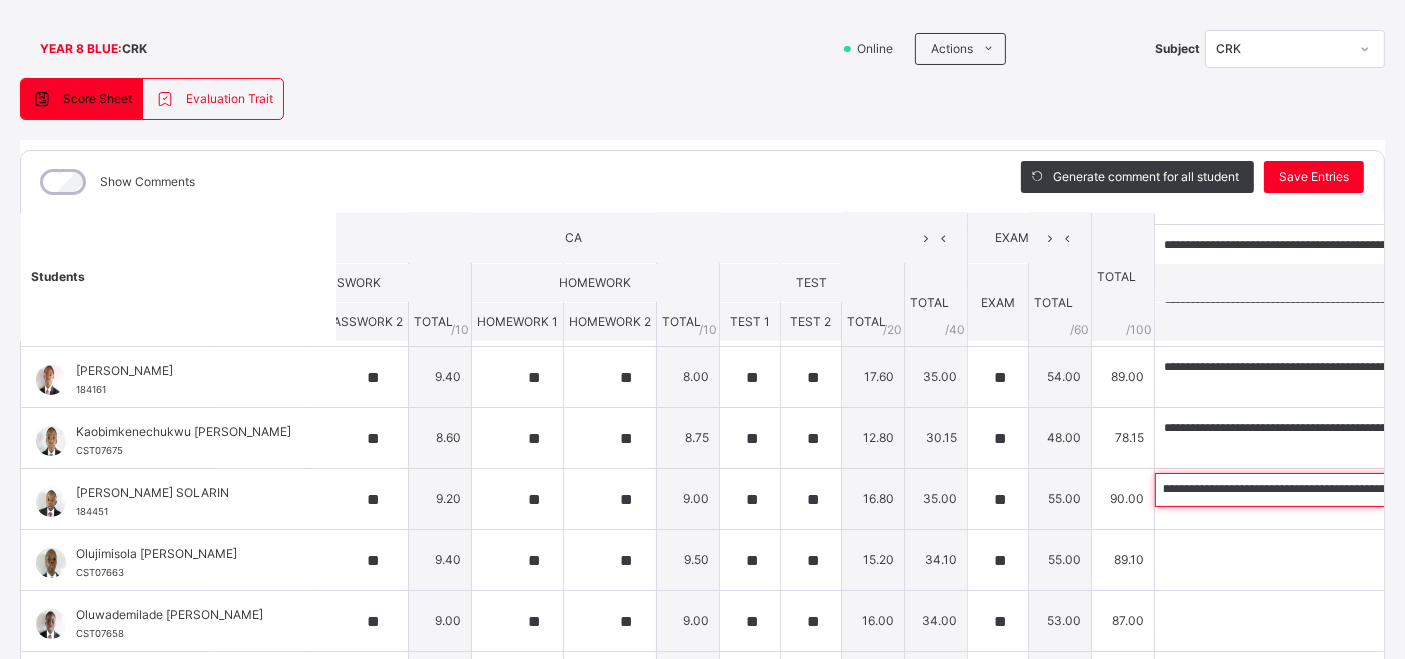 type on "**********" 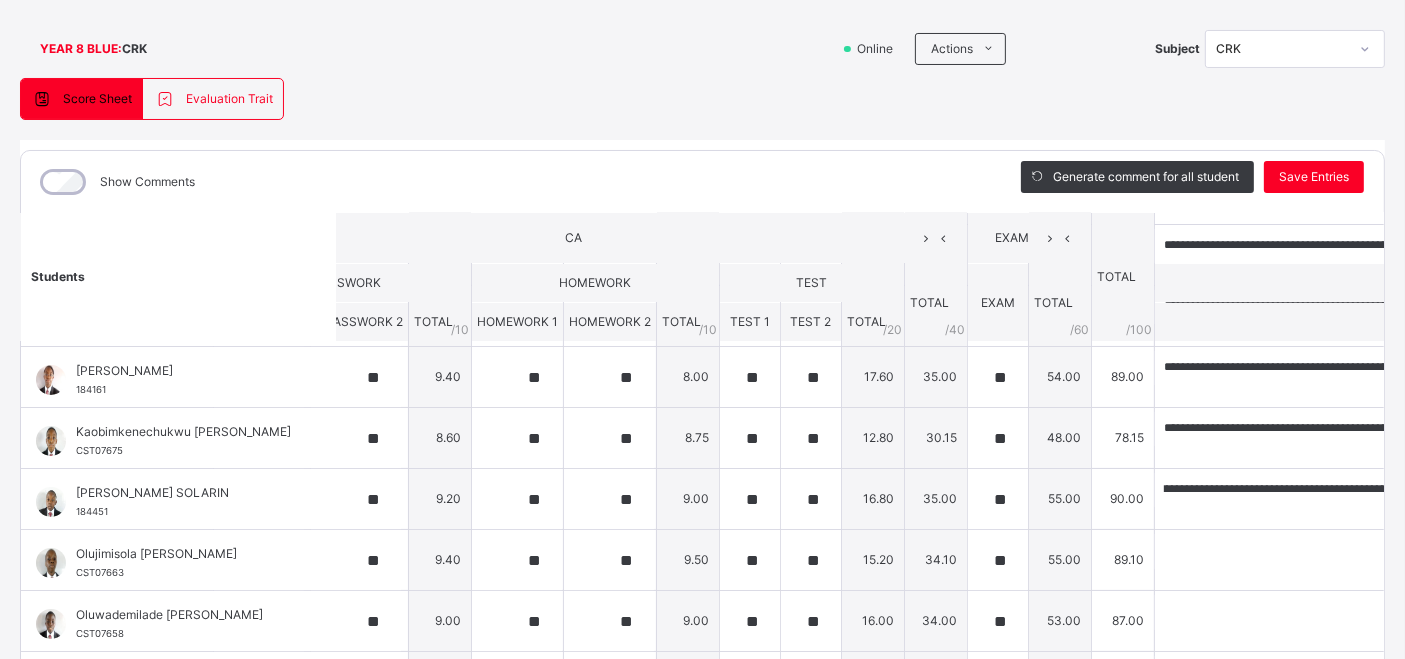 scroll, scrollTop: 0, scrollLeft: 0, axis: both 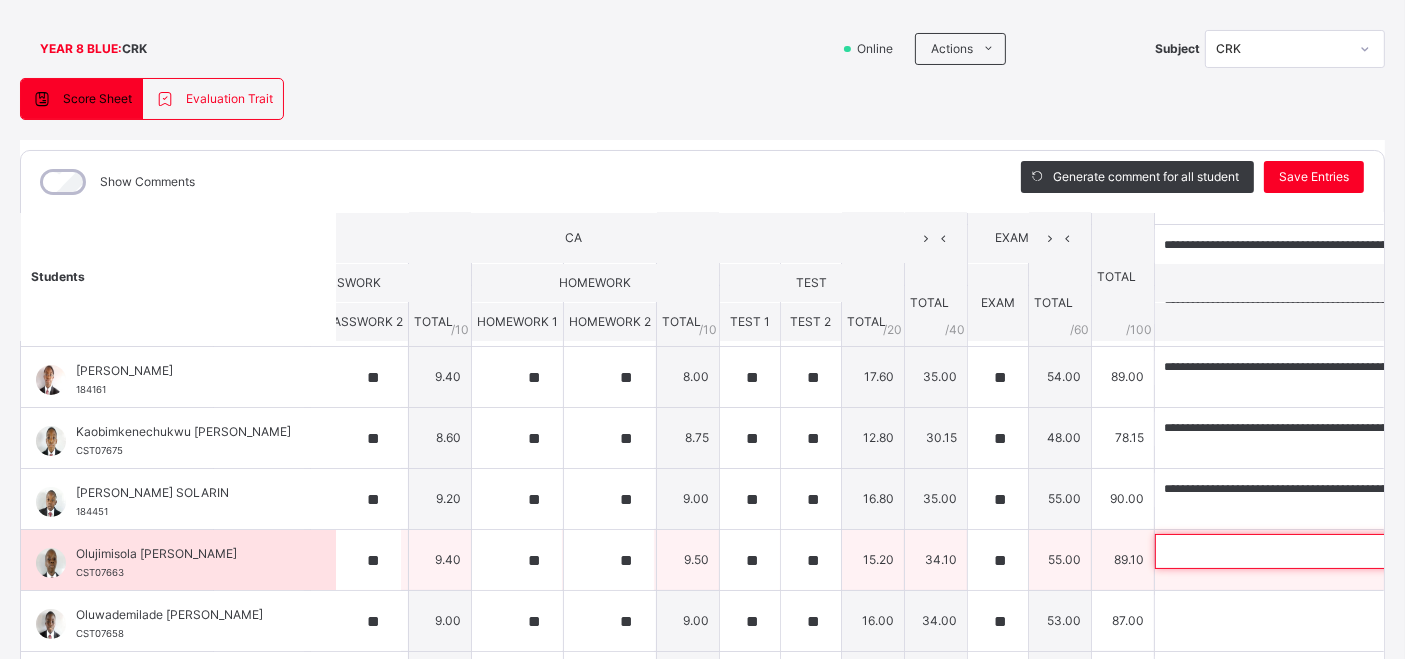 click at bounding box center [1285, 551] 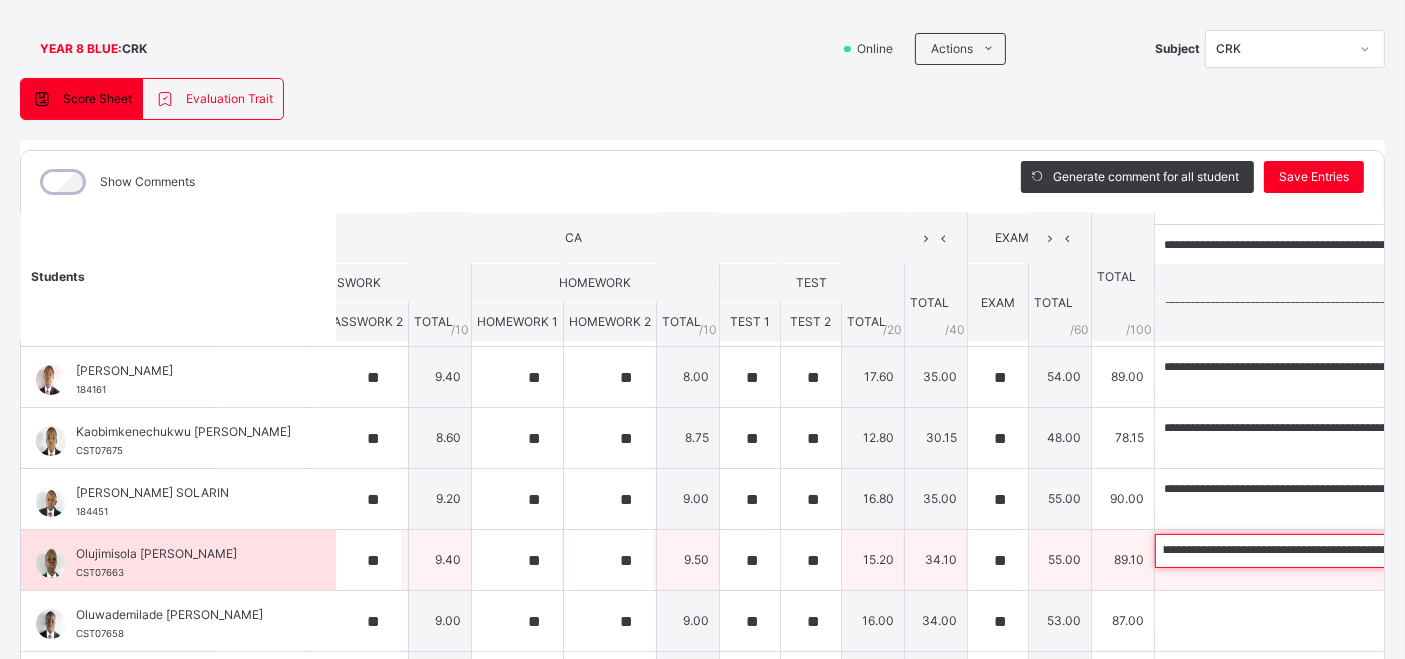 scroll, scrollTop: 0, scrollLeft: 0, axis: both 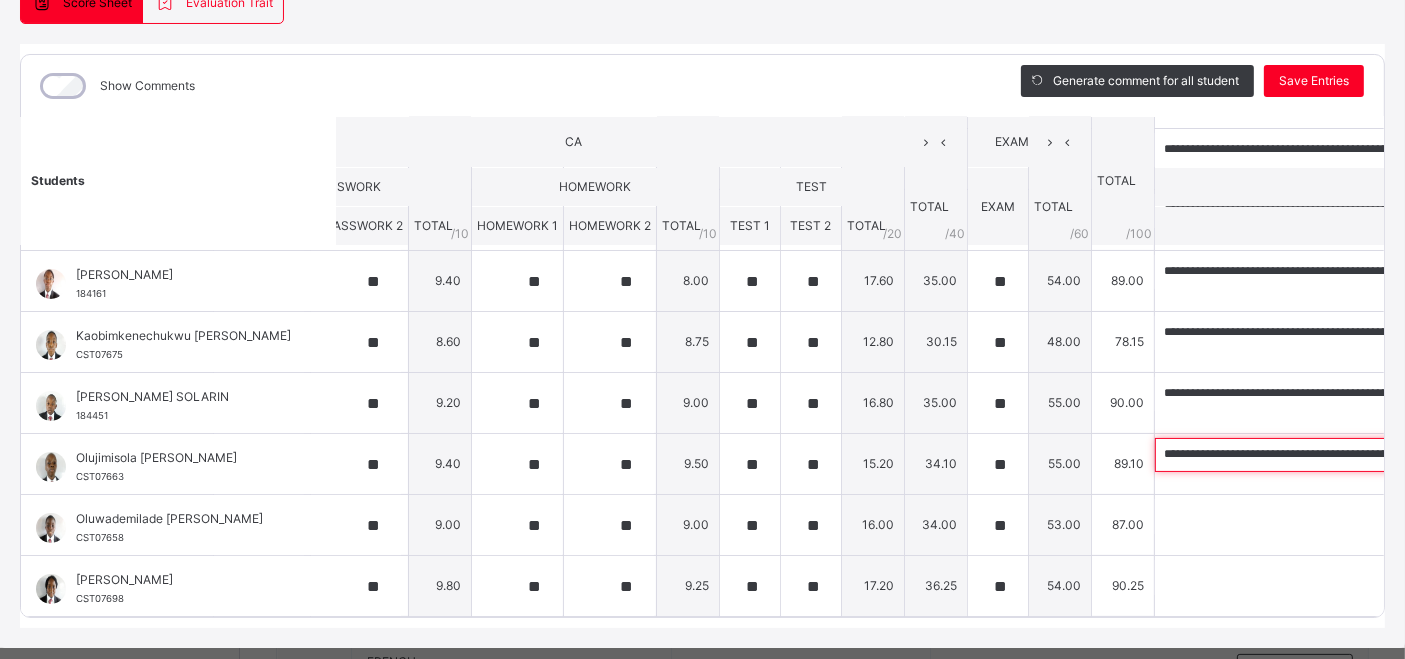 type on "**********" 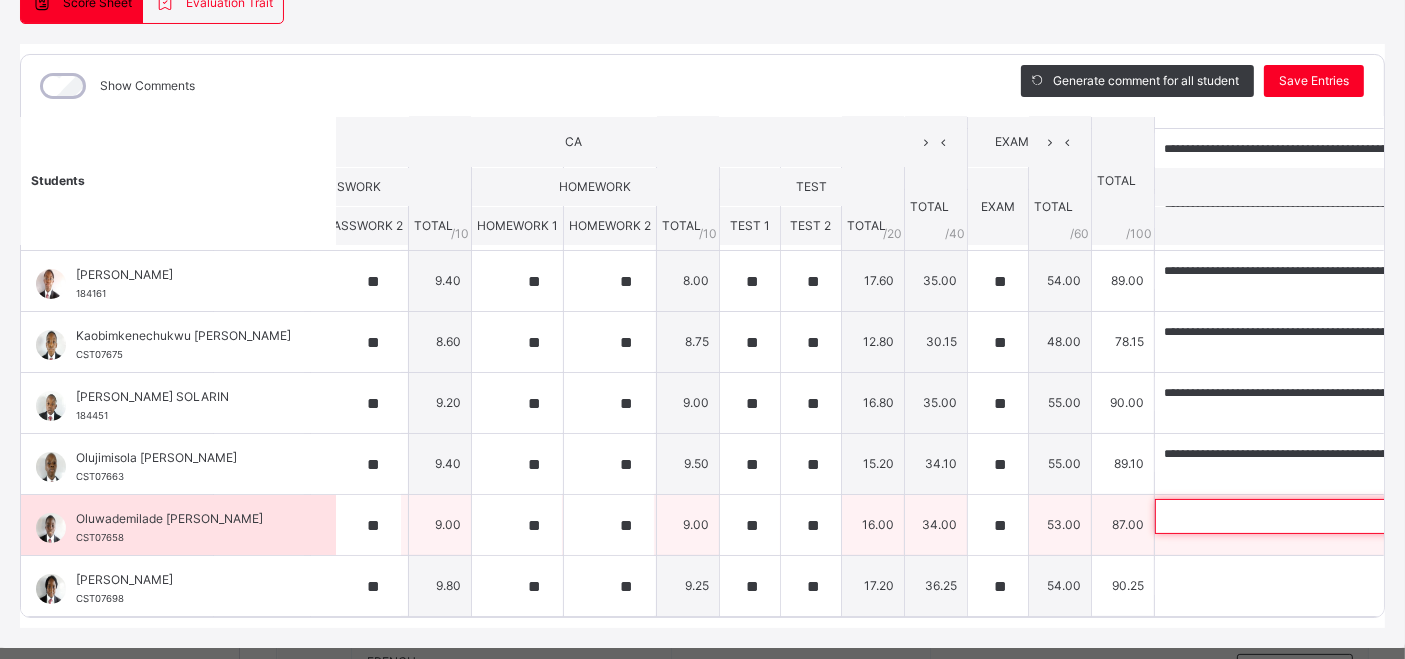 click at bounding box center [1285, 516] 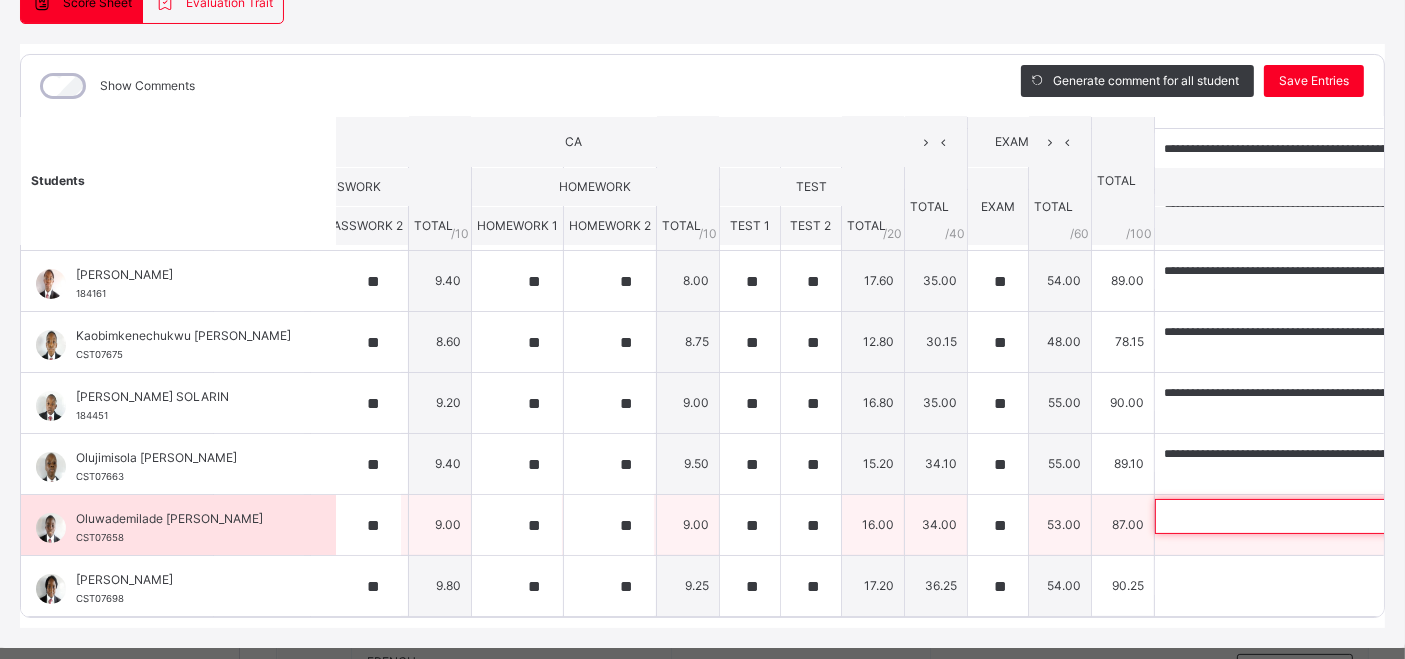 paste on "**********" 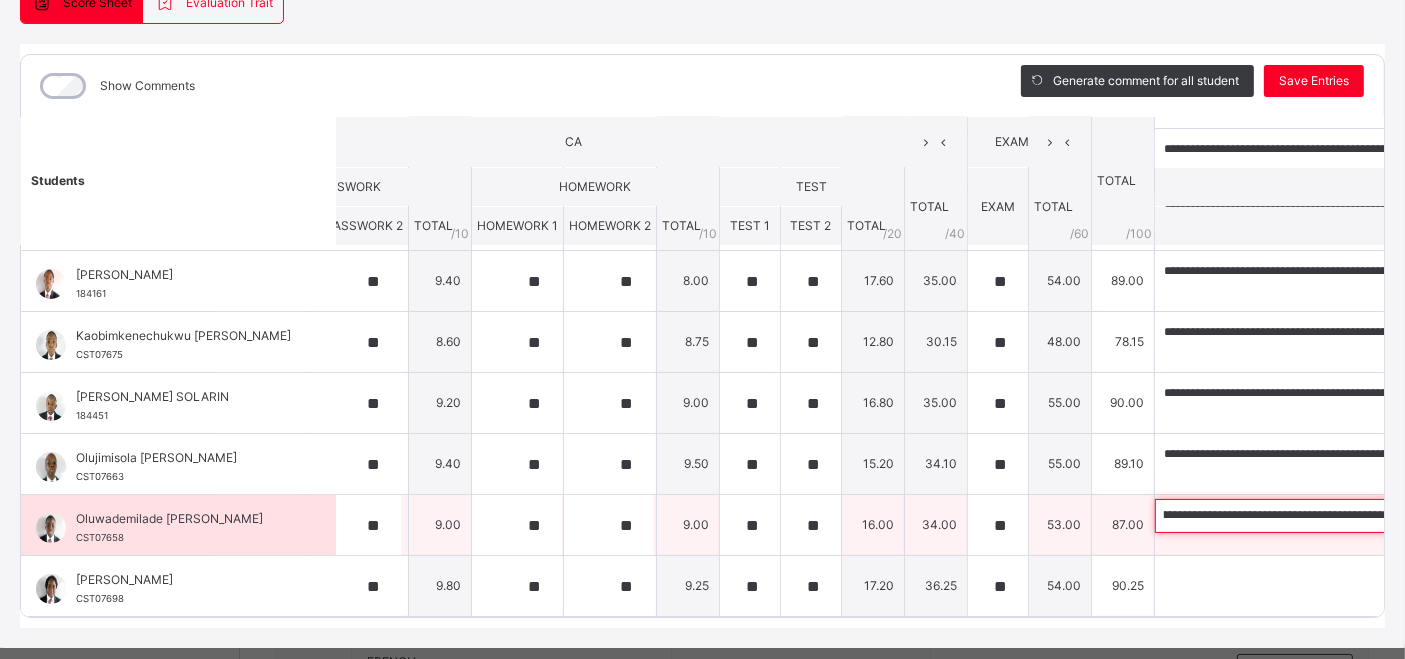 scroll, scrollTop: 0, scrollLeft: 0, axis: both 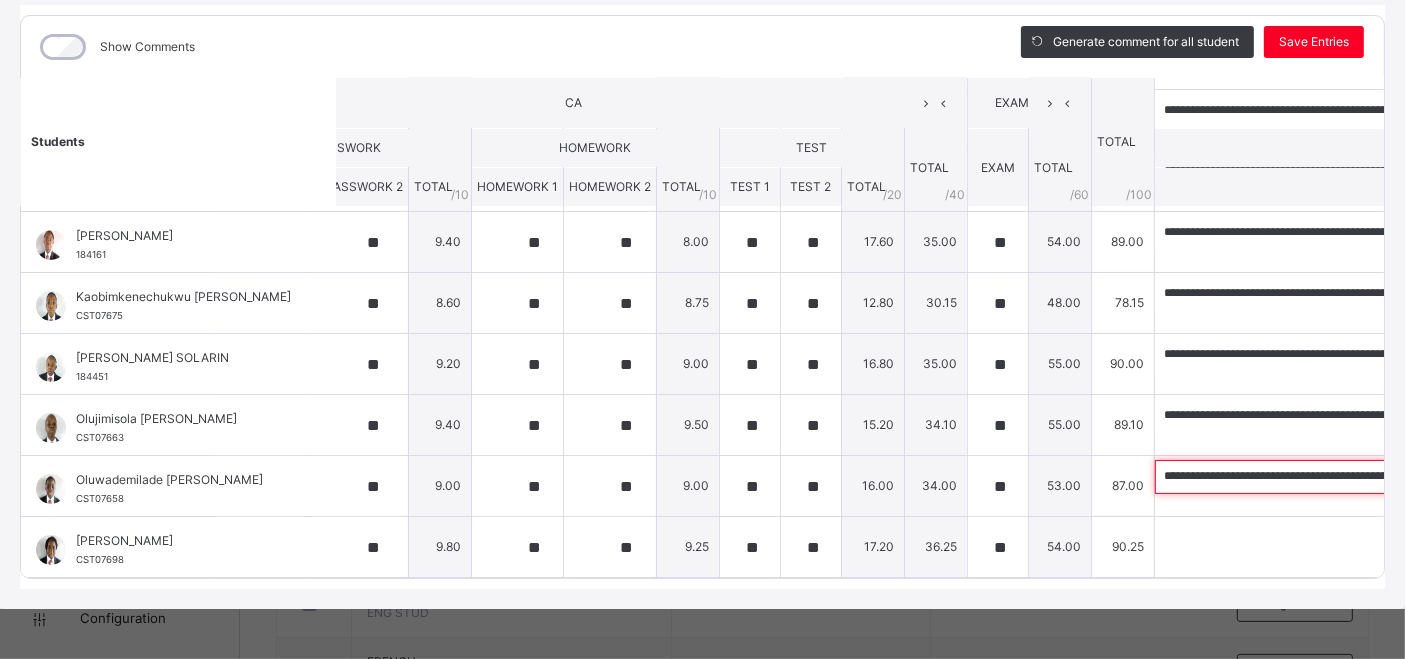 type on "**********" 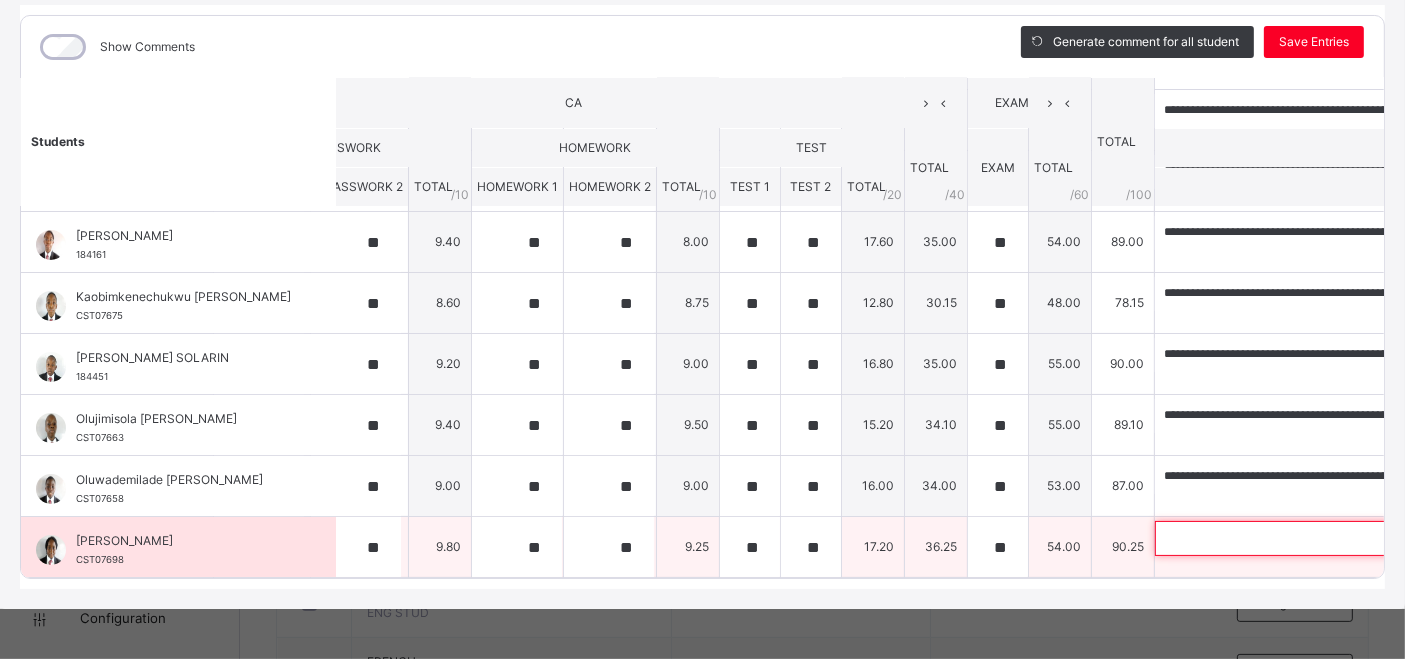 click at bounding box center [1285, 538] 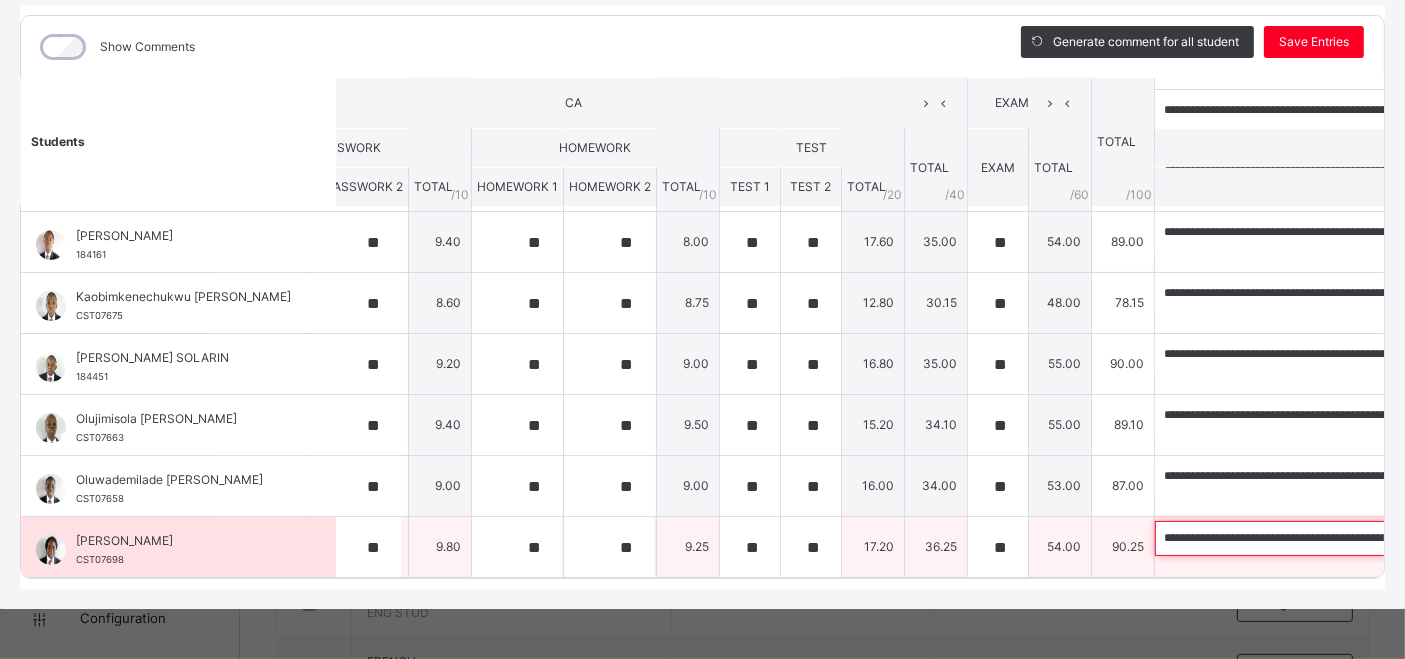 scroll, scrollTop: 0, scrollLeft: 546, axis: horizontal 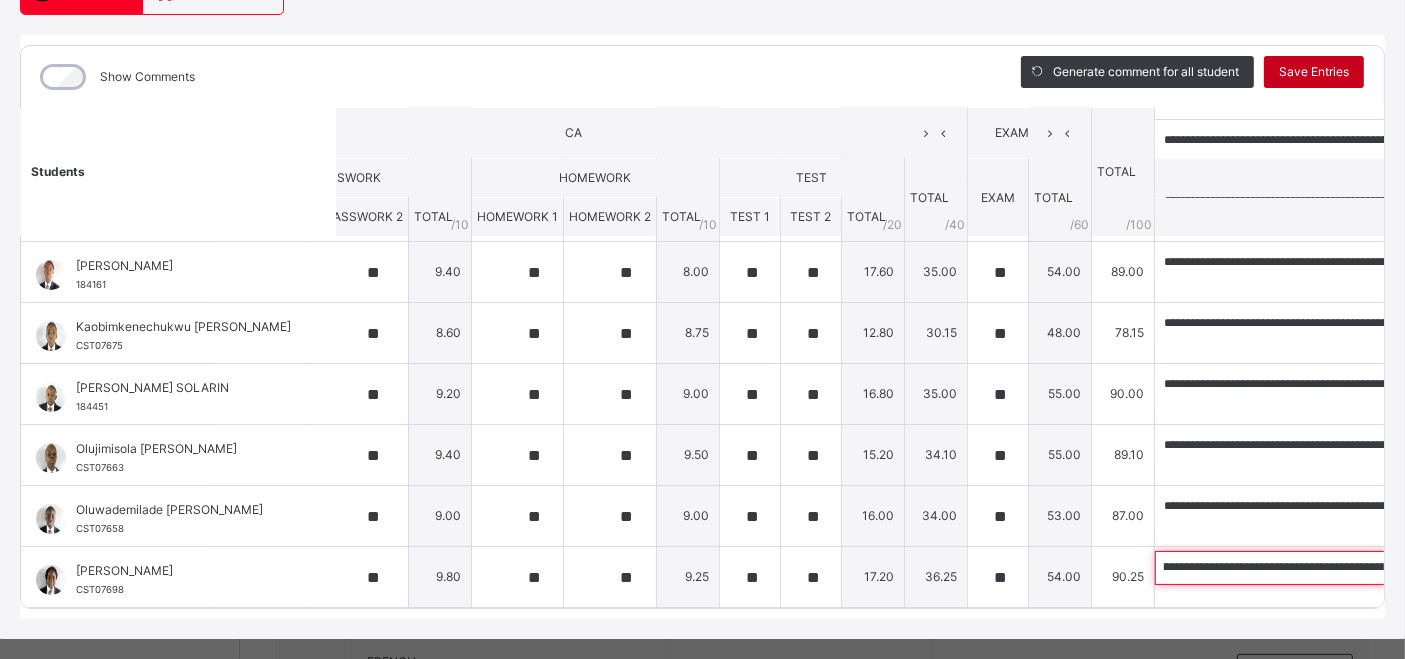 type on "**********" 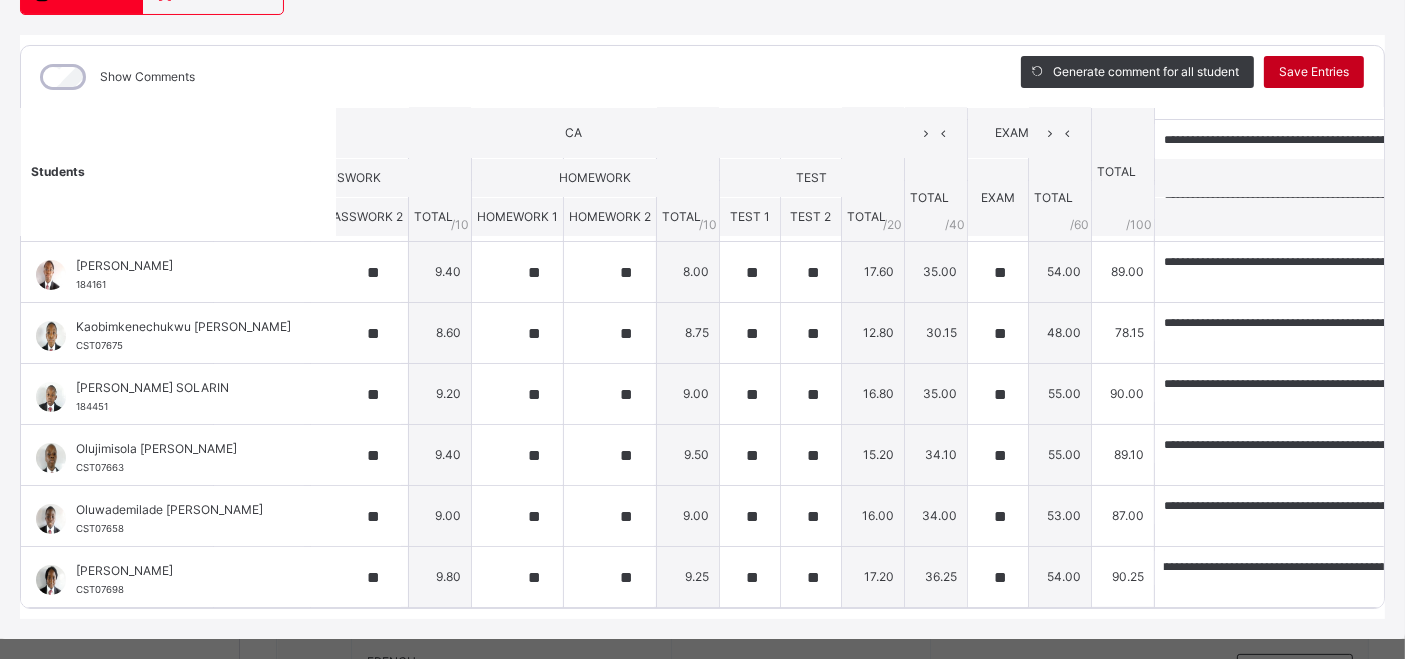 scroll, scrollTop: 0, scrollLeft: 0, axis: both 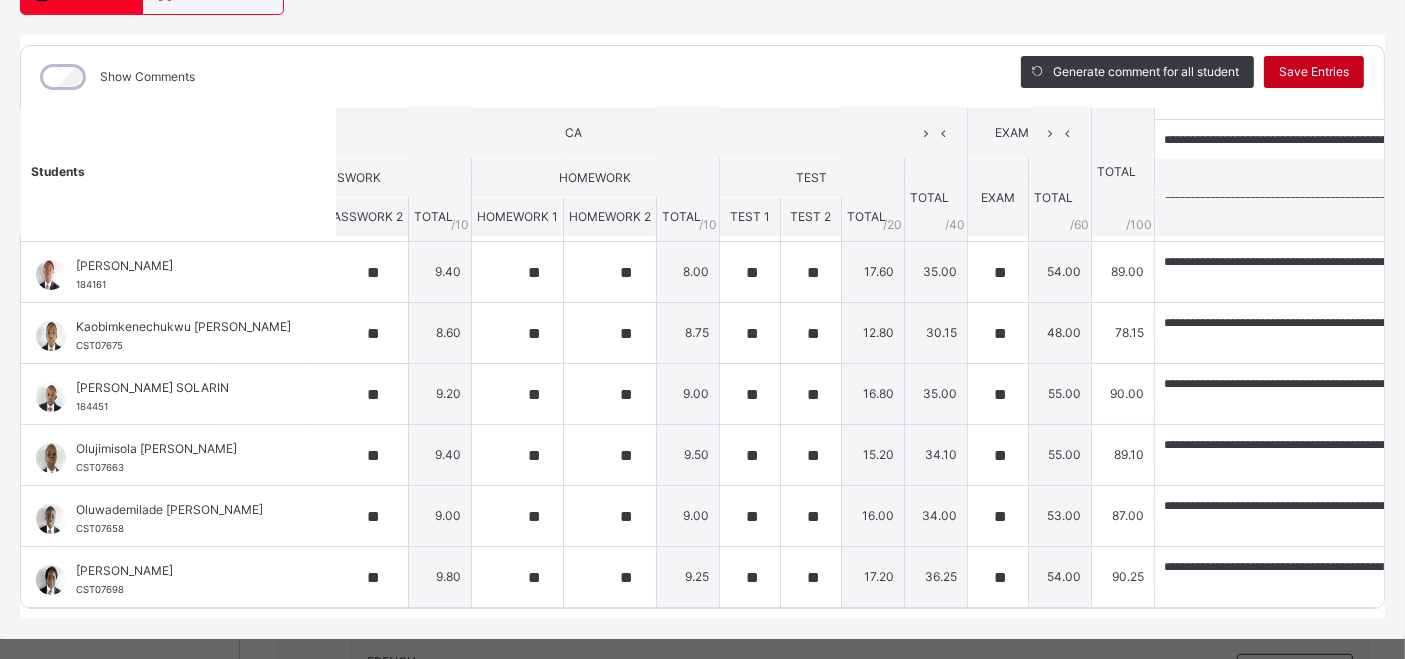 click on "Save Entries" at bounding box center [1314, 72] 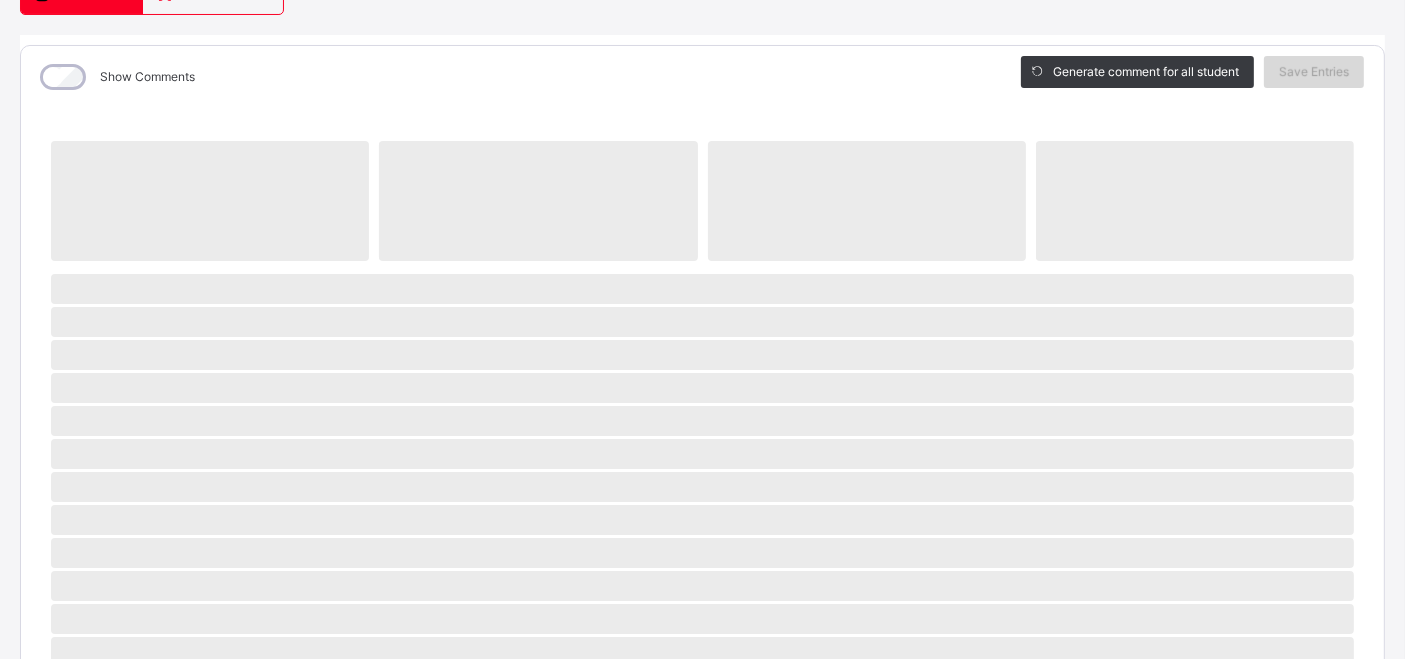 scroll, scrollTop: 222, scrollLeft: 0, axis: vertical 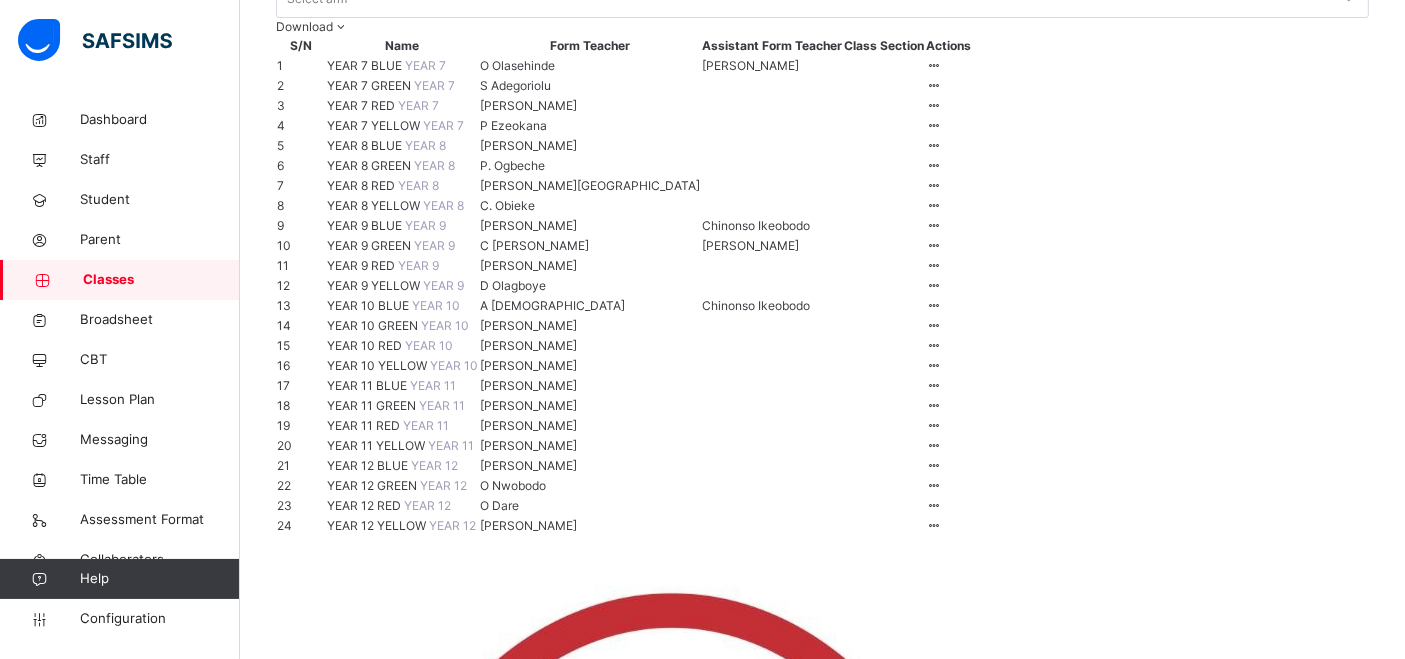 click on "YEAR 8   GREEN" at bounding box center [370, 165] 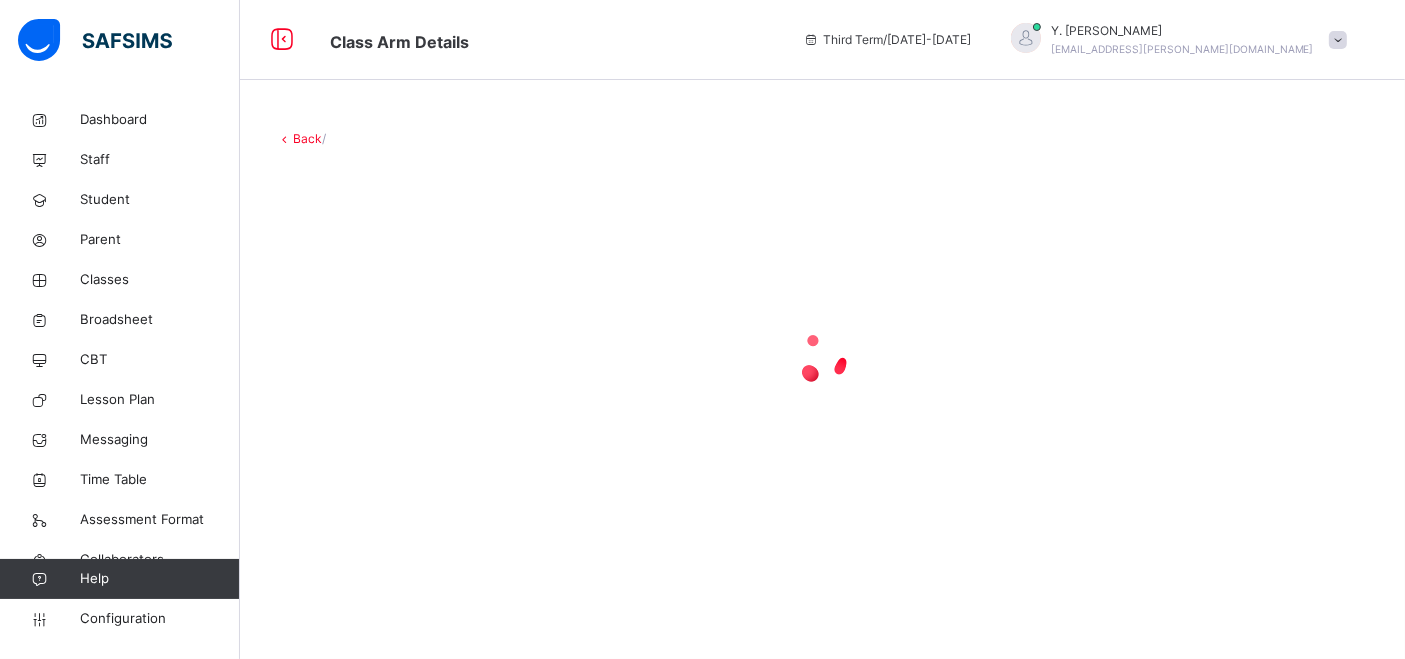 scroll, scrollTop: 0, scrollLeft: 0, axis: both 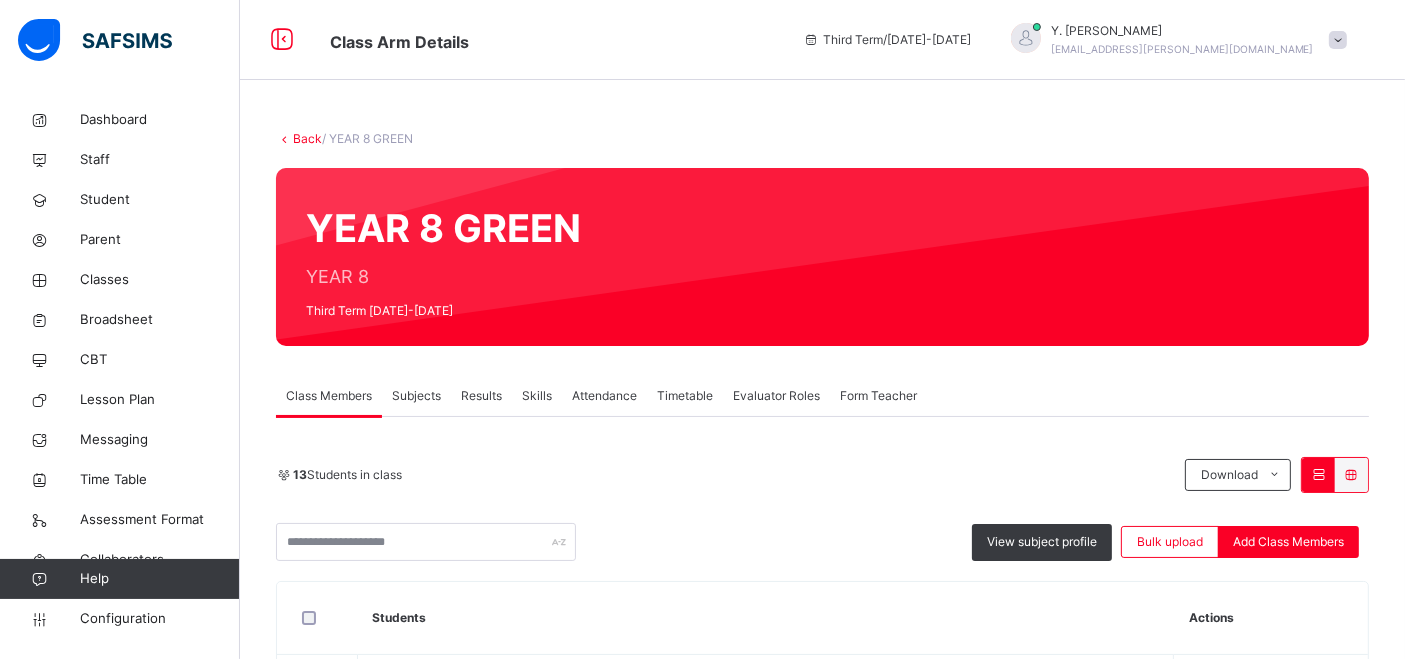 click on "Subjects" at bounding box center [416, 396] 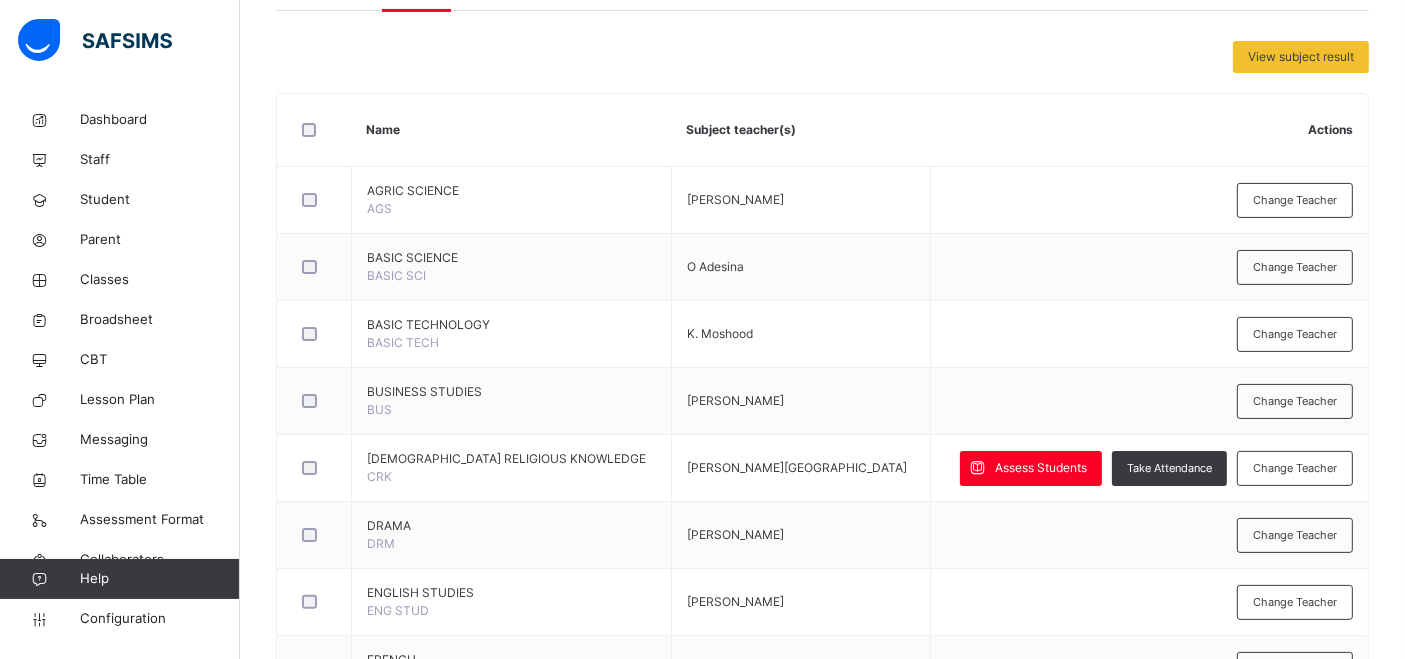 scroll, scrollTop: 417, scrollLeft: 0, axis: vertical 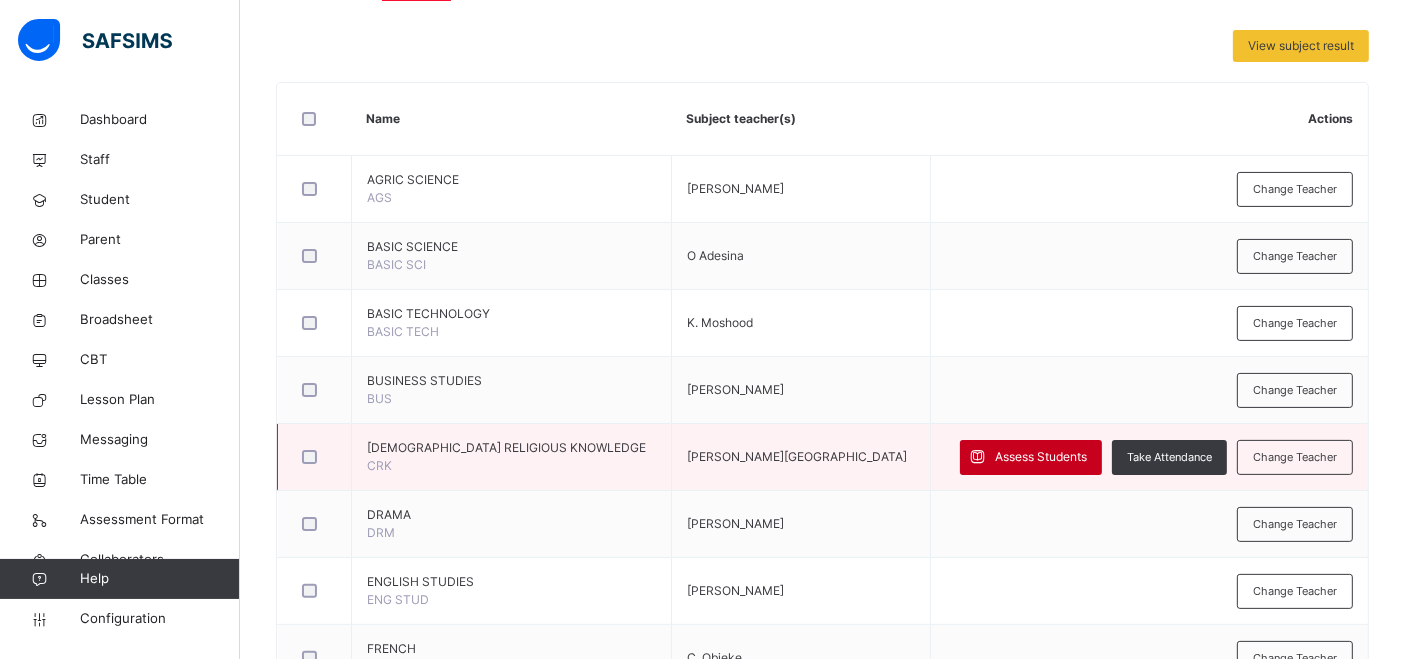 click on "Assess Students" at bounding box center [1041, 457] 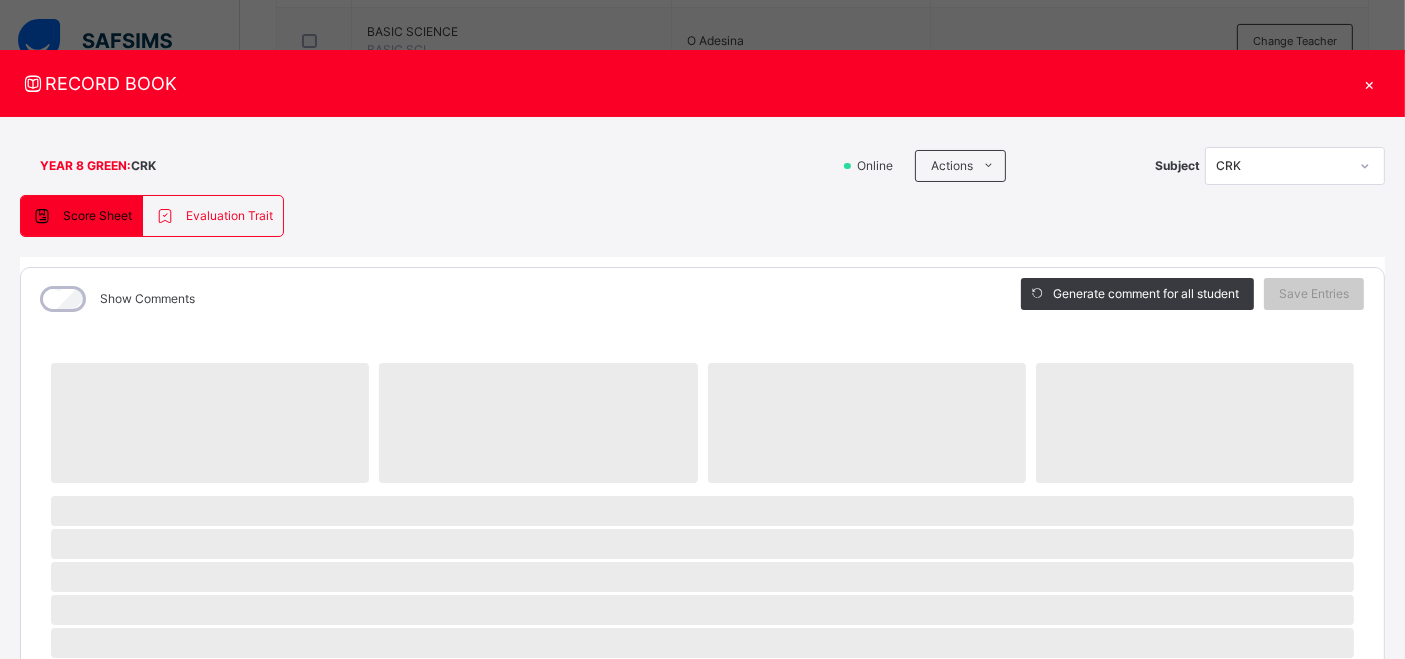 scroll, scrollTop: 633, scrollLeft: 0, axis: vertical 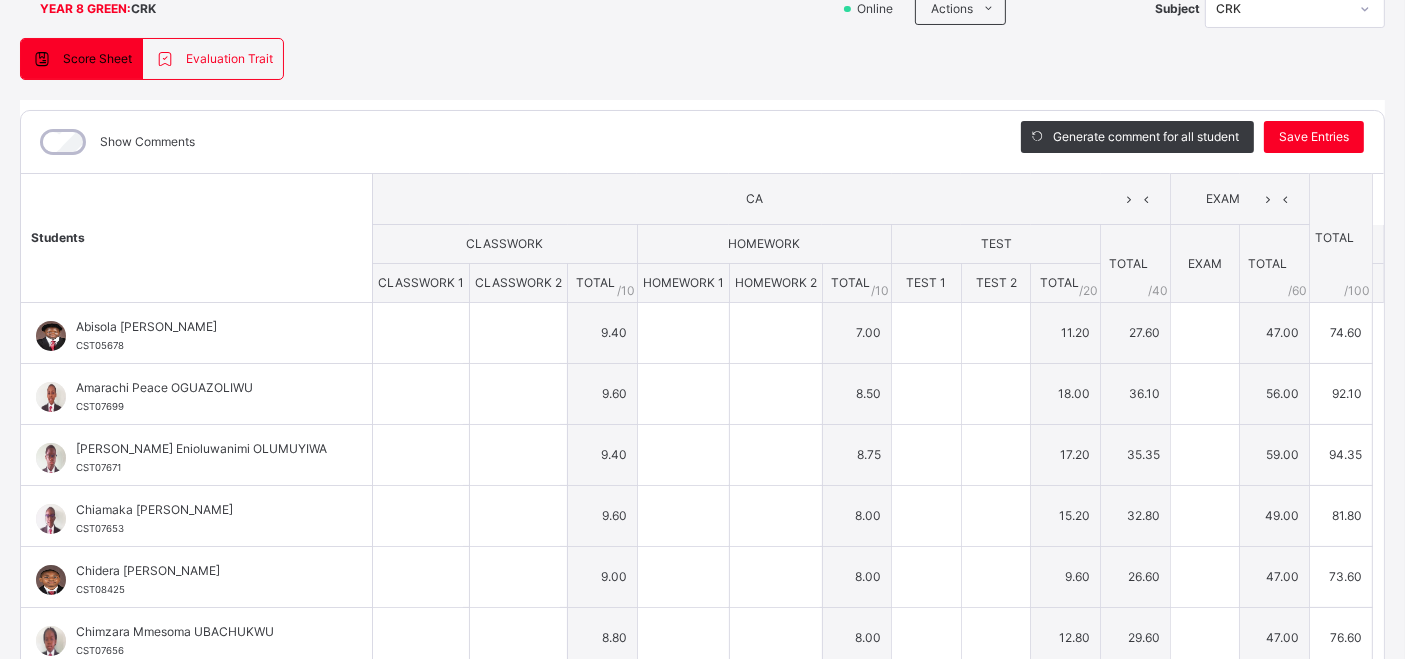 type on "**" 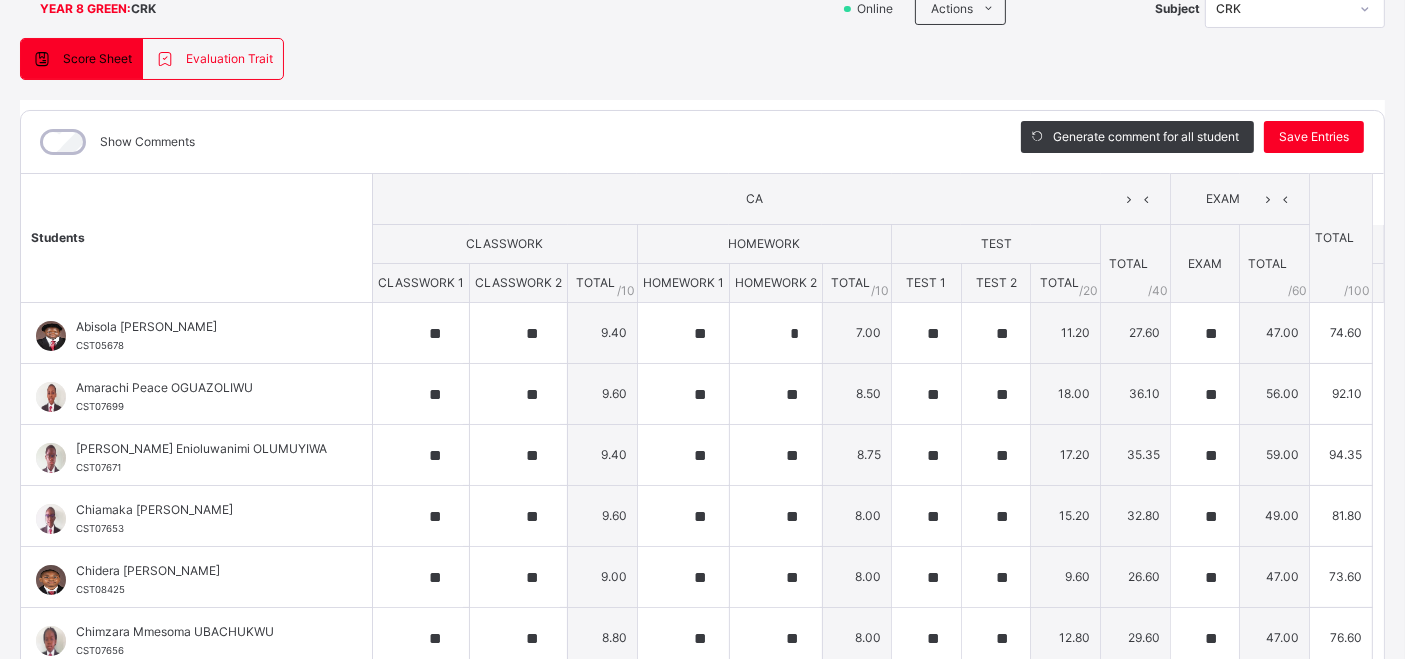 type on "**" 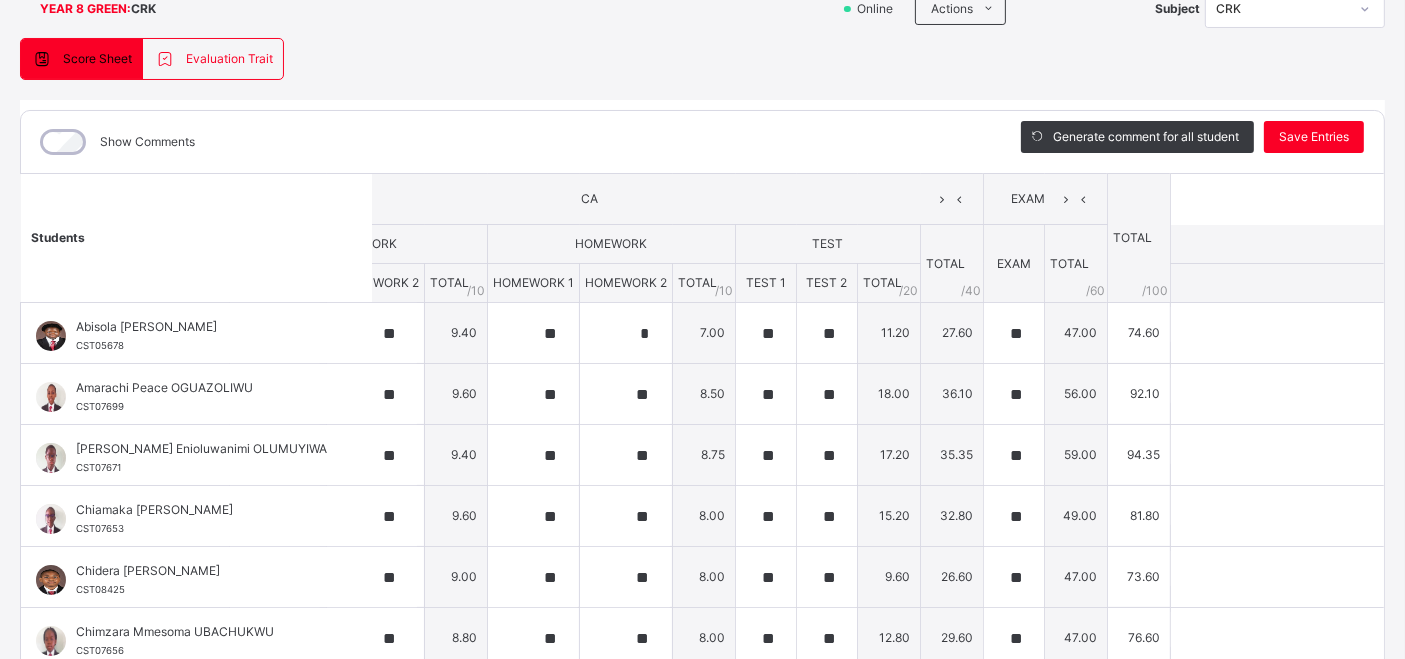 scroll, scrollTop: 0, scrollLeft: 142, axis: horizontal 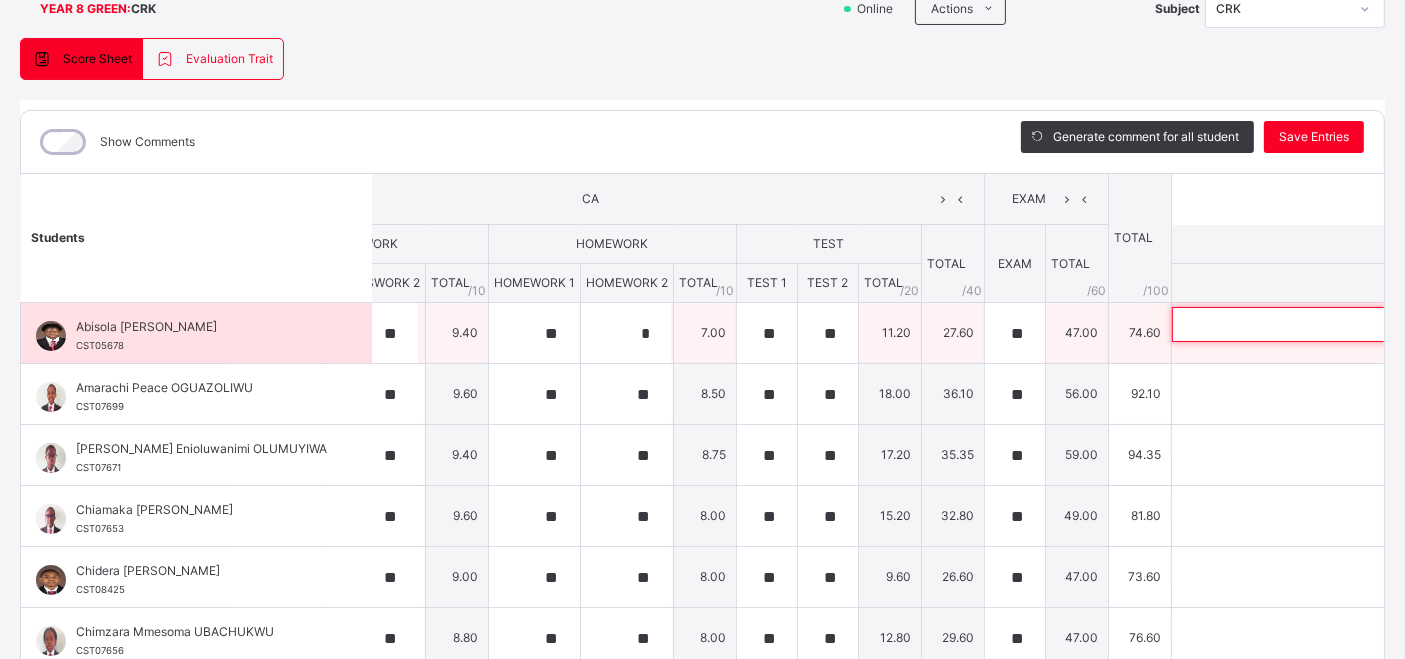 click at bounding box center (1302, 324) 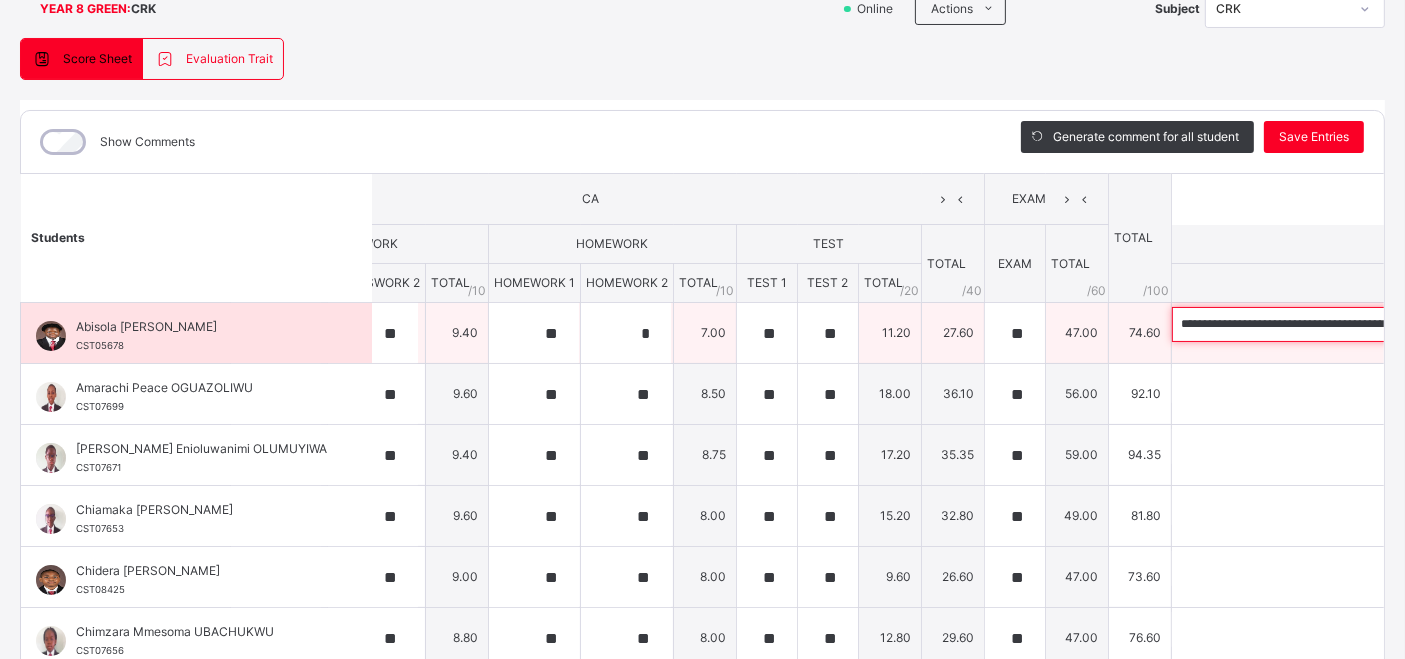 scroll, scrollTop: 0, scrollLeft: 389, axis: horizontal 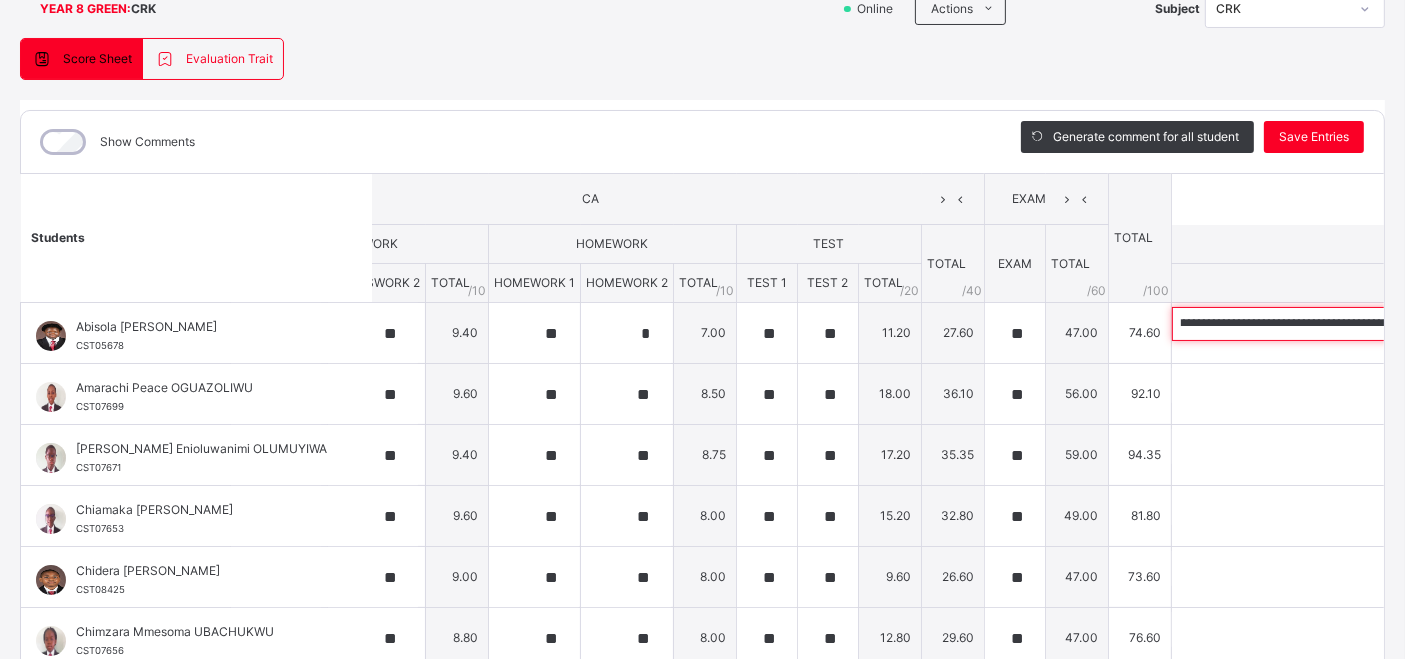 type on "**********" 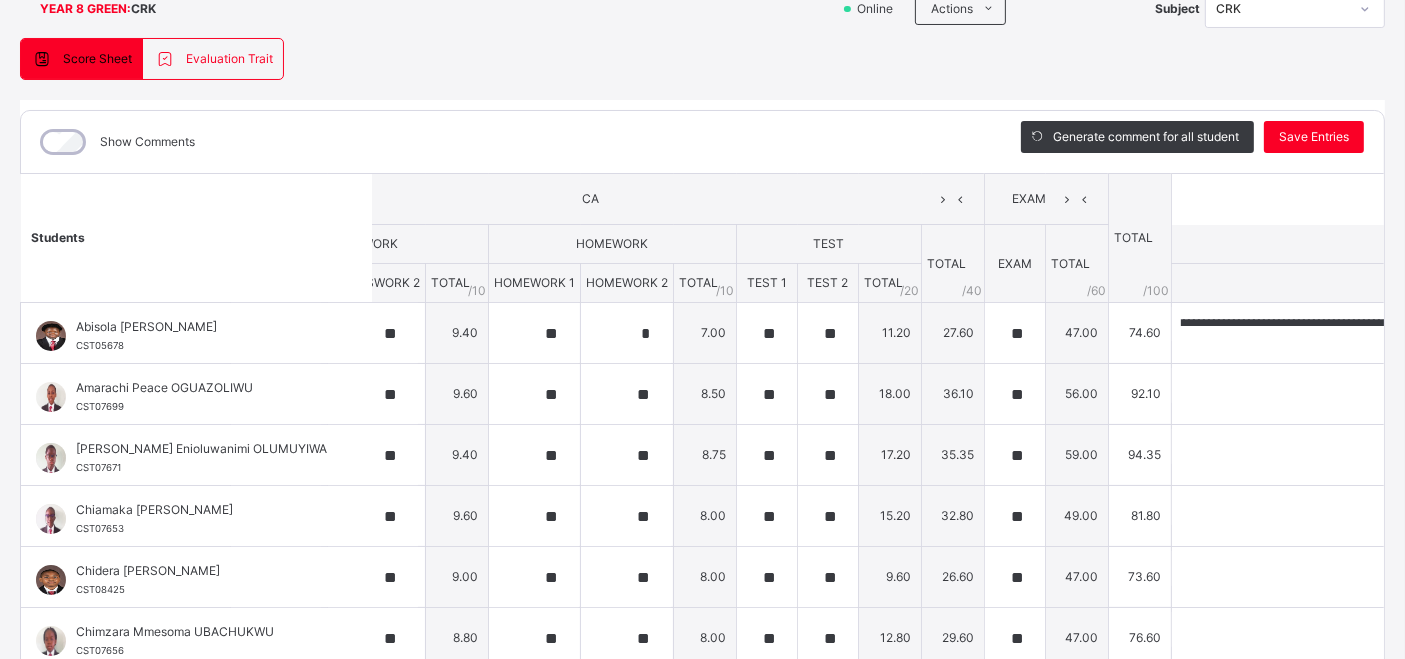 scroll, scrollTop: 0, scrollLeft: 0, axis: both 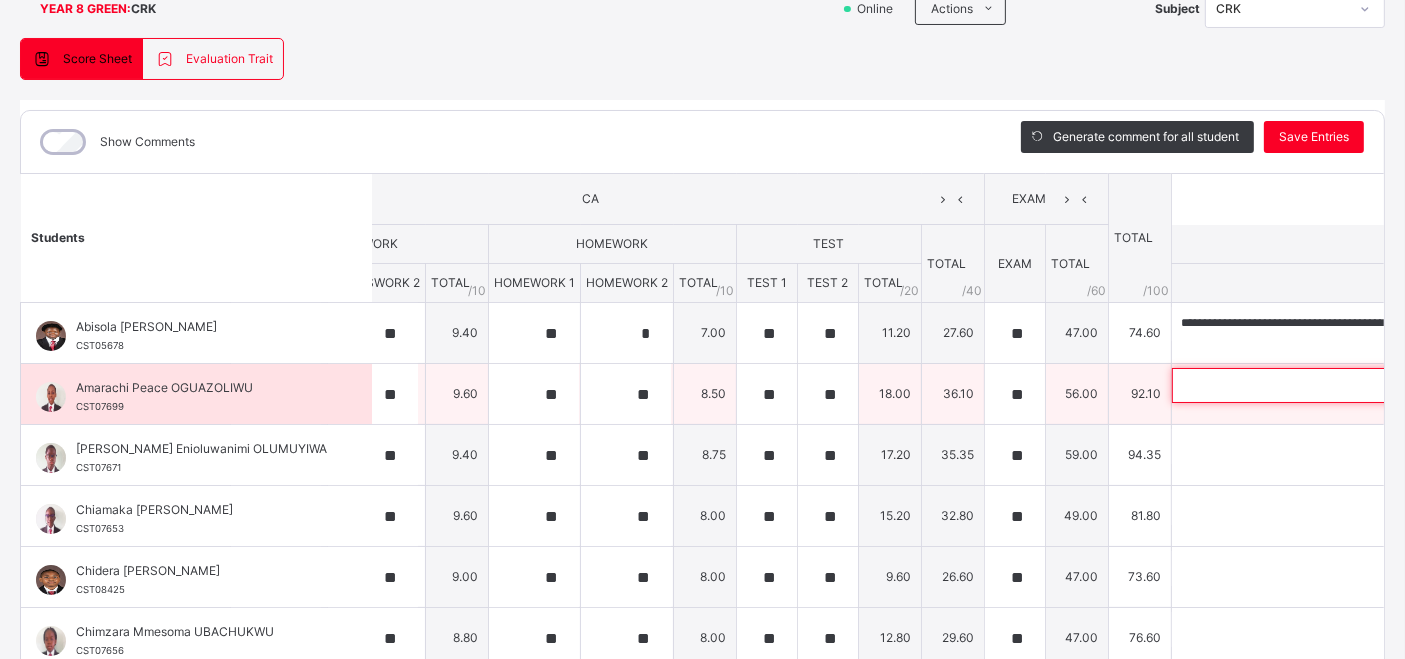 click at bounding box center (1302, 385) 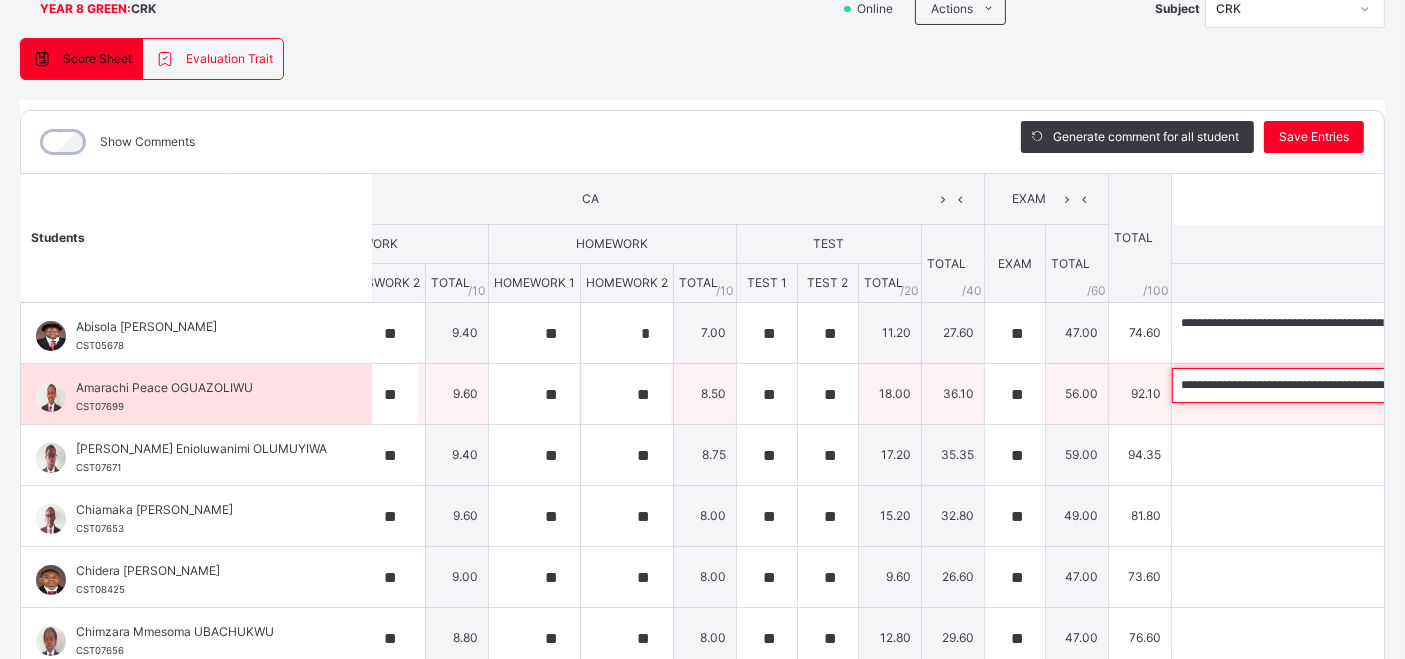 scroll, scrollTop: 0, scrollLeft: 557, axis: horizontal 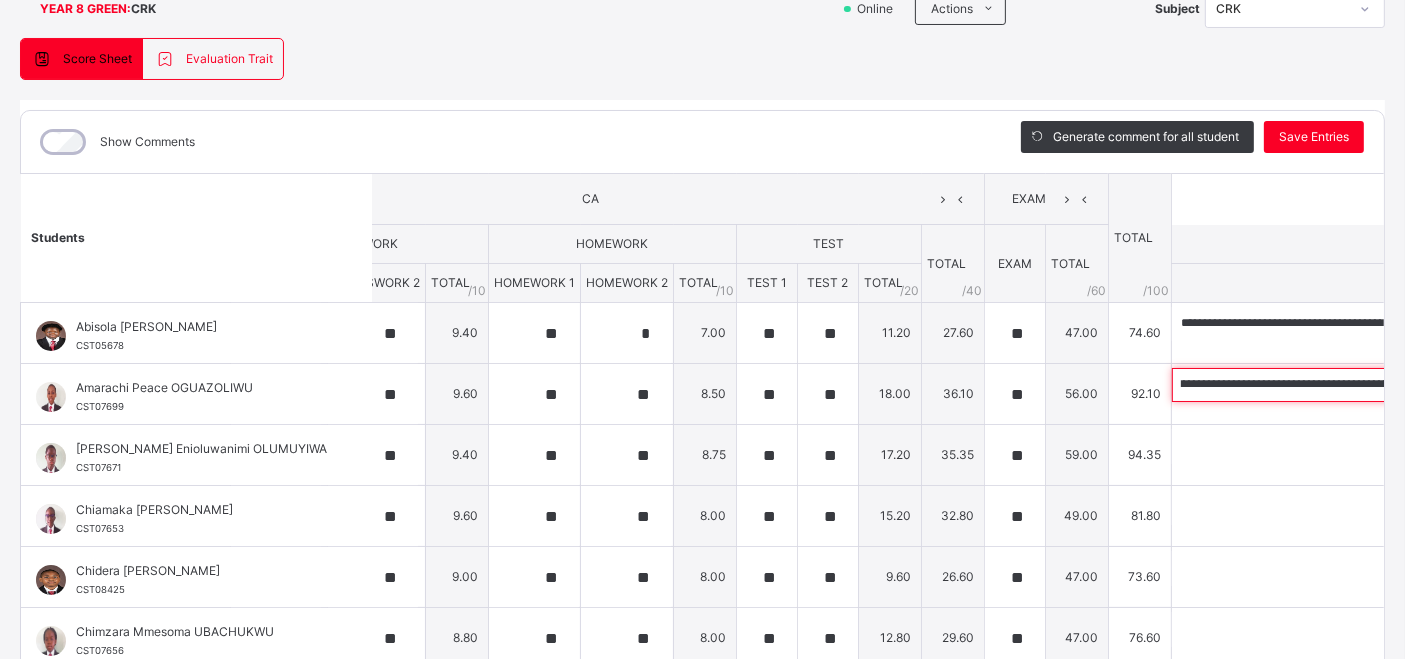 type on "**********" 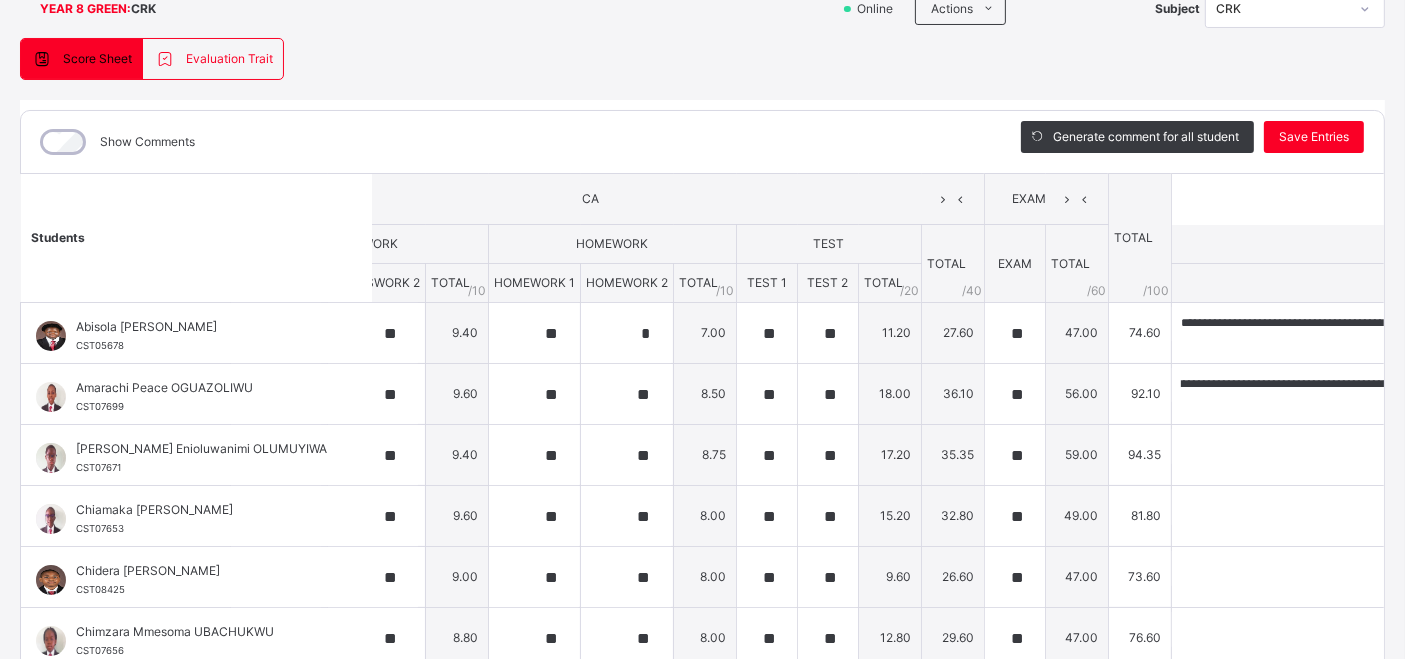 scroll, scrollTop: 0, scrollLeft: 0, axis: both 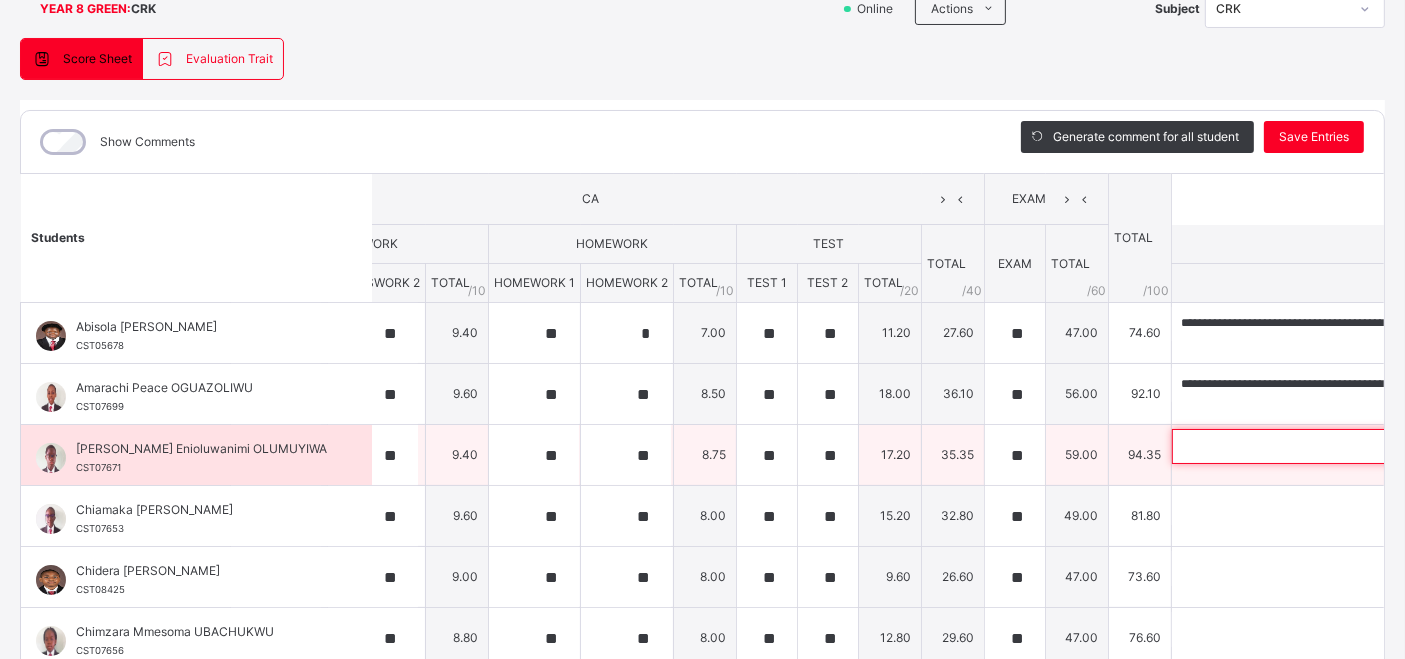 click at bounding box center (1302, 446) 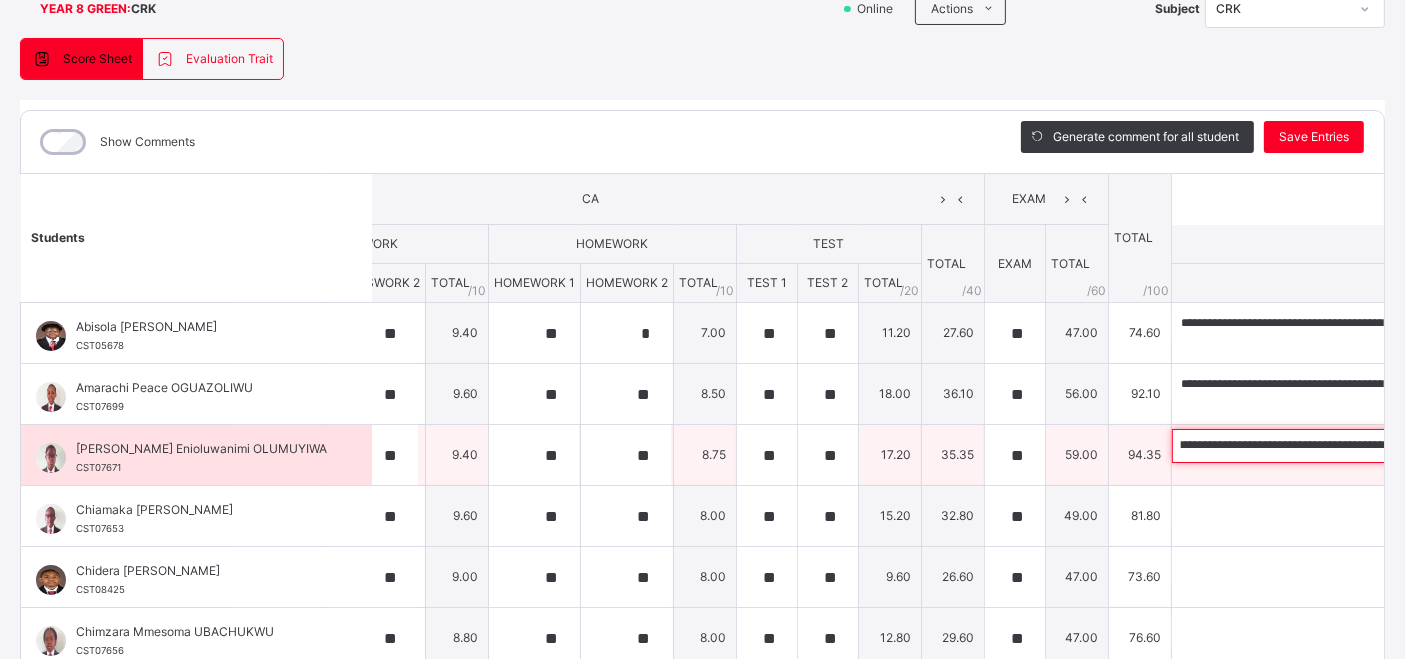 scroll, scrollTop: 0, scrollLeft: 0, axis: both 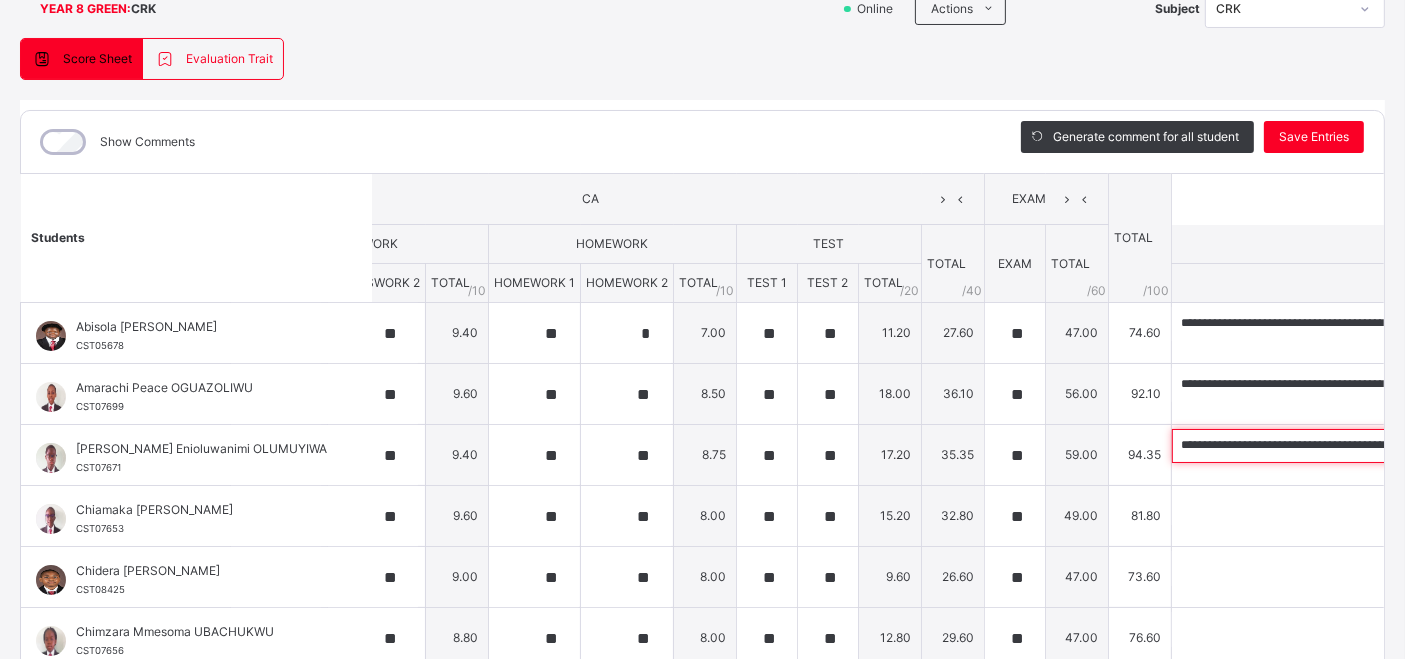 type on "**********" 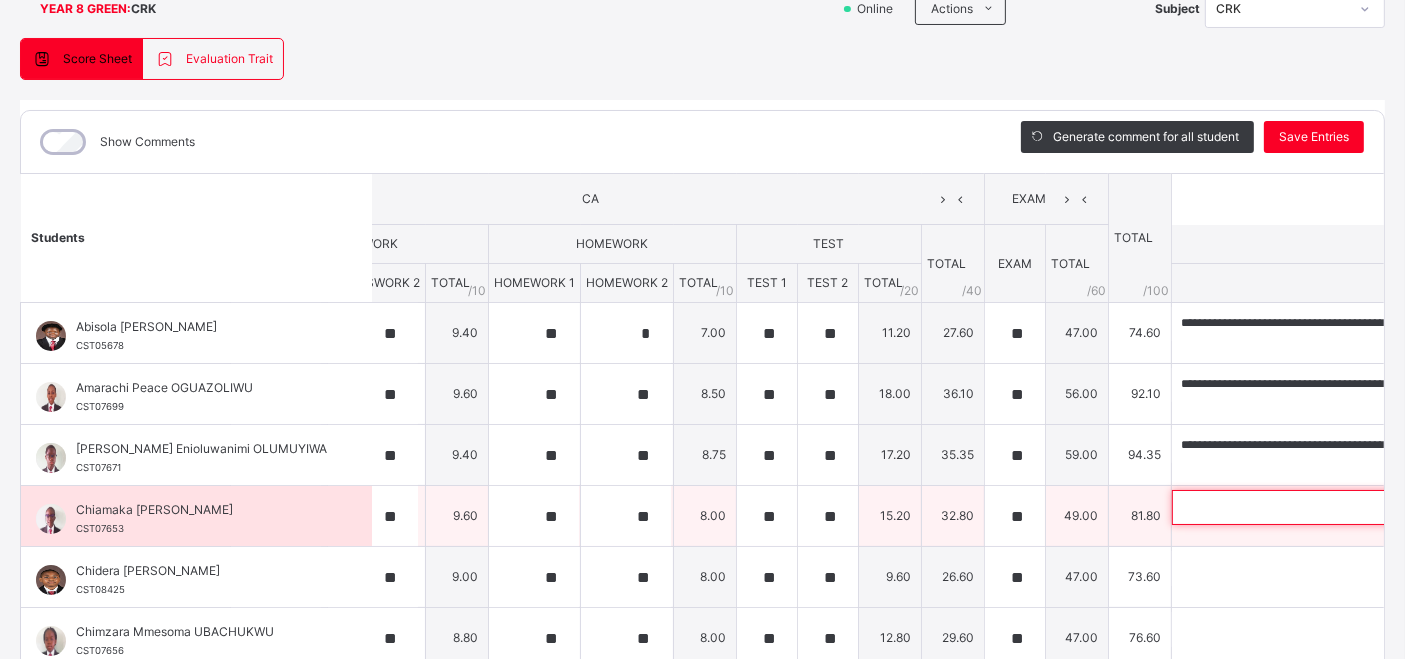 click at bounding box center [1302, 507] 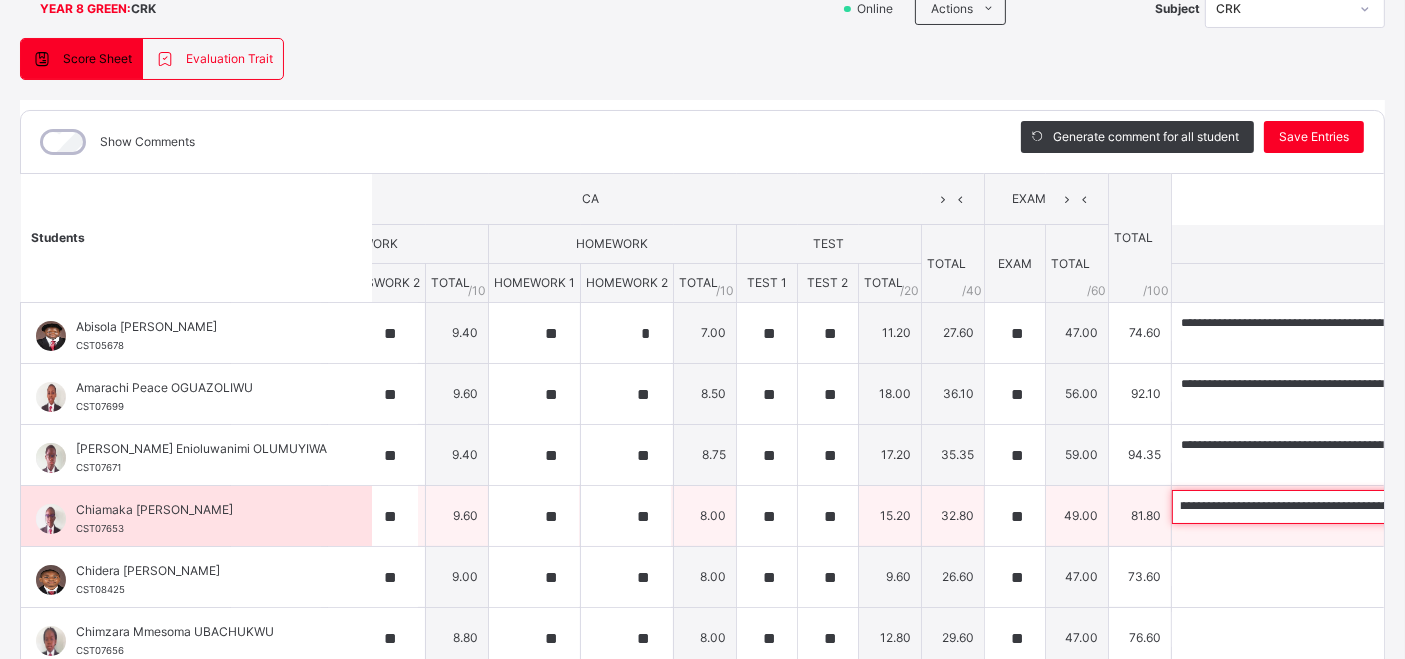 scroll, scrollTop: 0, scrollLeft: 0, axis: both 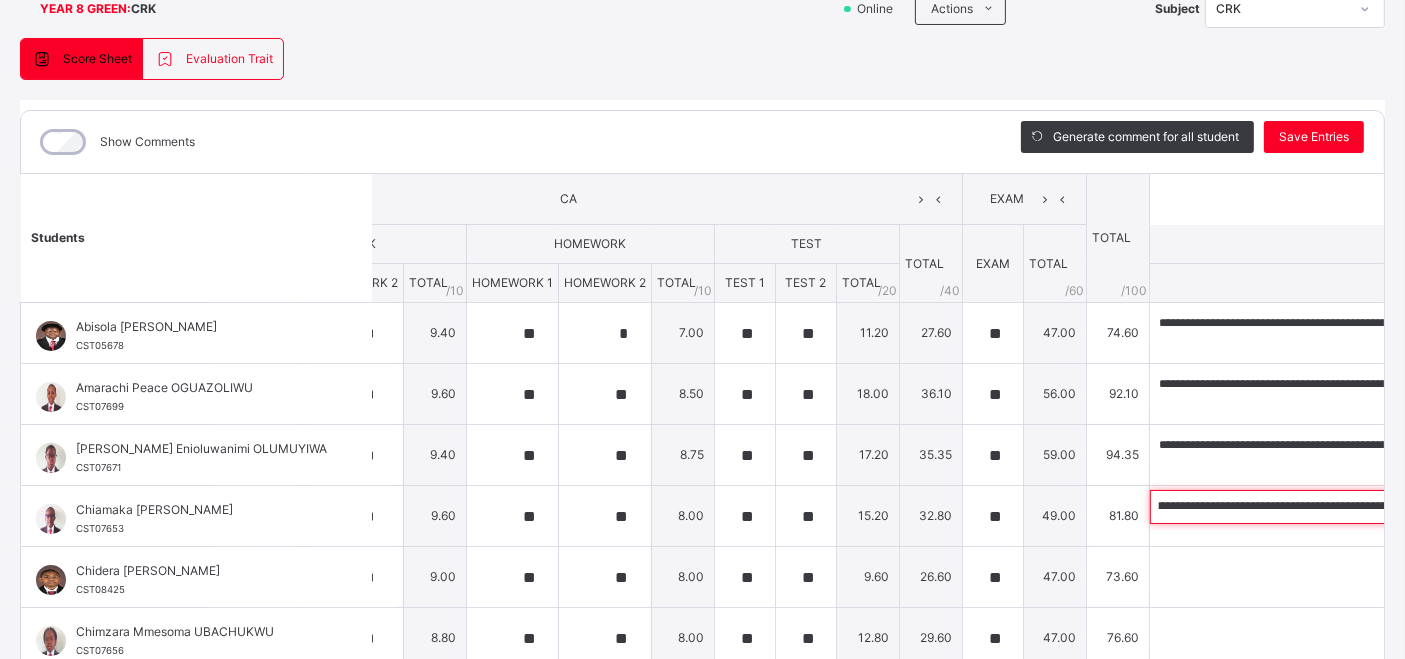 type on "**********" 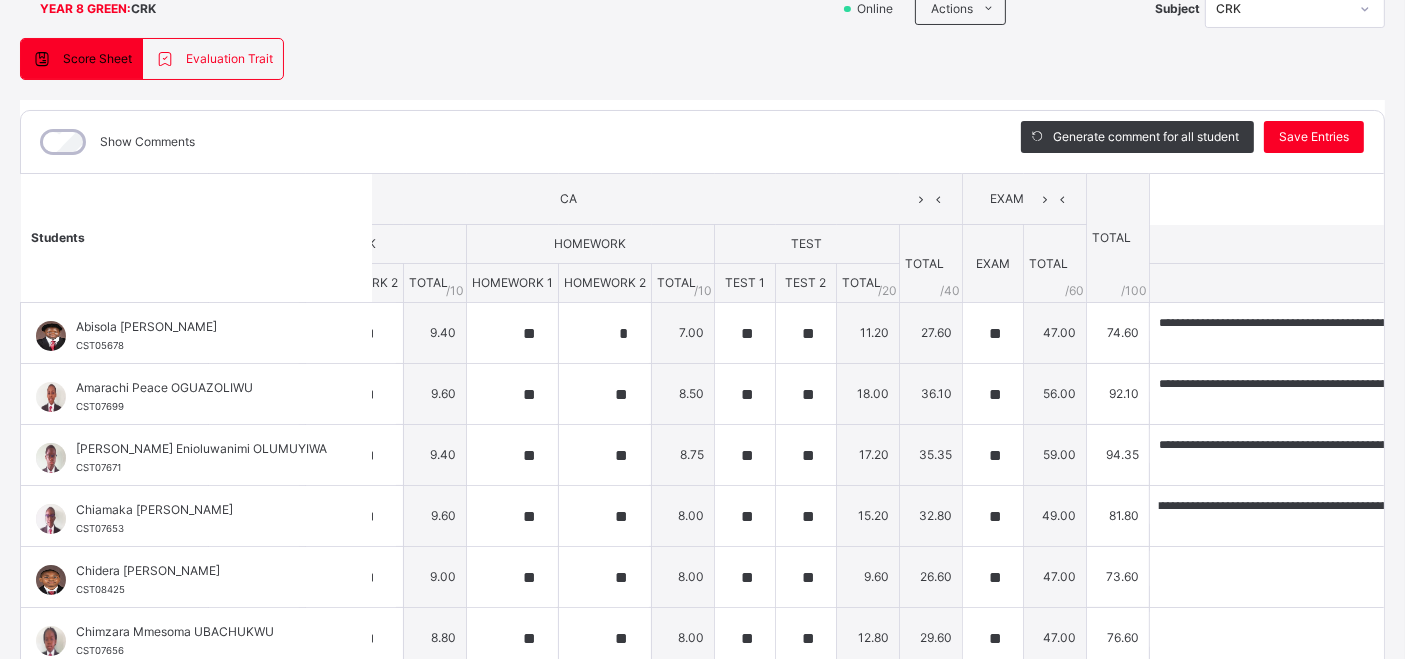scroll, scrollTop: 0, scrollLeft: 0, axis: both 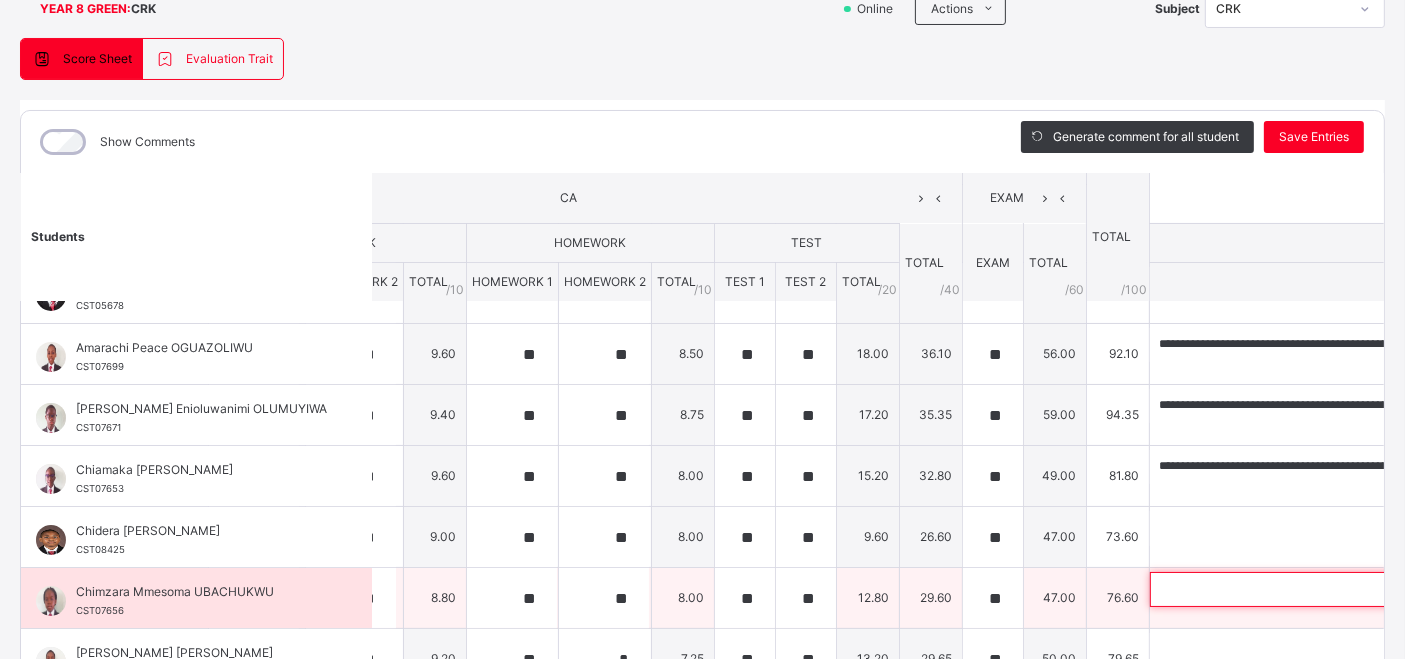 click at bounding box center (1280, 589) 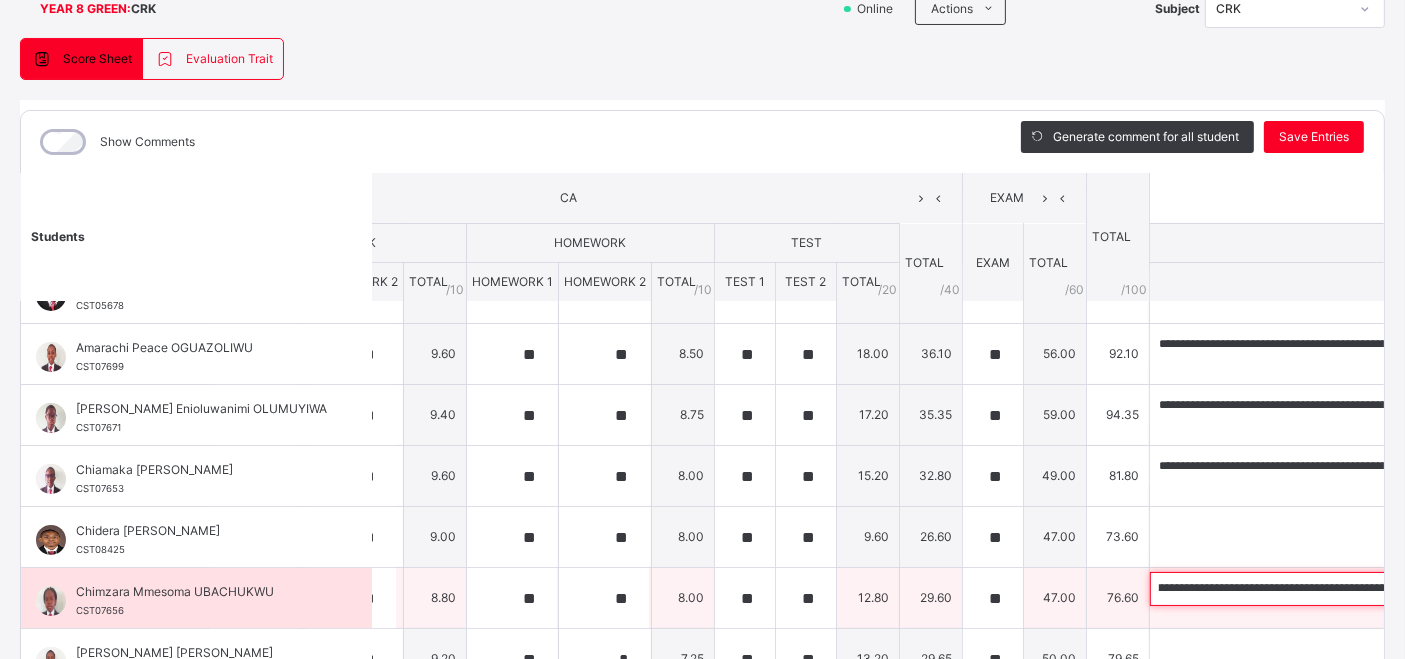 scroll, scrollTop: 0, scrollLeft: 0, axis: both 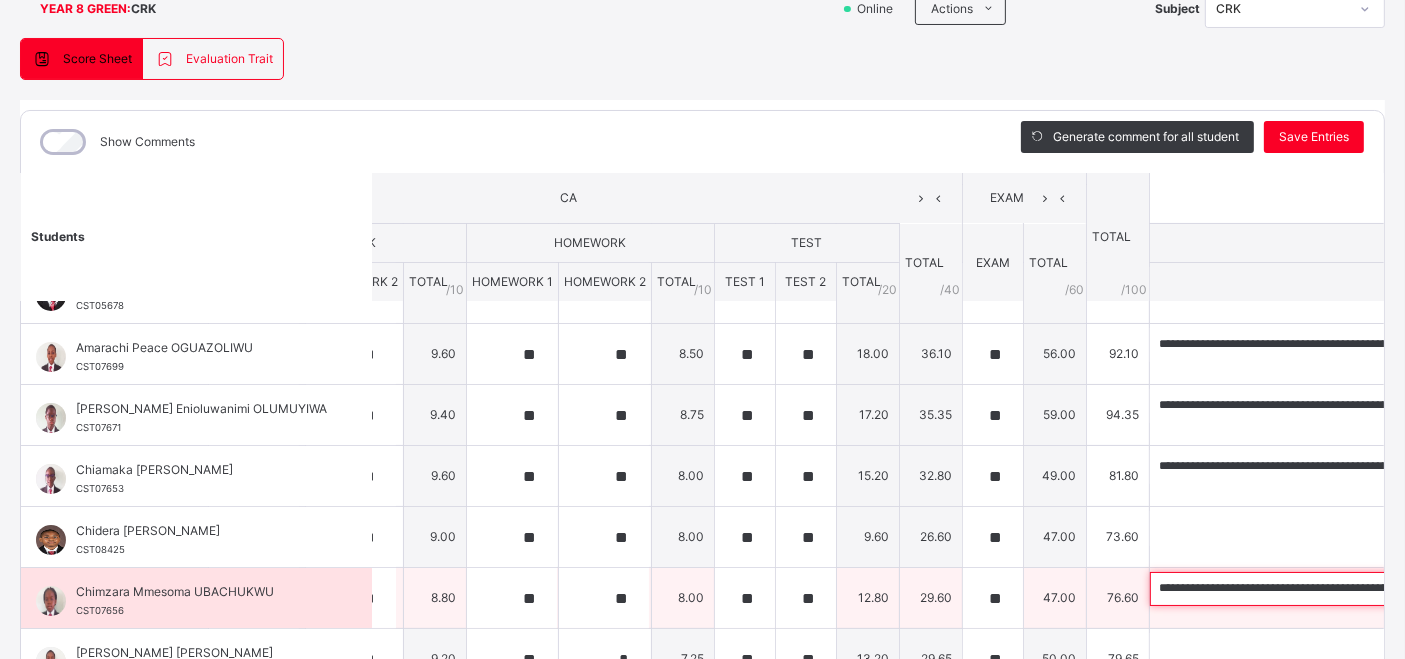 click on "**********" at bounding box center [1280, 589] 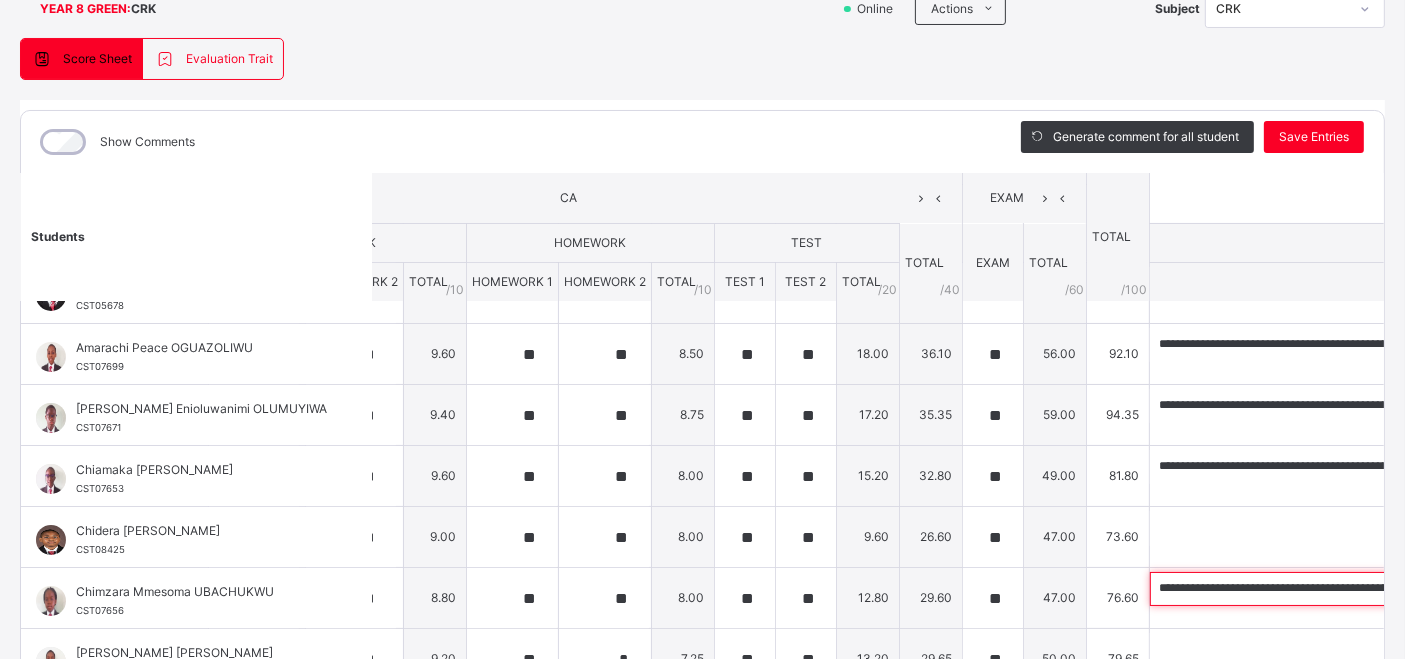 type on "**********" 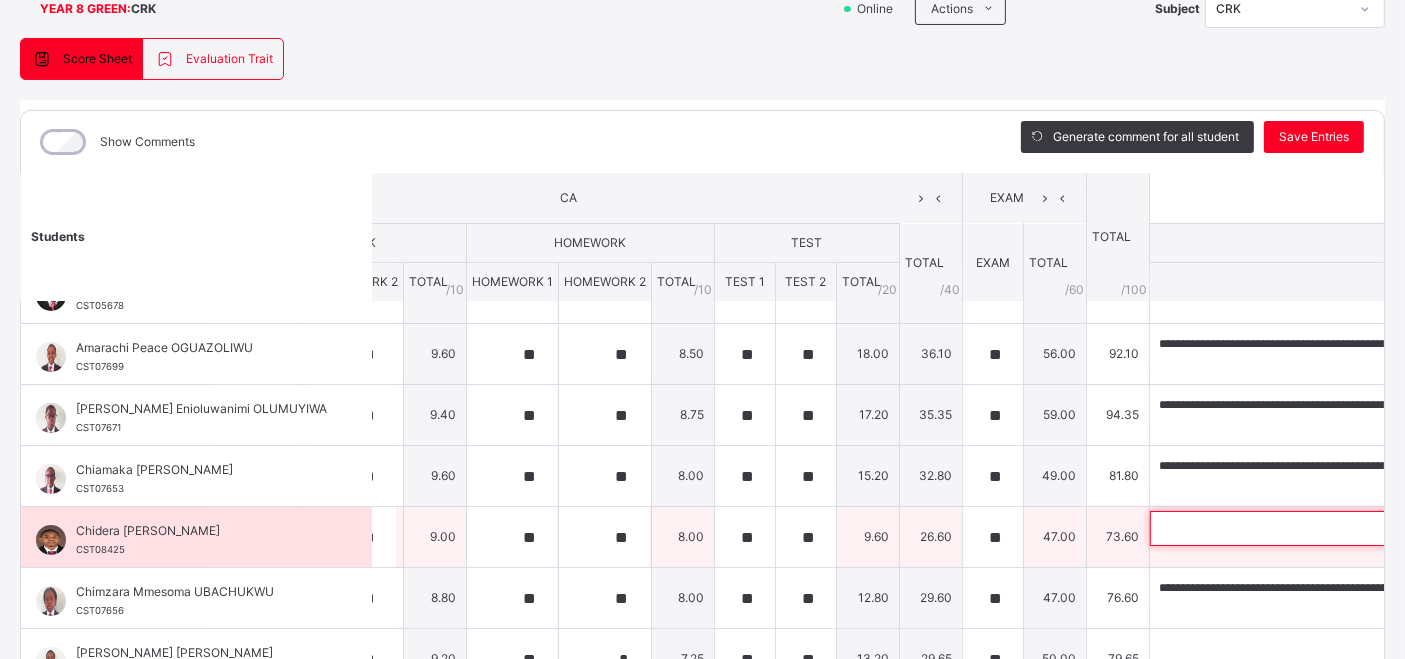 click at bounding box center [1280, 528] 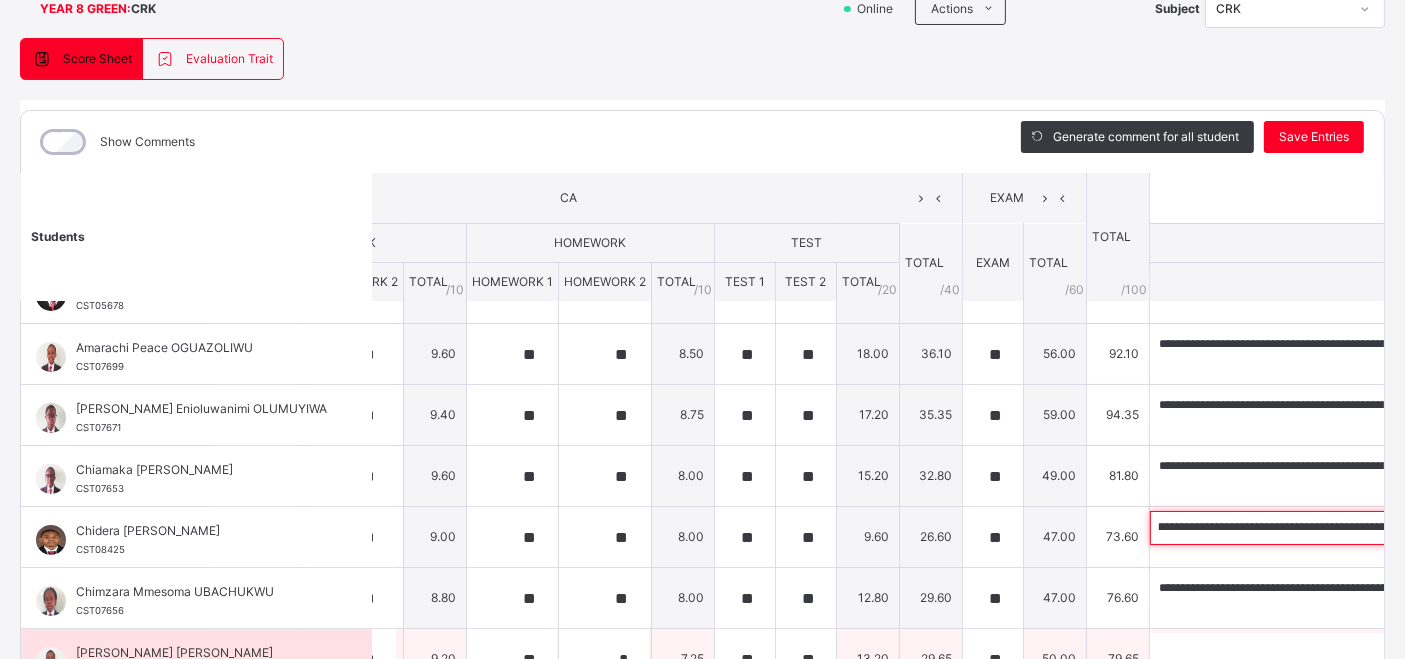 scroll, scrollTop: 0, scrollLeft: 287, axis: horizontal 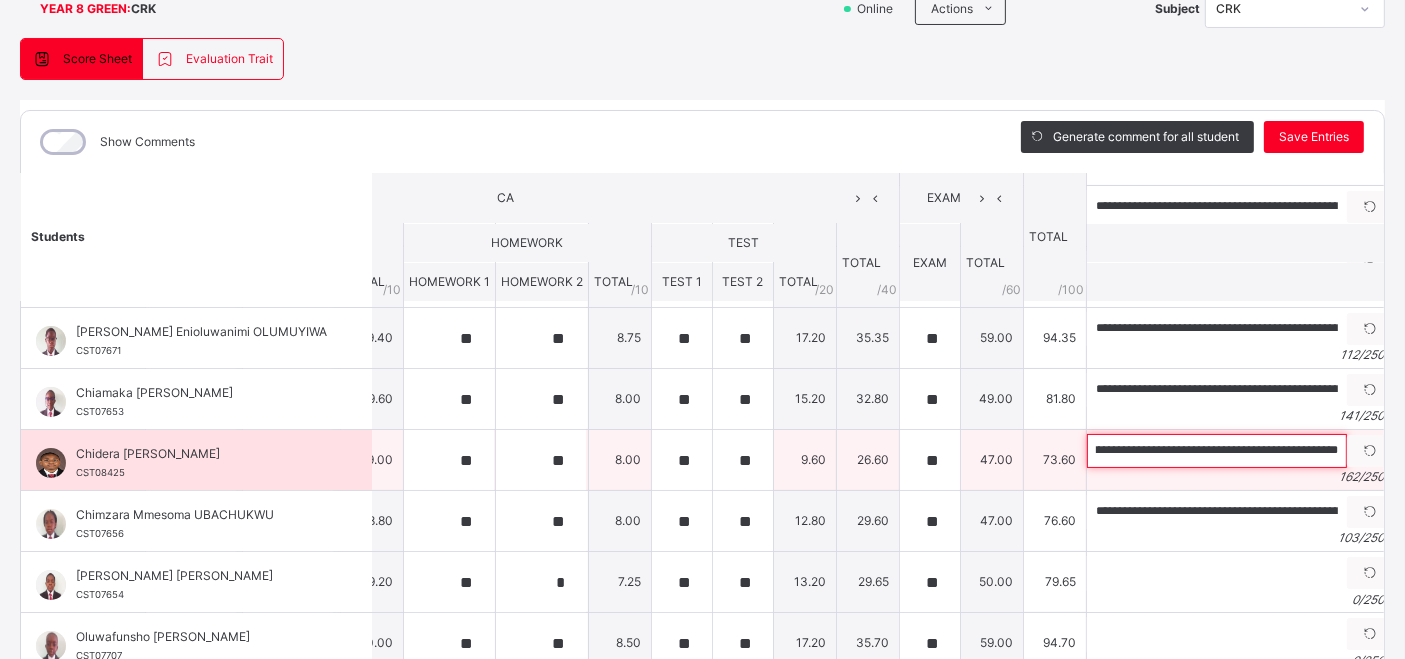 type on "**********" 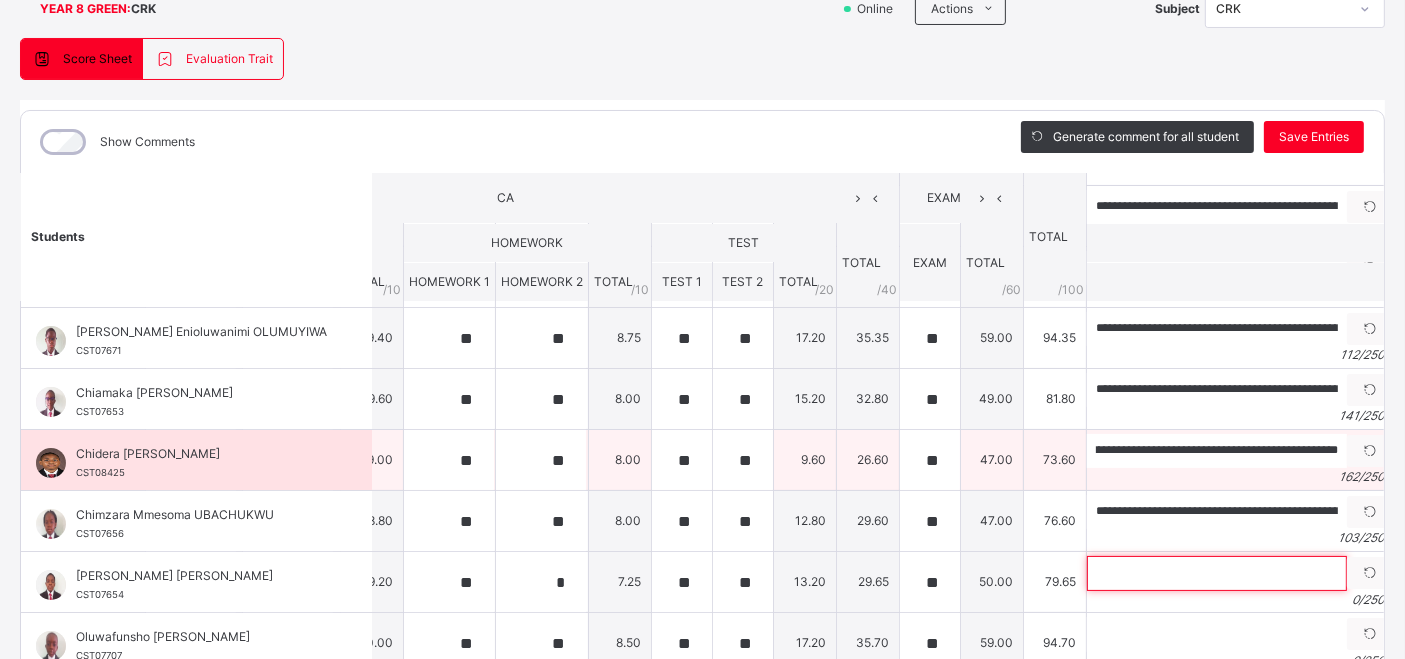 scroll, scrollTop: 0, scrollLeft: 0, axis: both 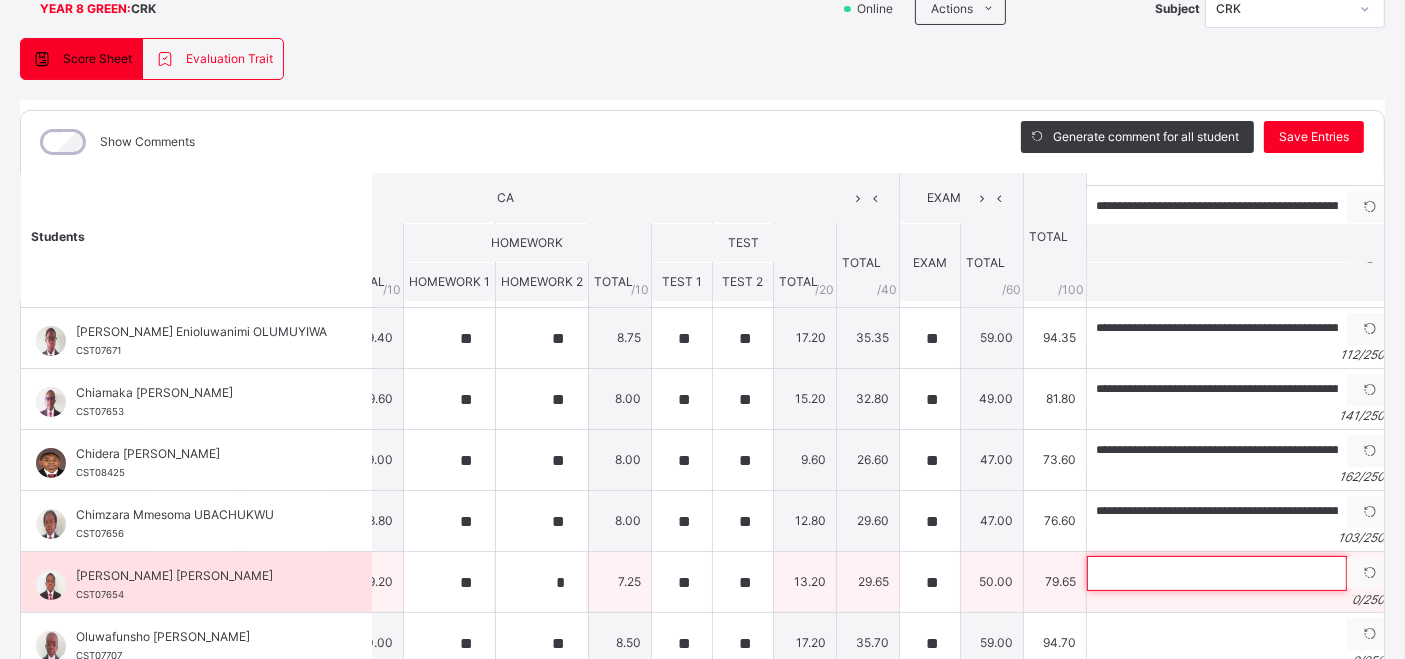 click at bounding box center [1217, 573] 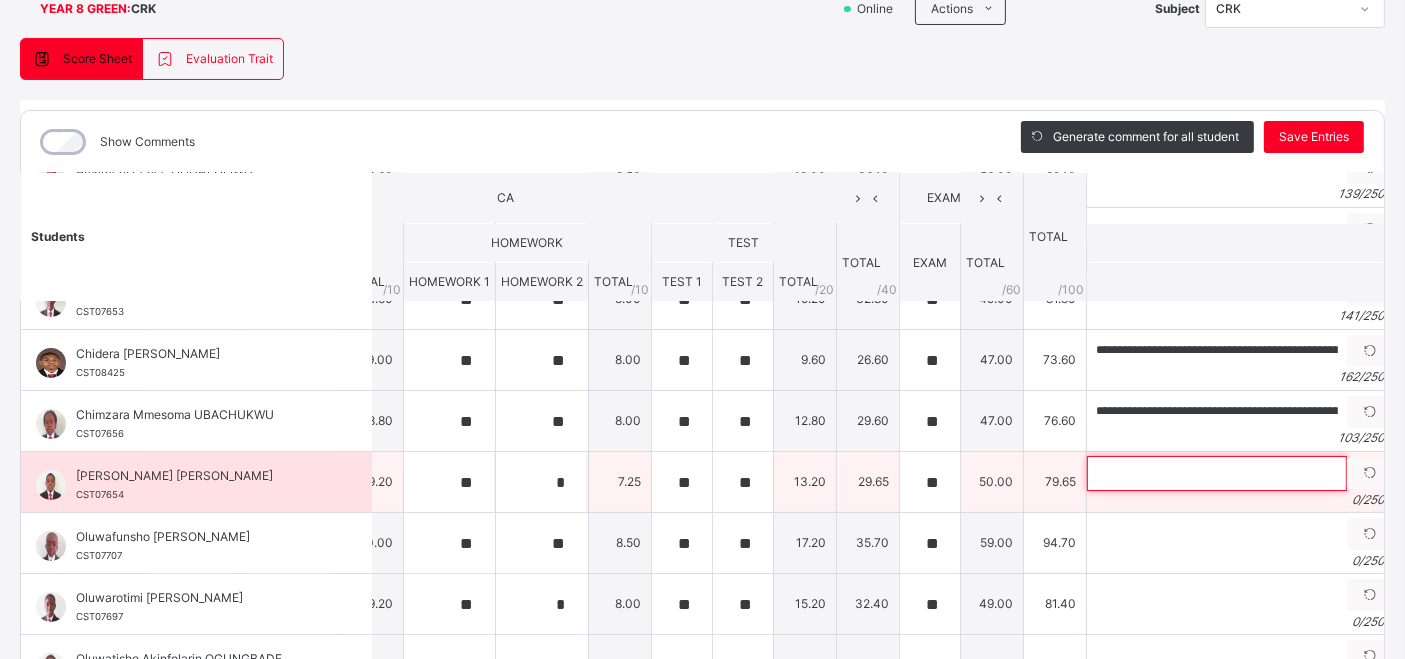 scroll, scrollTop: 219, scrollLeft: 227, axis: both 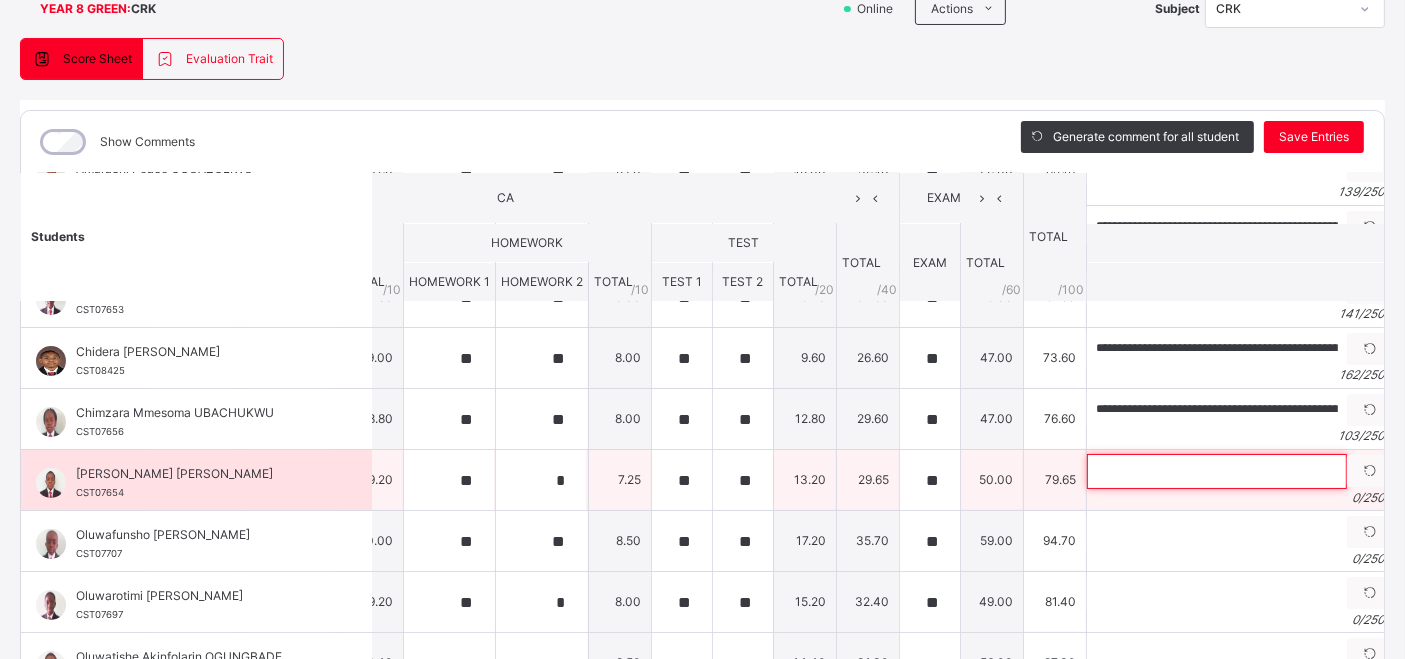 click at bounding box center (1217, 471) 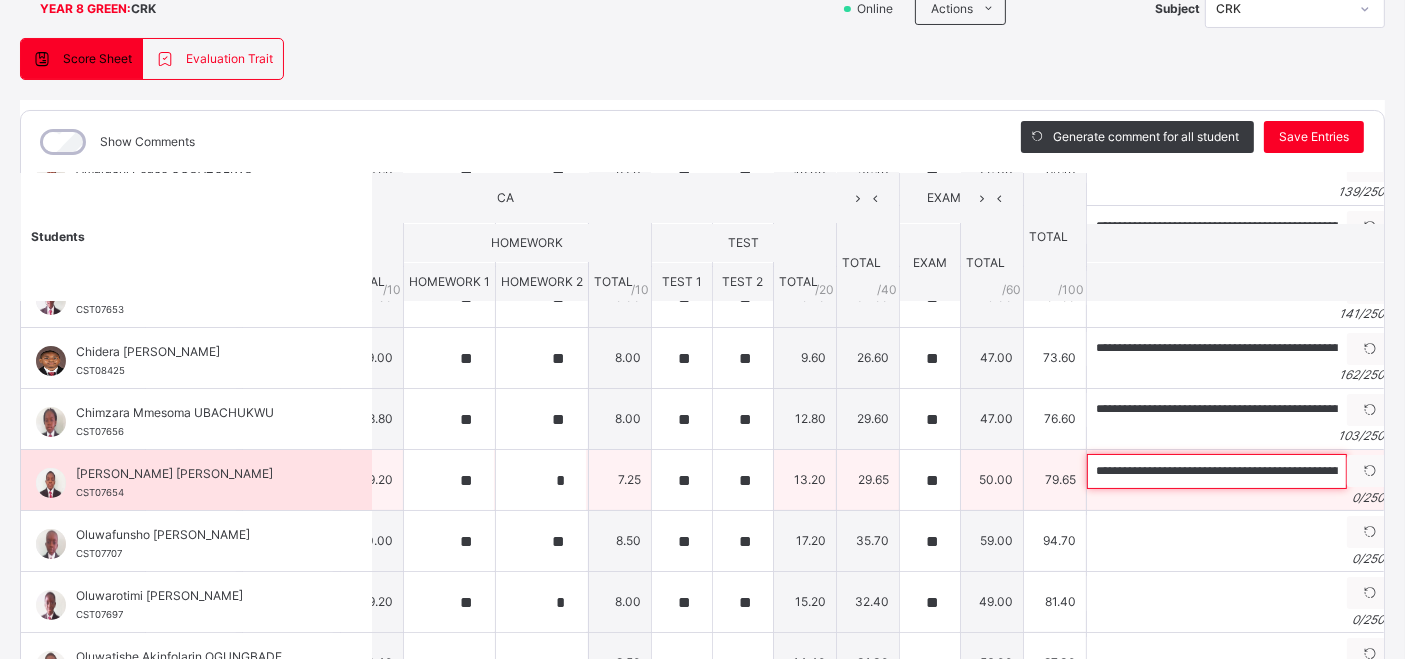 scroll, scrollTop: 0, scrollLeft: 520, axis: horizontal 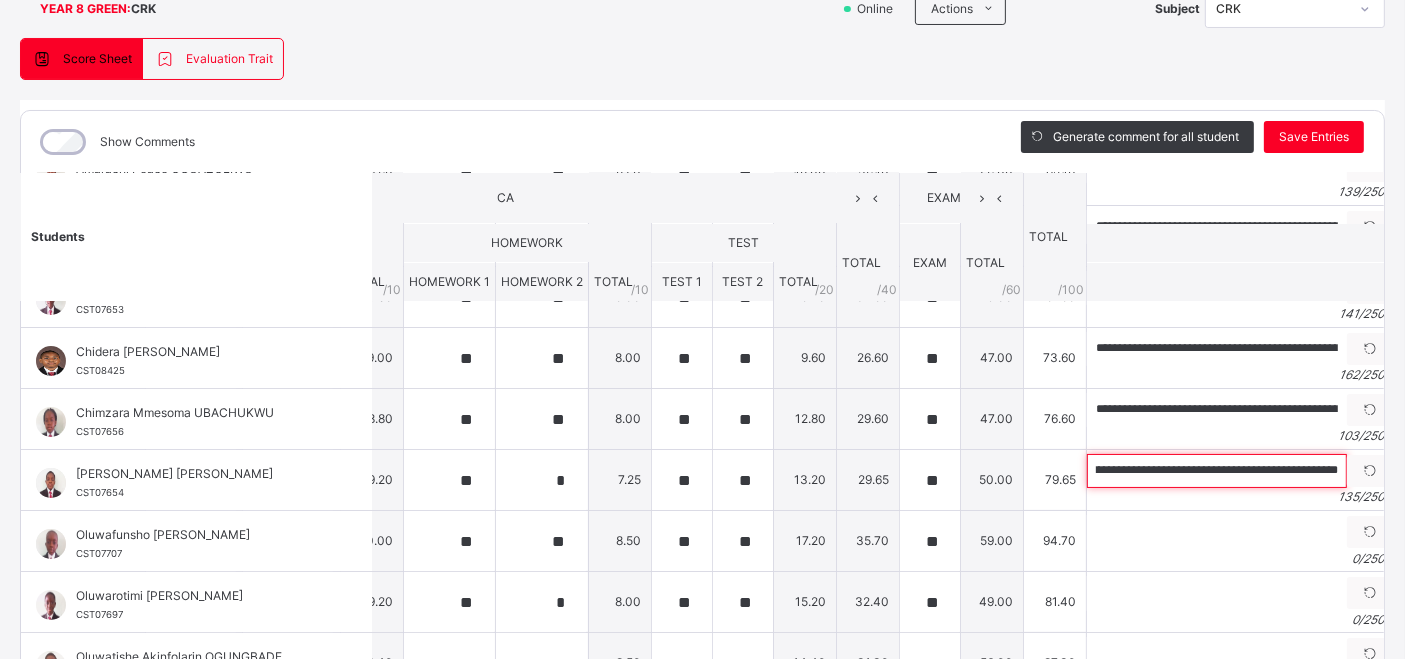 type on "**********" 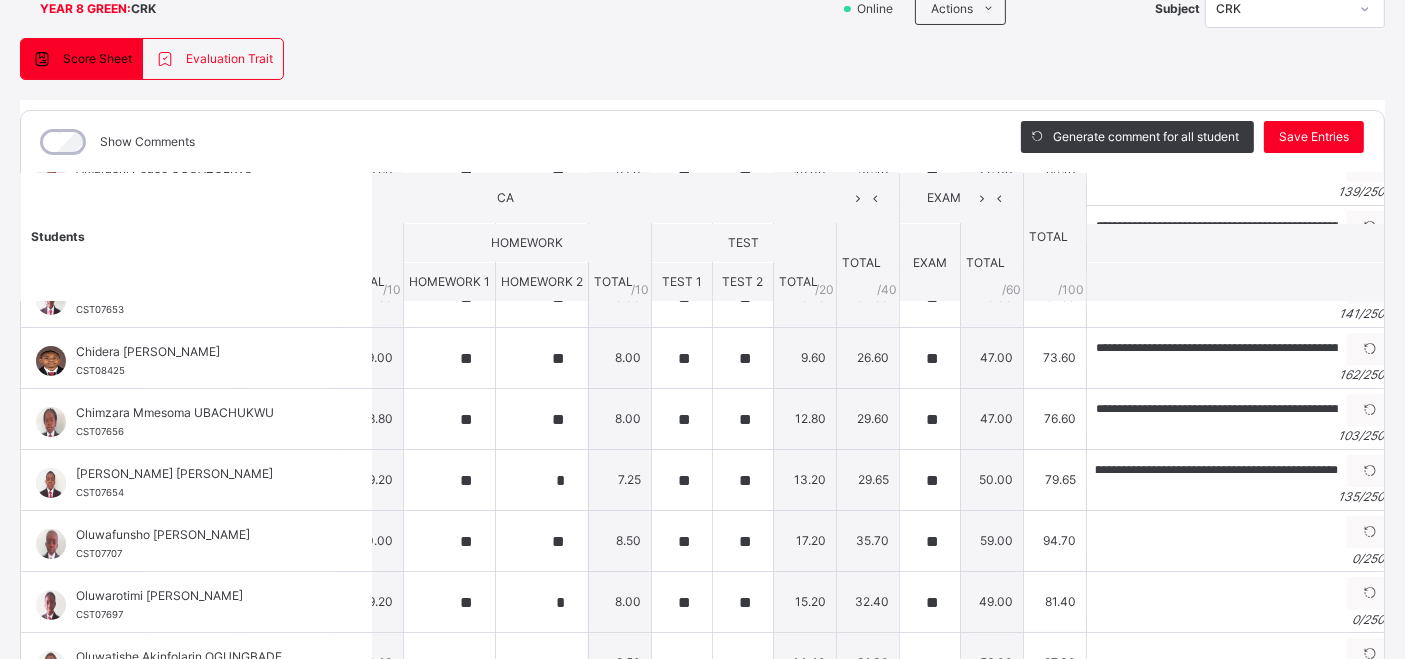 scroll, scrollTop: 0, scrollLeft: 0, axis: both 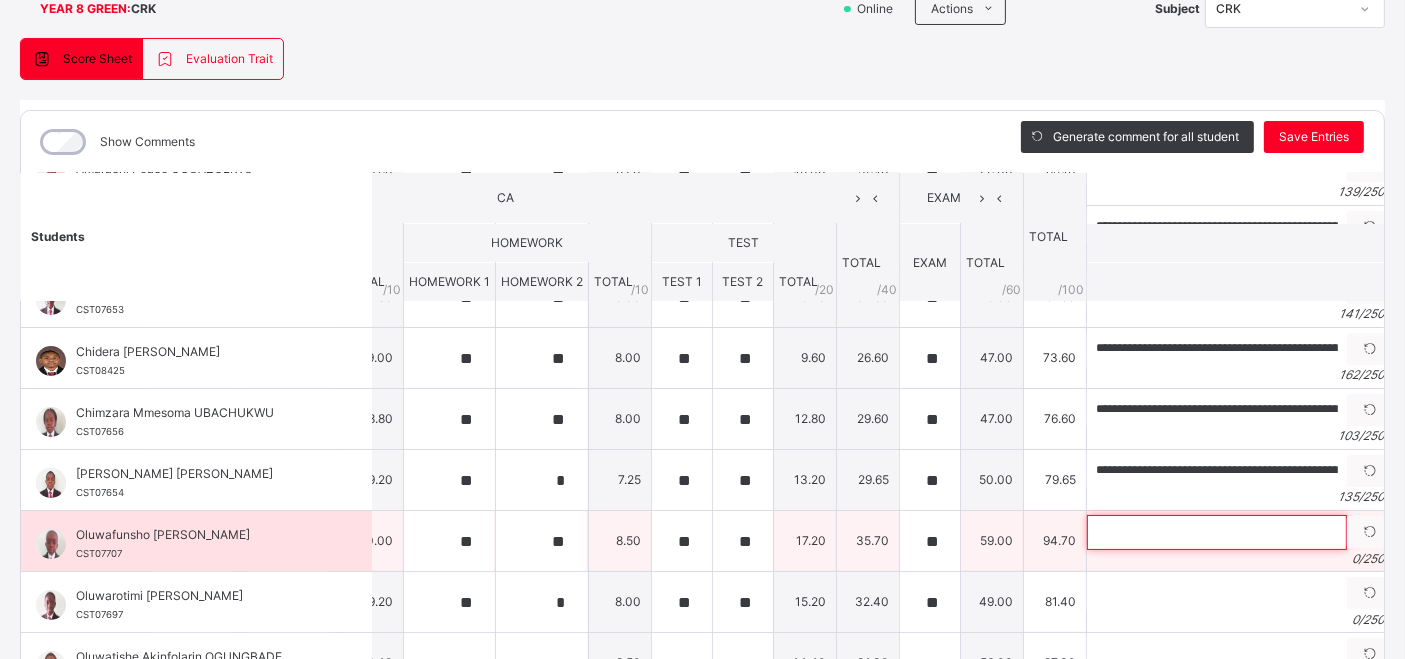 click at bounding box center [1217, 532] 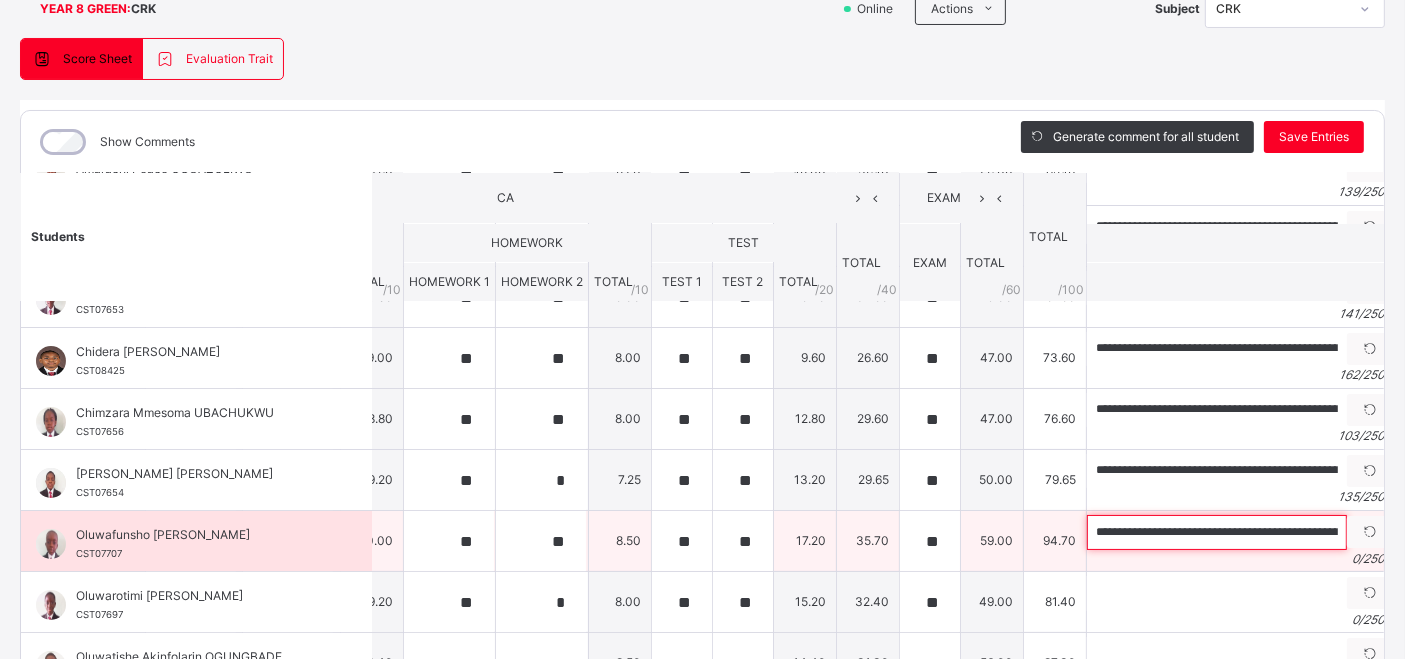 scroll, scrollTop: 0, scrollLeft: 477, axis: horizontal 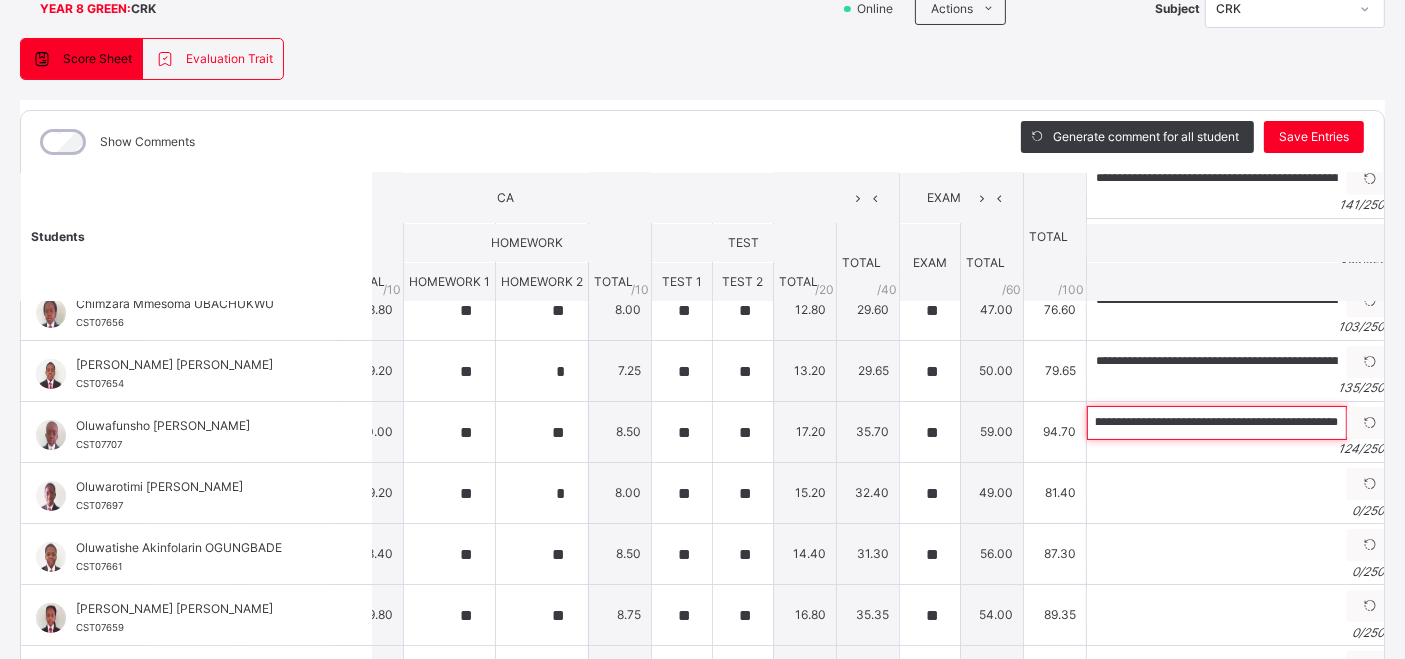 type on "**********" 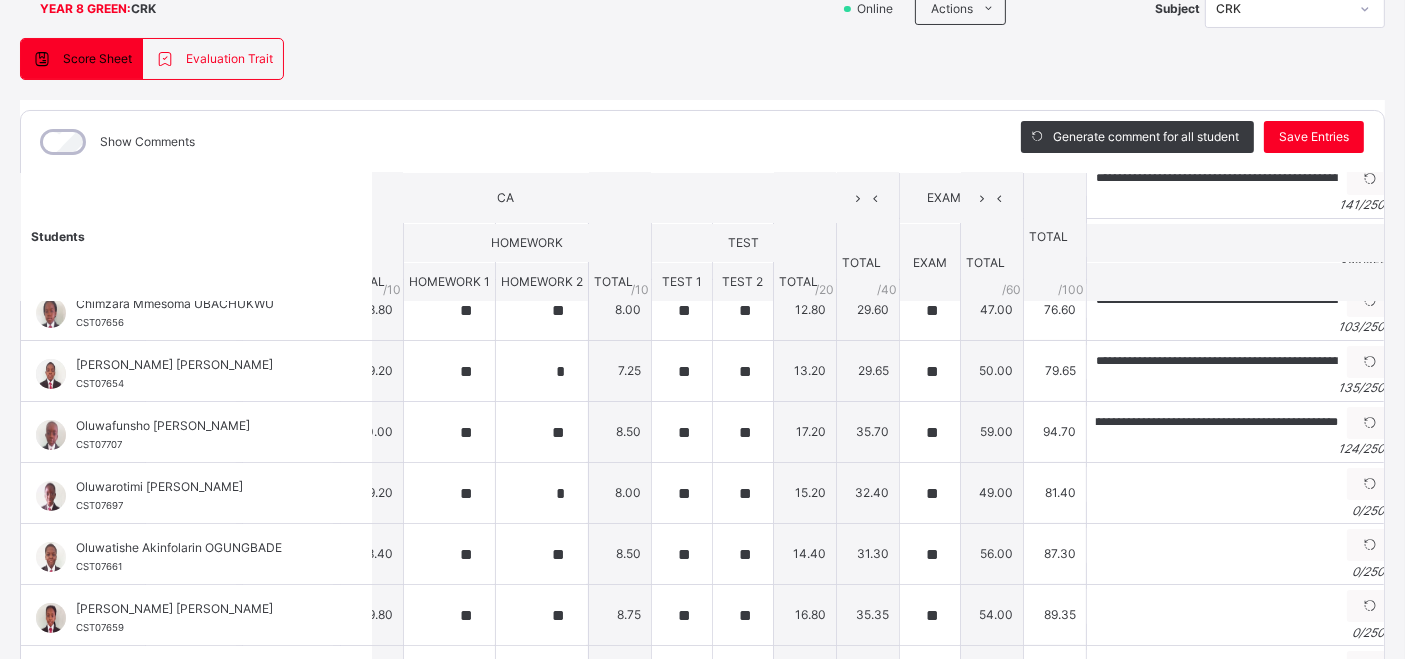 scroll, scrollTop: 0, scrollLeft: 0, axis: both 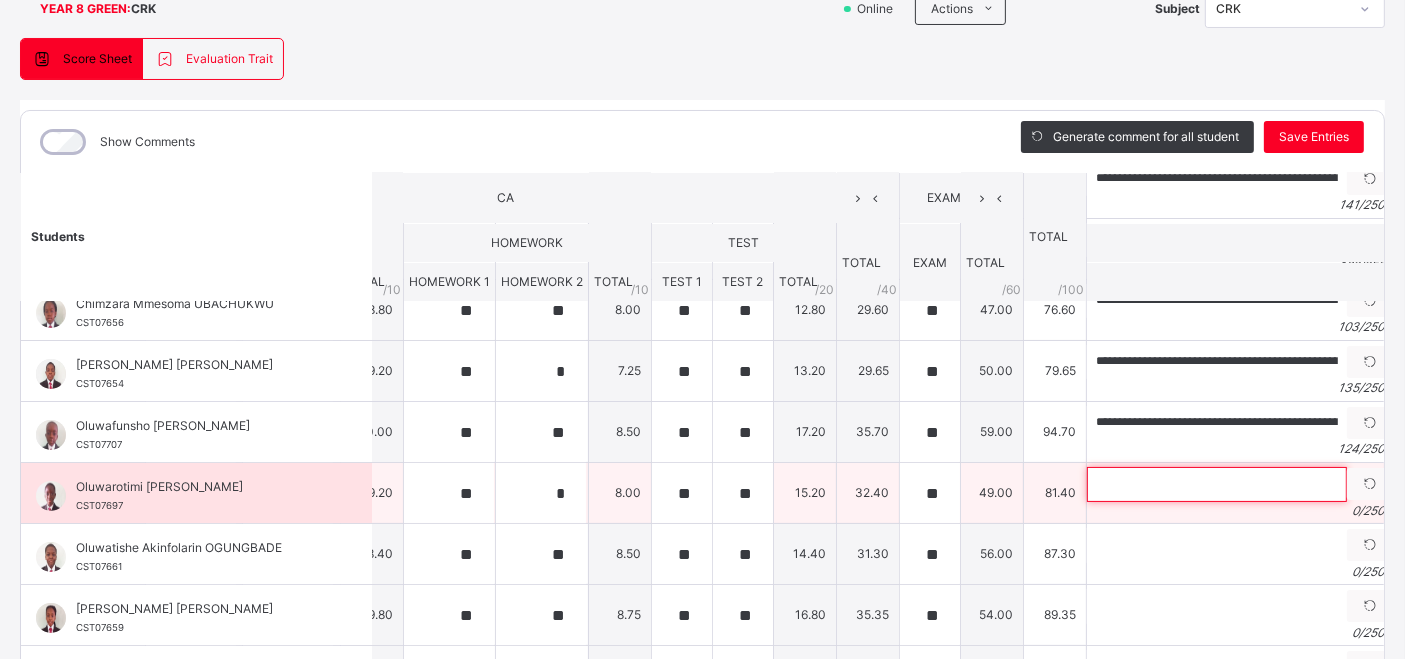 click at bounding box center (1217, 484) 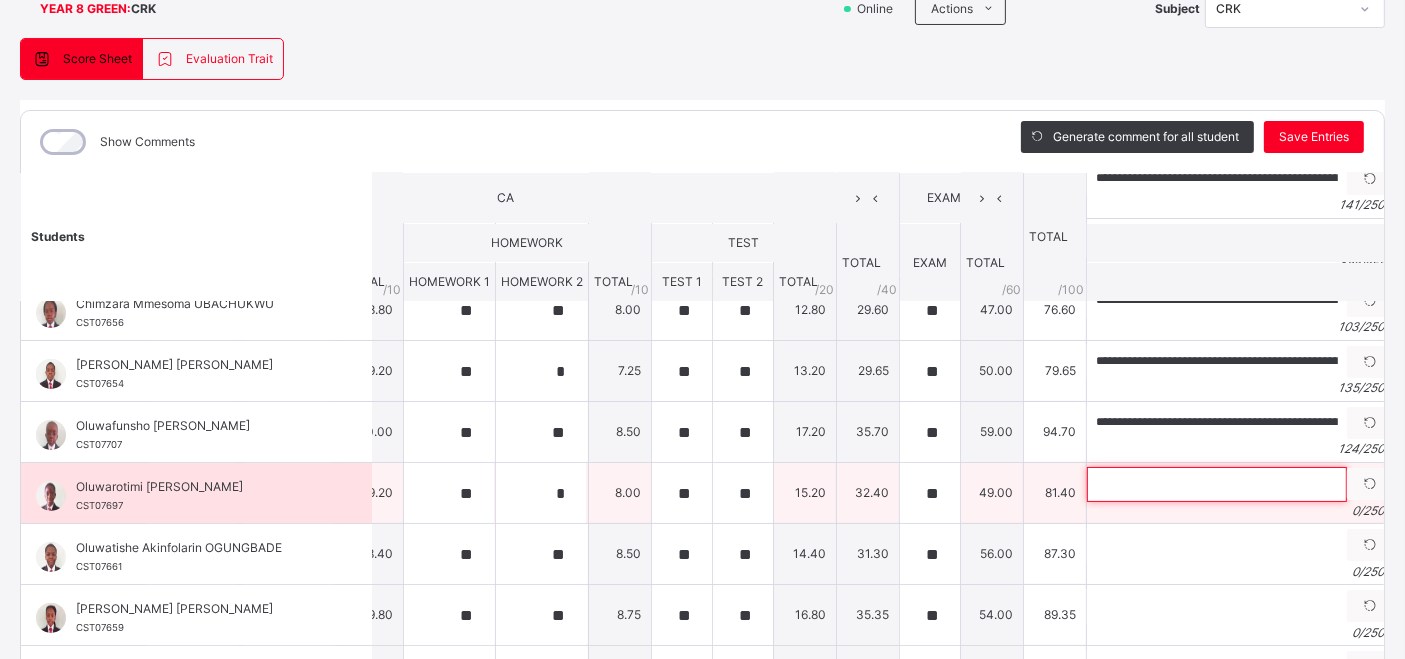 paste on "**********" 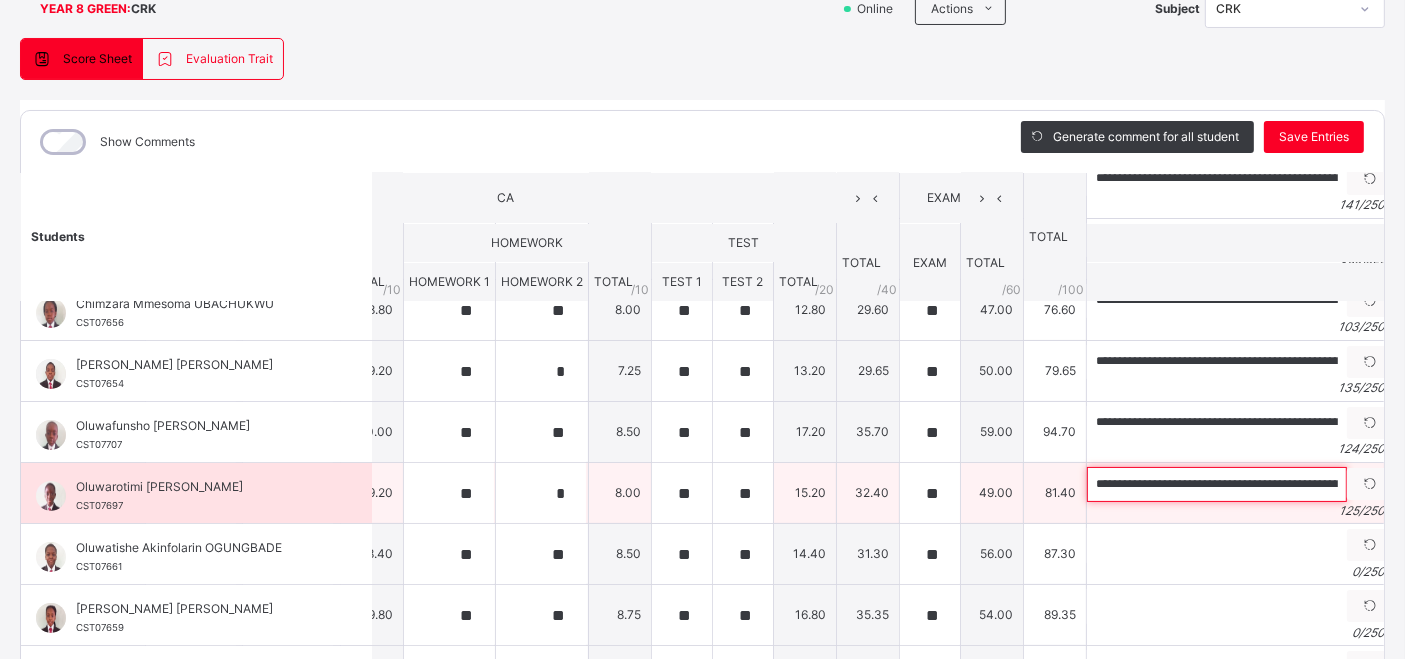 scroll, scrollTop: 0, scrollLeft: 476, axis: horizontal 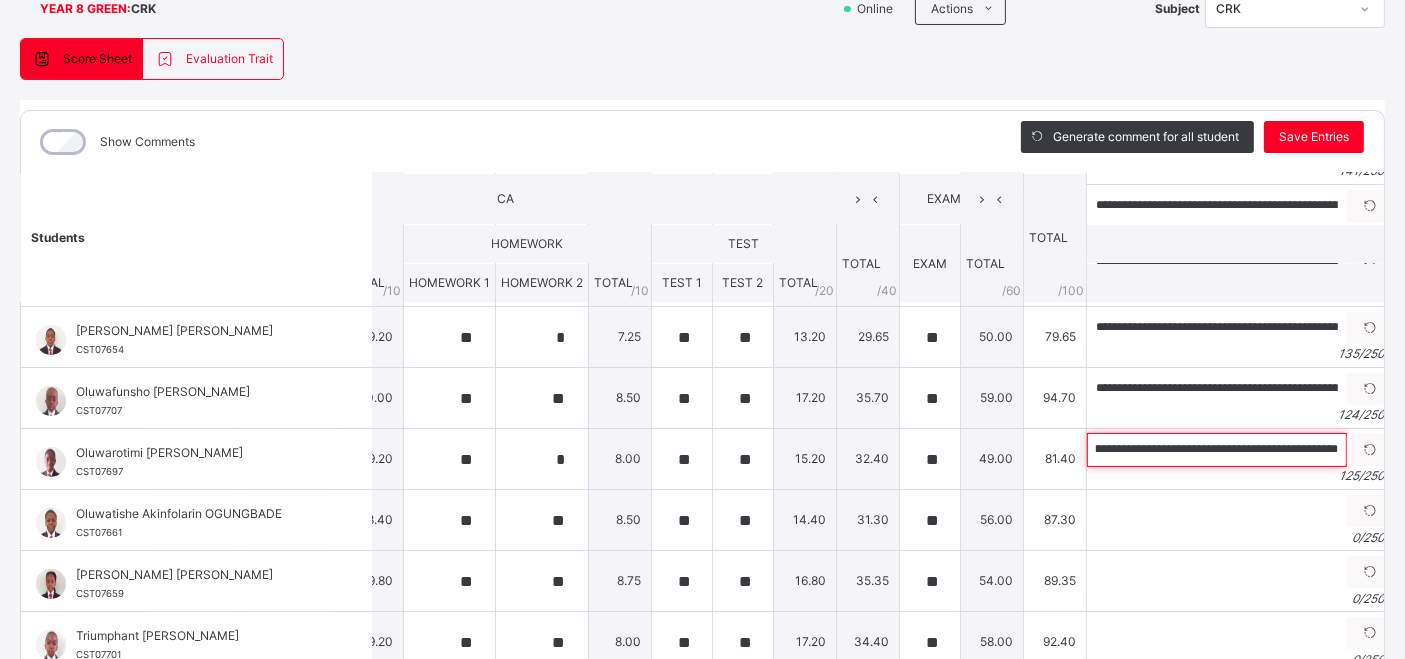 type on "**********" 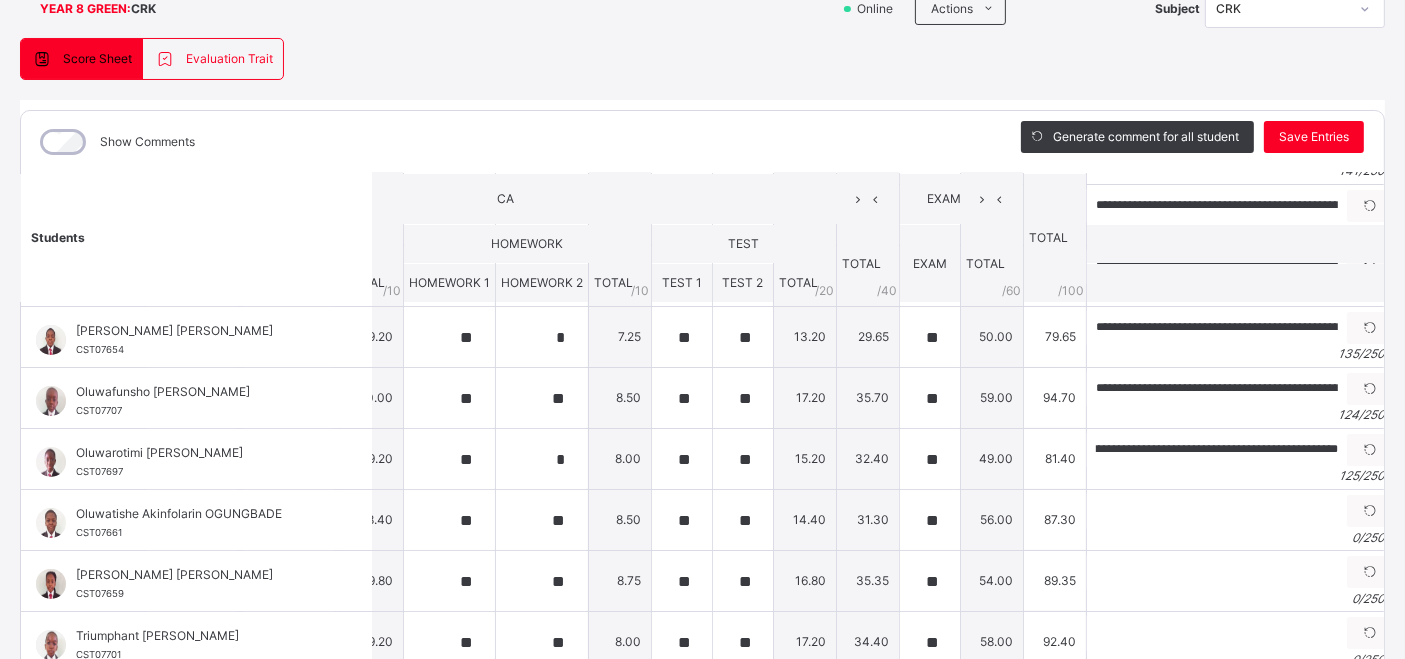 scroll, scrollTop: 0, scrollLeft: 0, axis: both 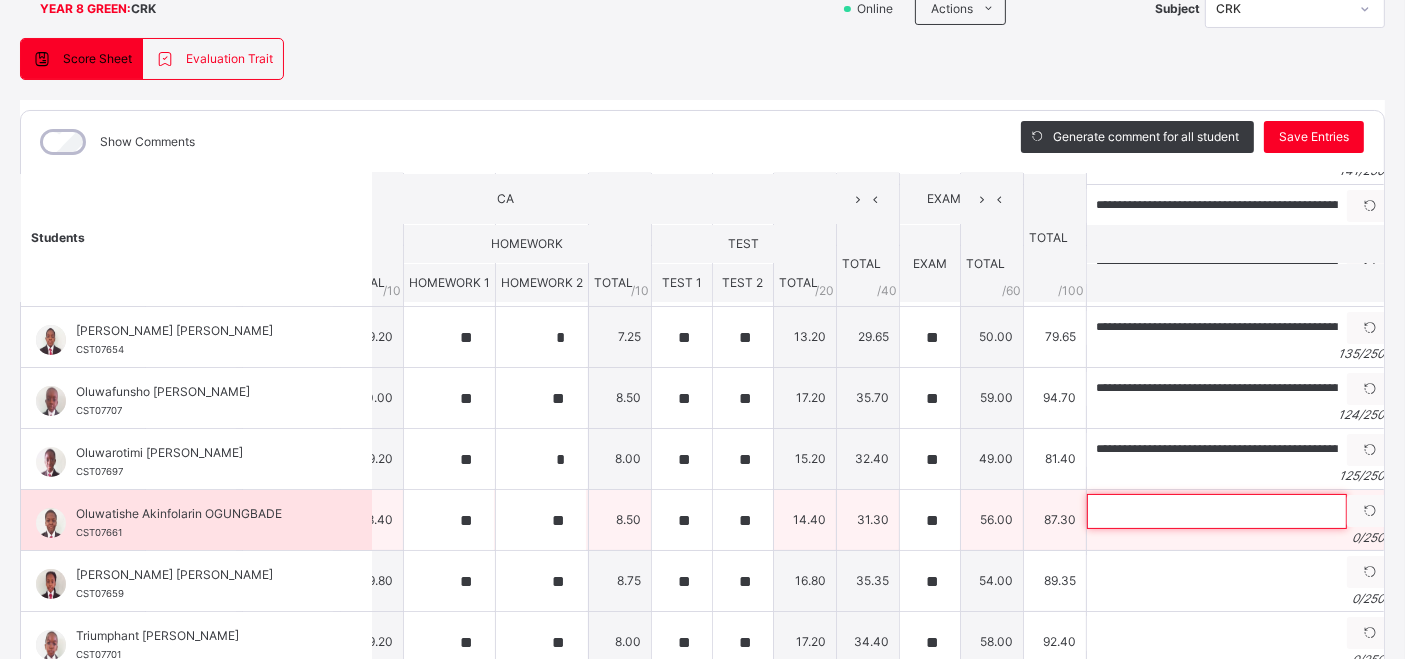 click at bounding box center (1217, 511) 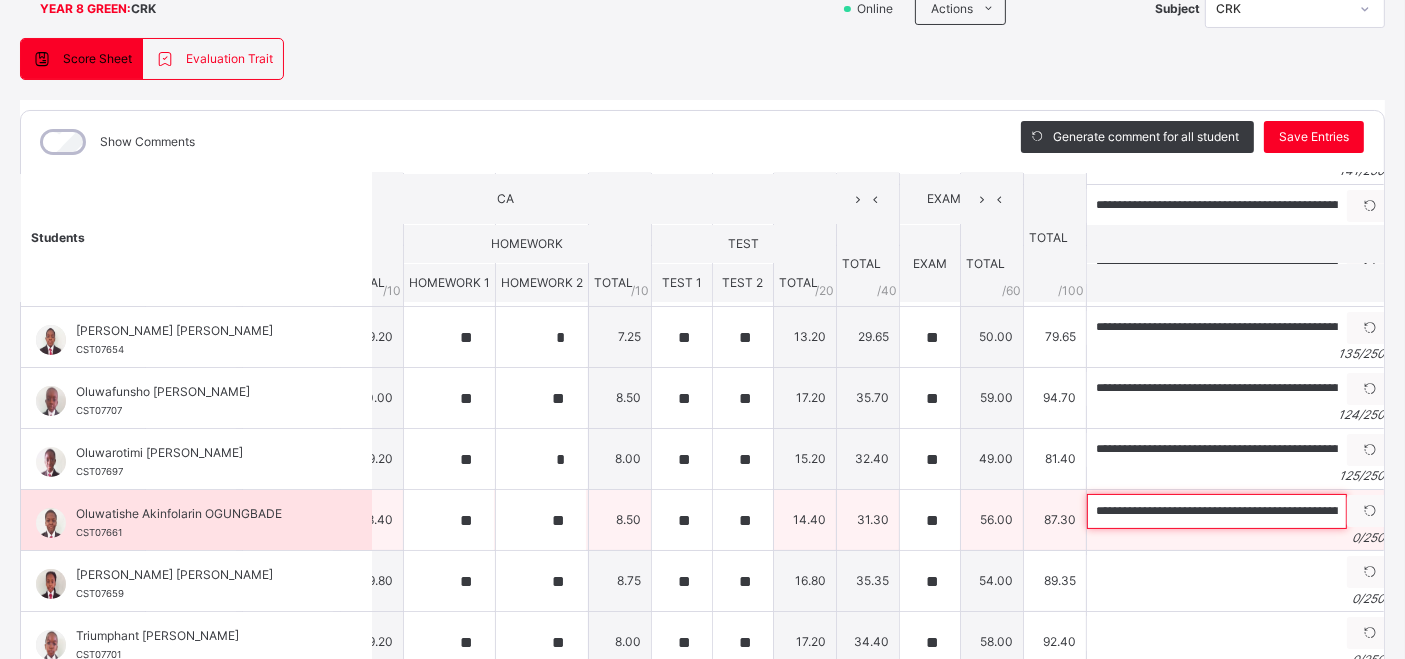 scroll, scrollTop: 0, scrollLeft: 399, axis: horizontal 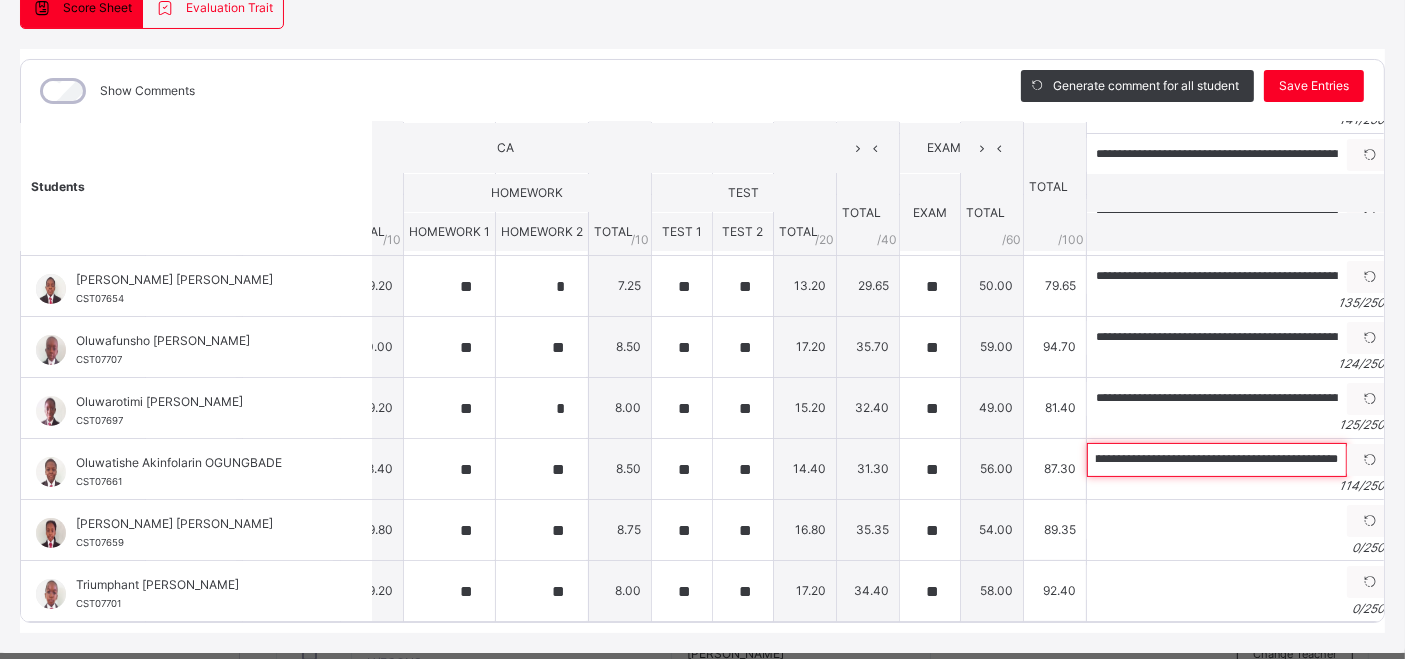 type on "**********" 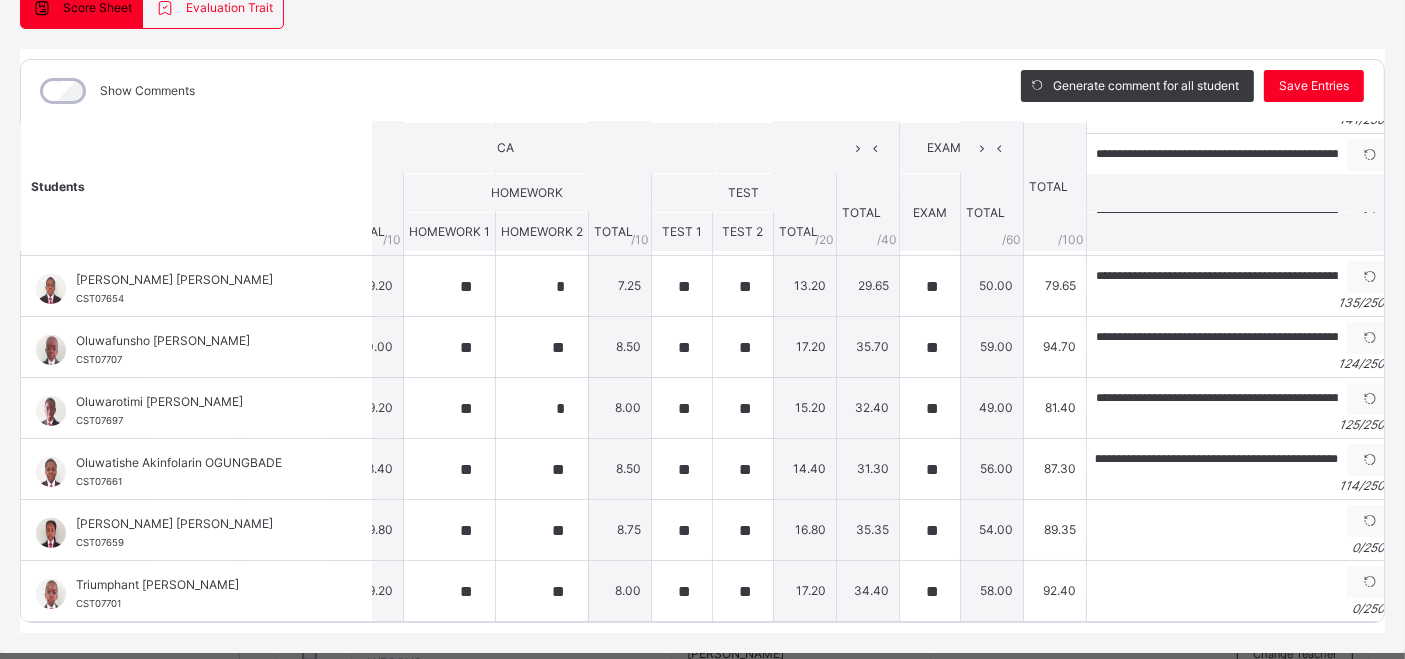 scroll, scrollTop: 0, scrollLeft: 0, axis: both 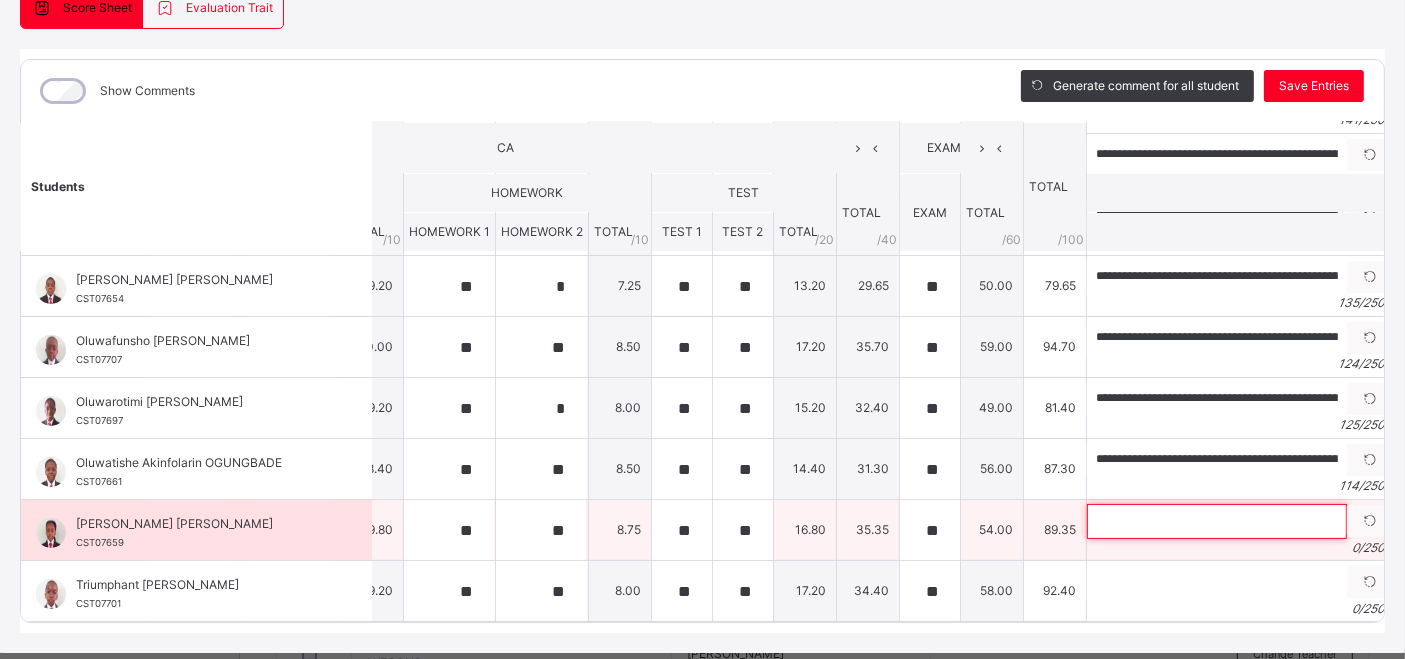 click at bounding box center (1217, 521) 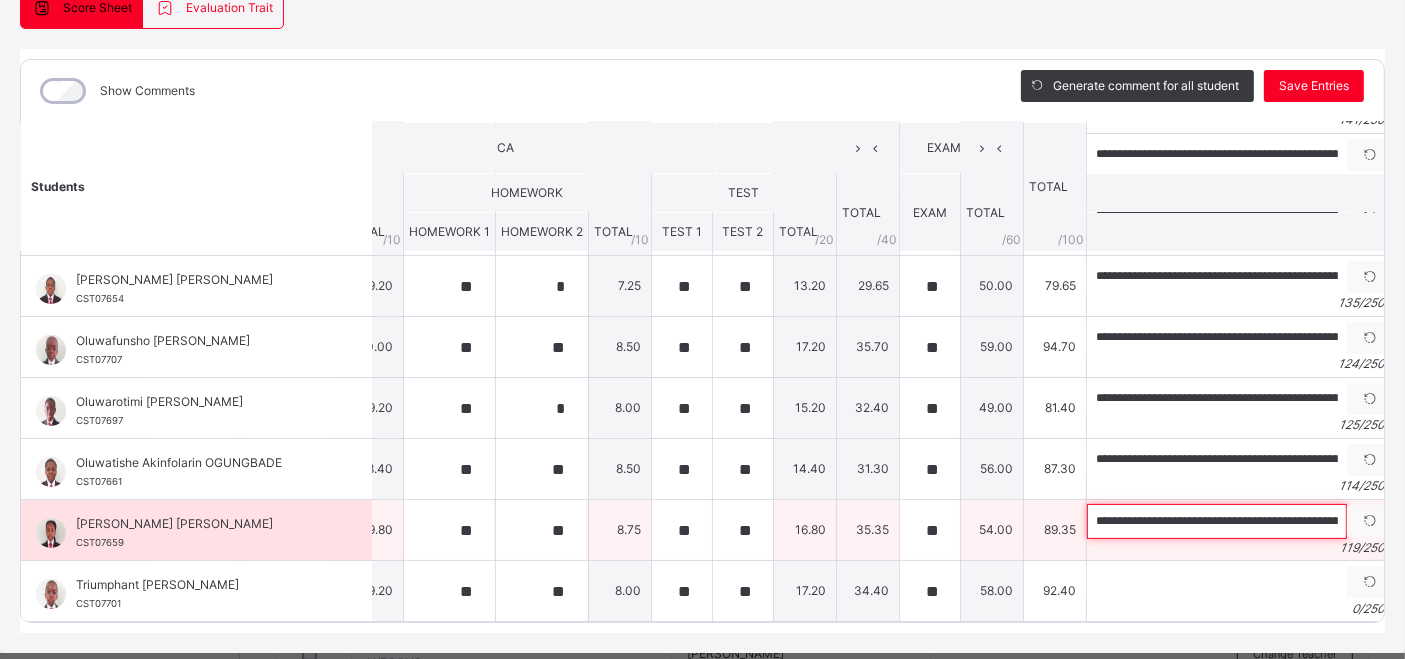 scroll, scrollTop: 0, scrollLeft: 454, axis: horizontal 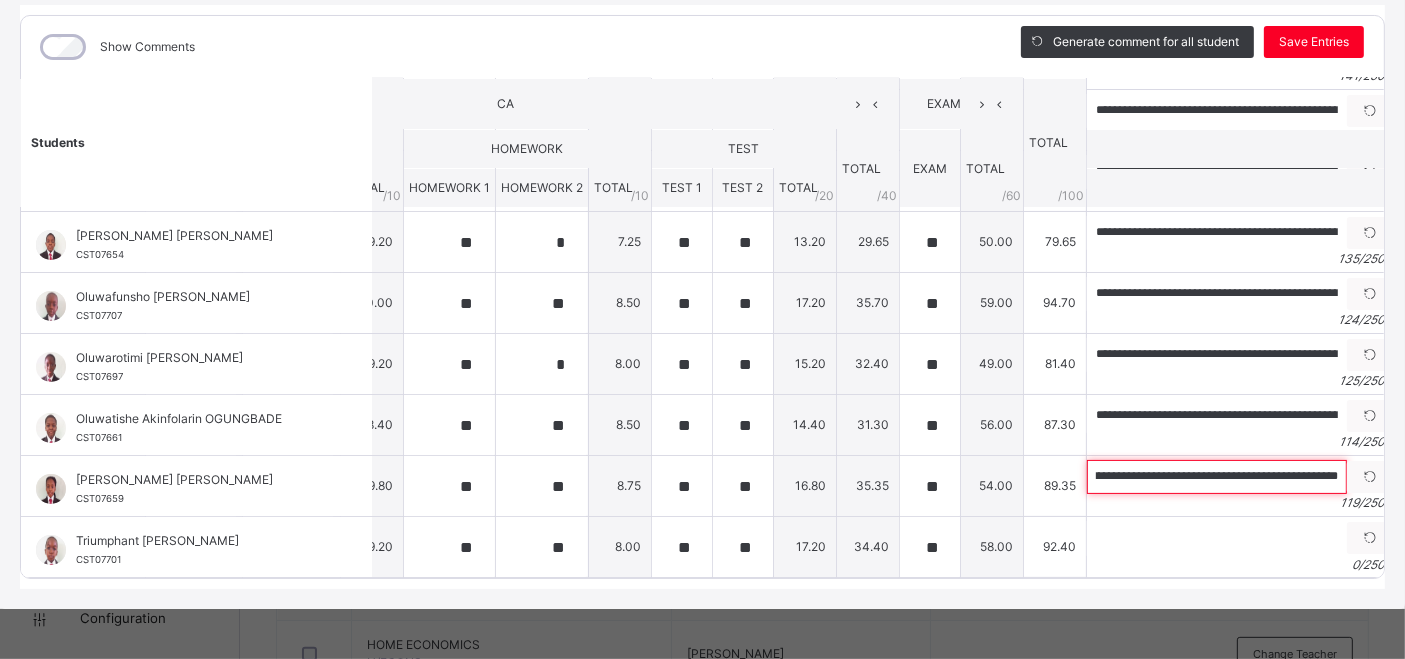 type on "**********" 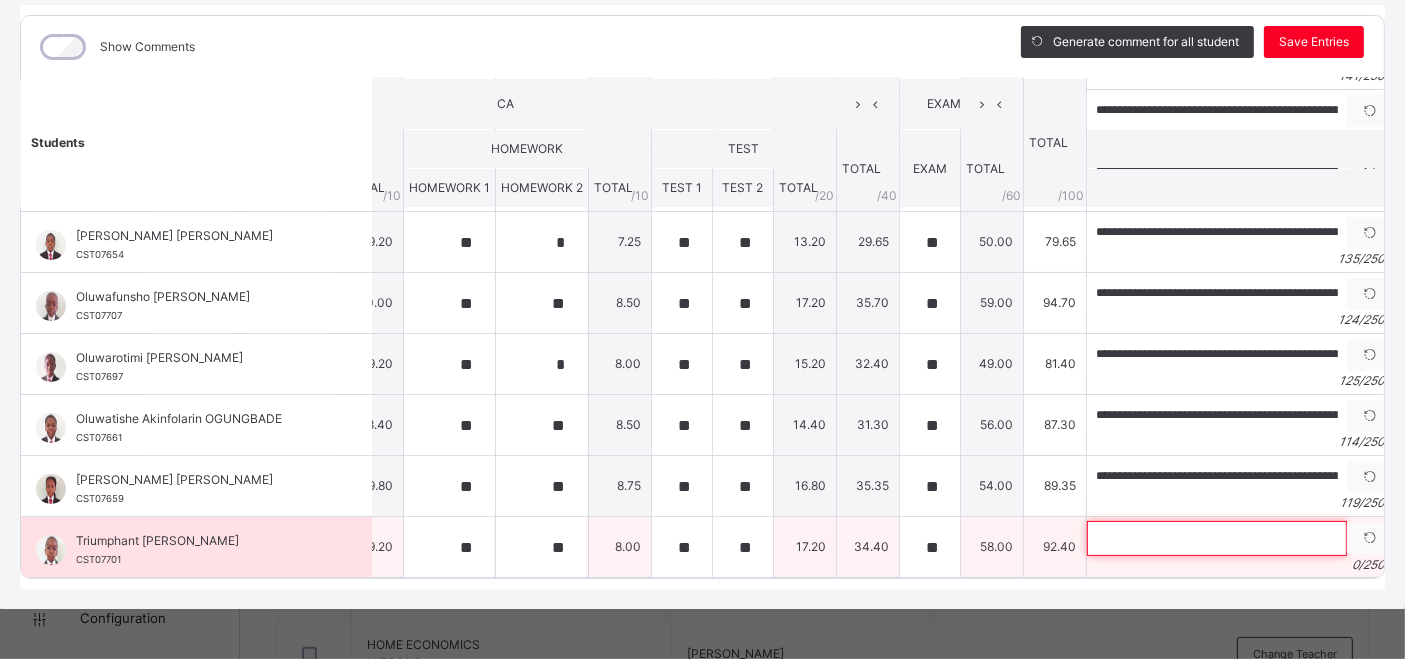 click at bounding box center [1217, 538] 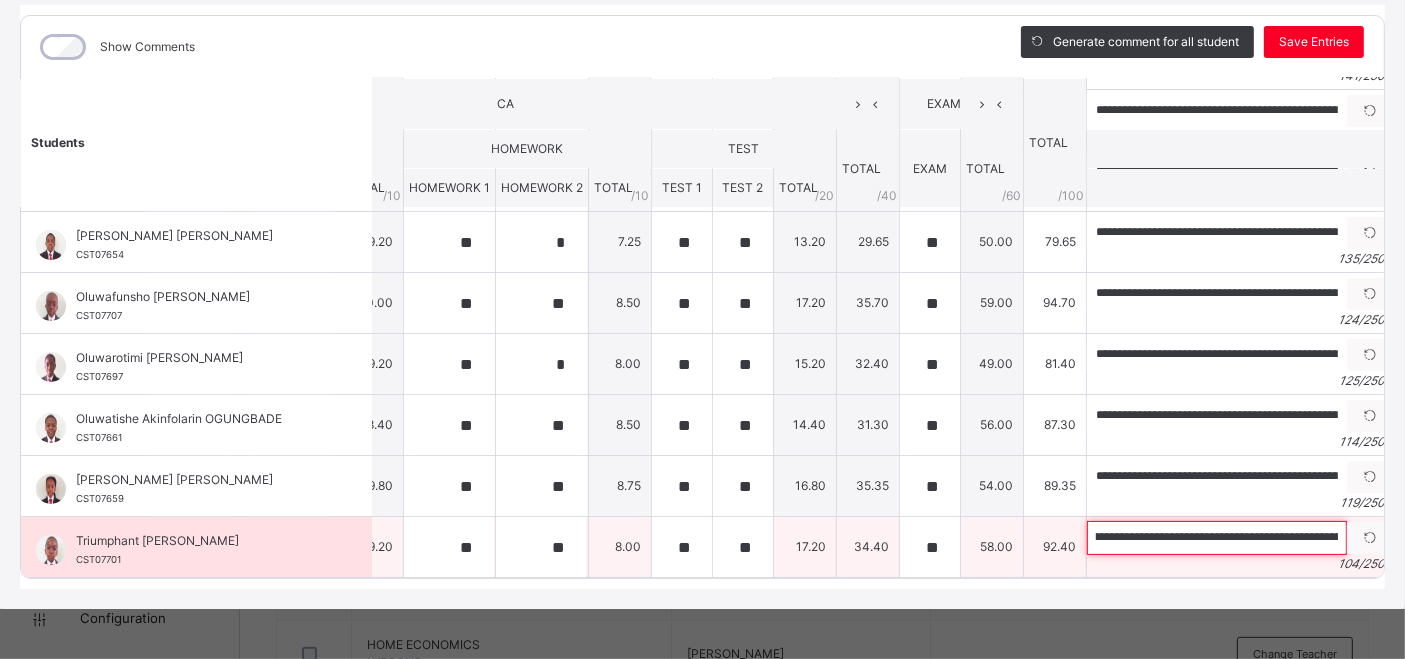 scroll, scrollTop: 0, scrollLeft: 0, axis: both 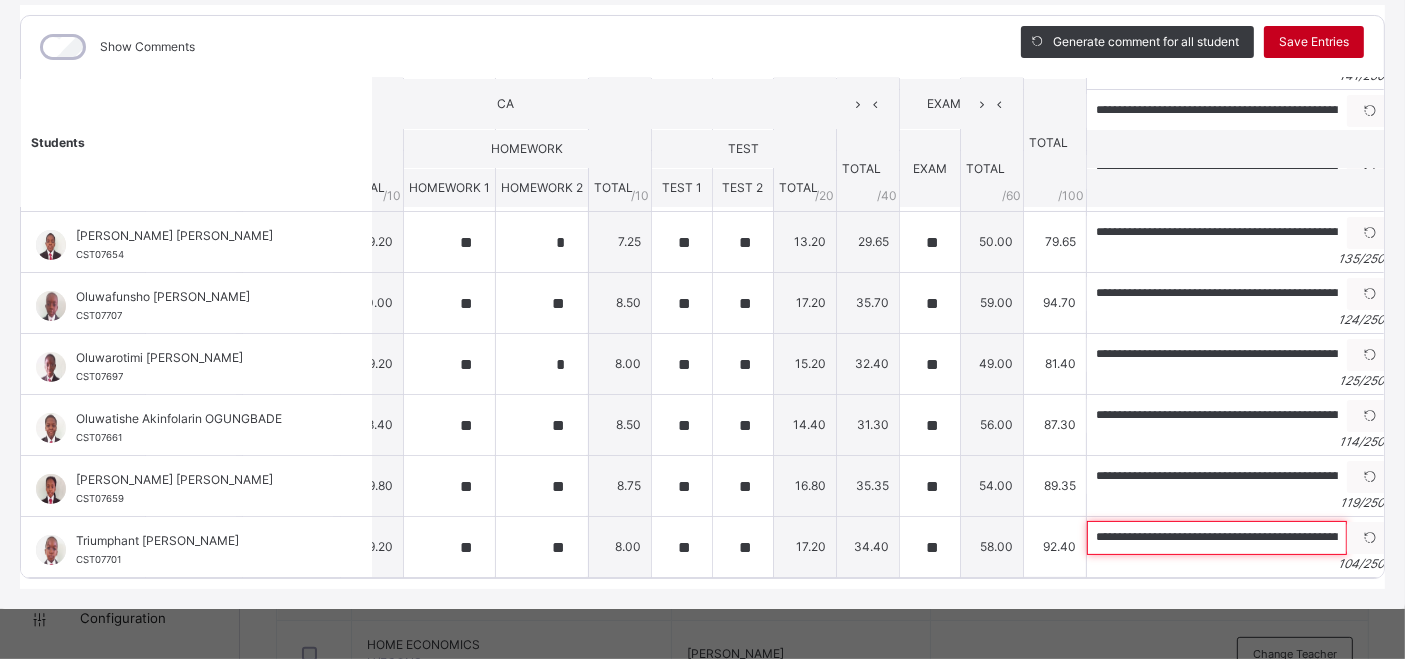 type on "**********" 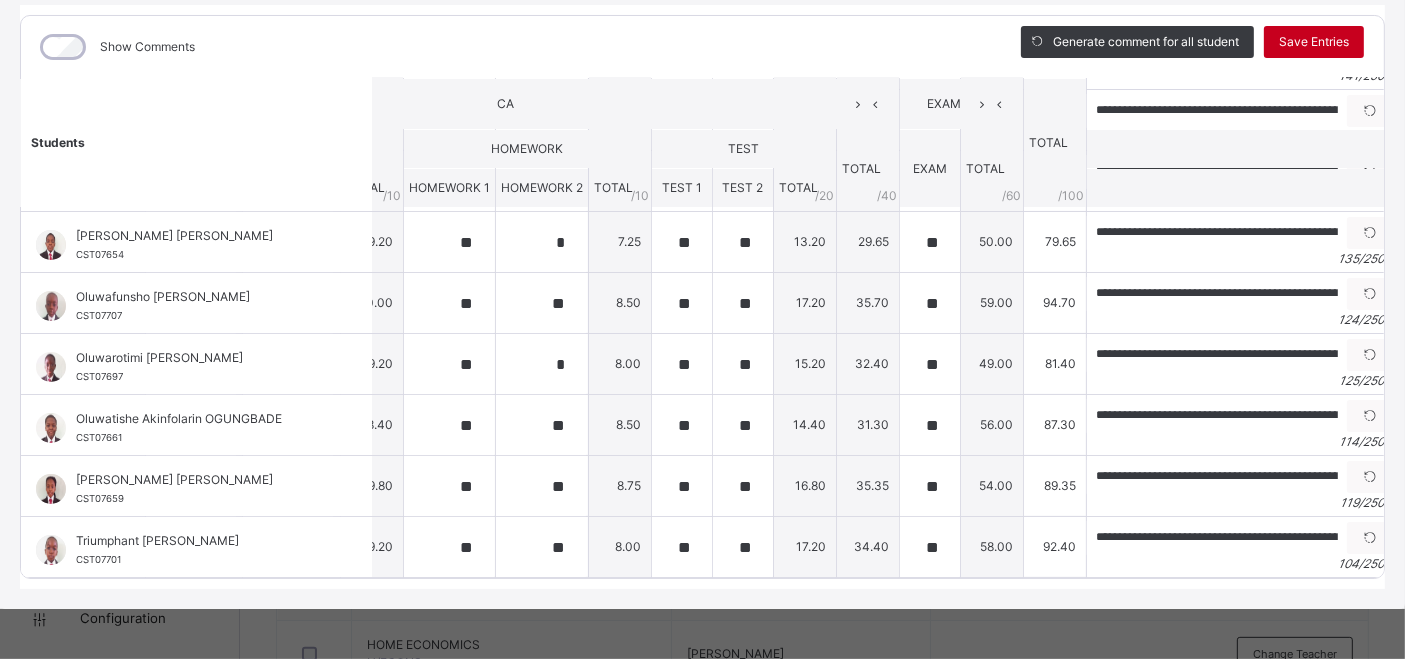 click on "Save Entries" at bounding box center (1314, 42) 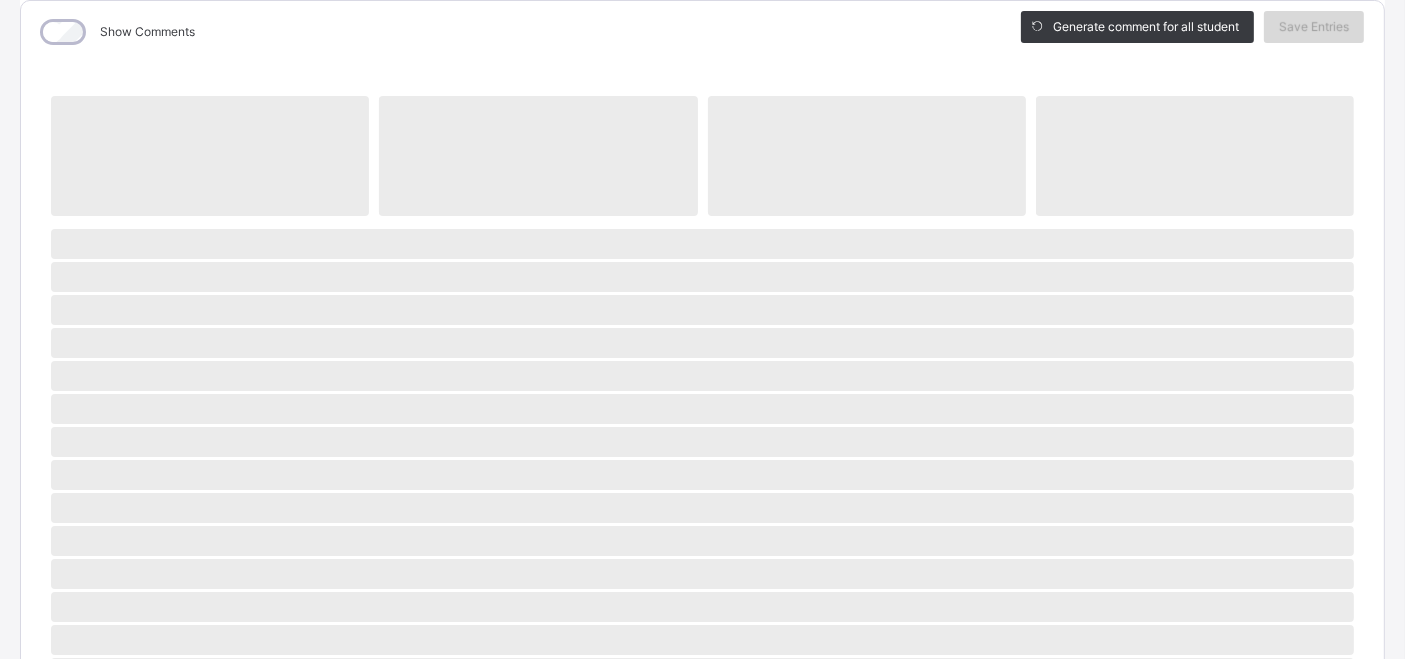scroll, scrollTop: 267, scrollLeft: 0, axis: vertical 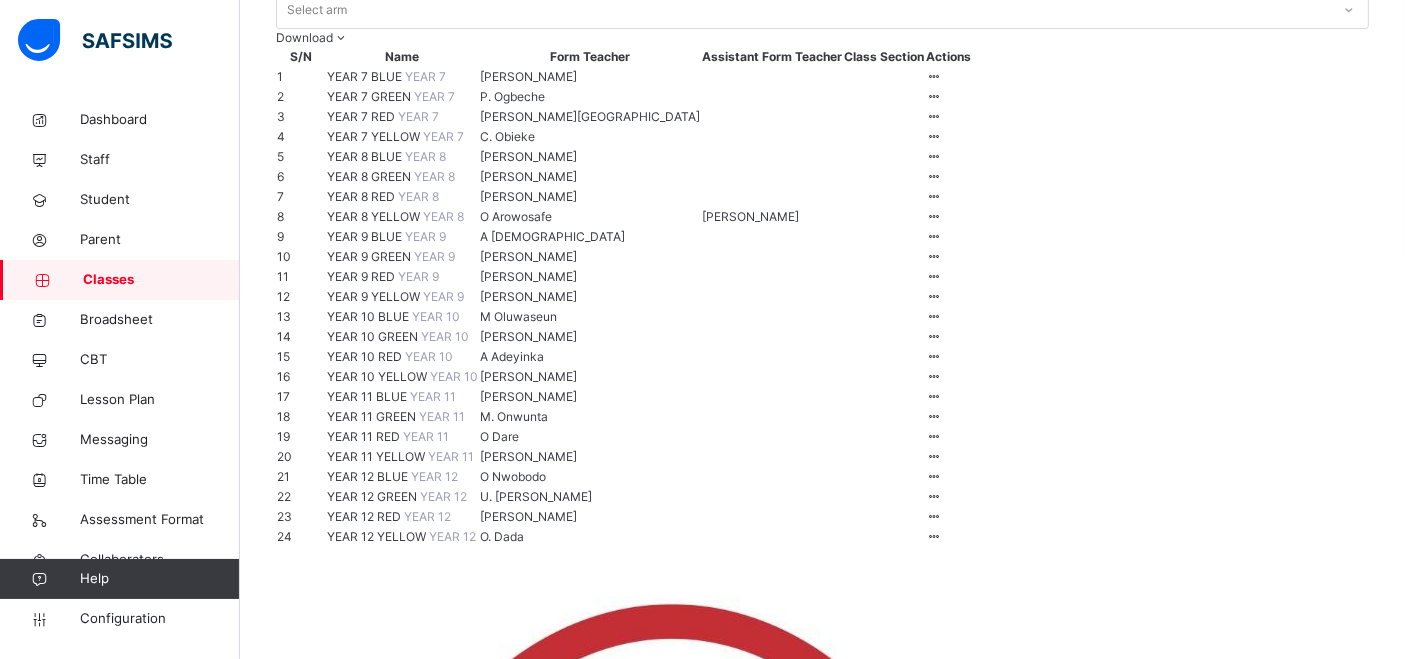 click on "YEAR 8   RED   YEAR 8" at bounding box center (402, 197) 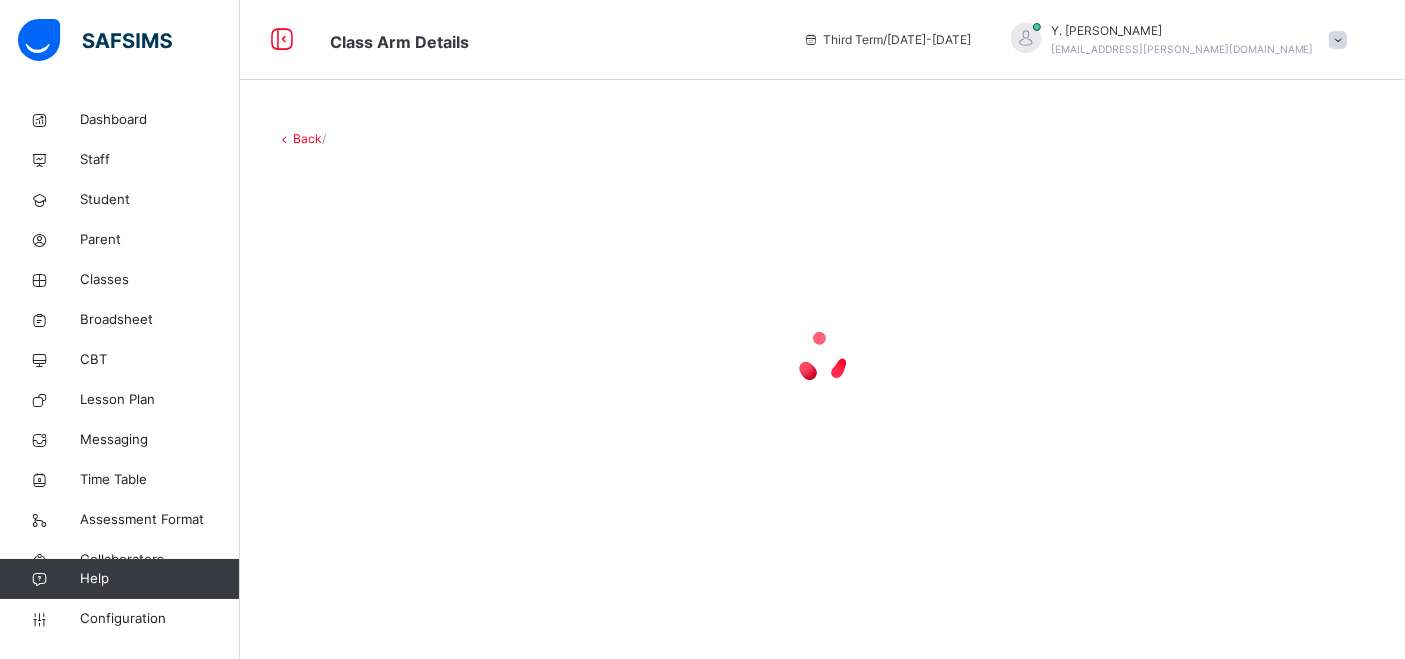 scroll, scrollTop: 0, scrollLeft: 0, axis: both 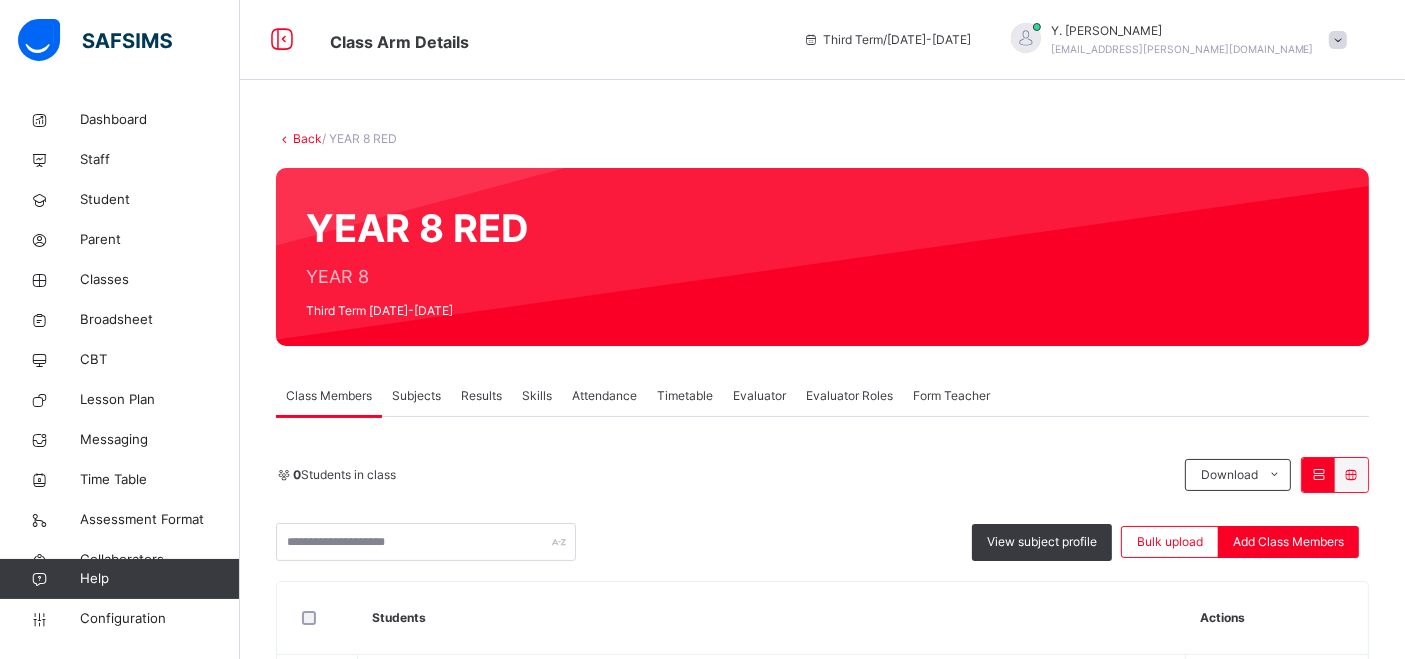 click on "Subjects" at bounding box center [416, 396] 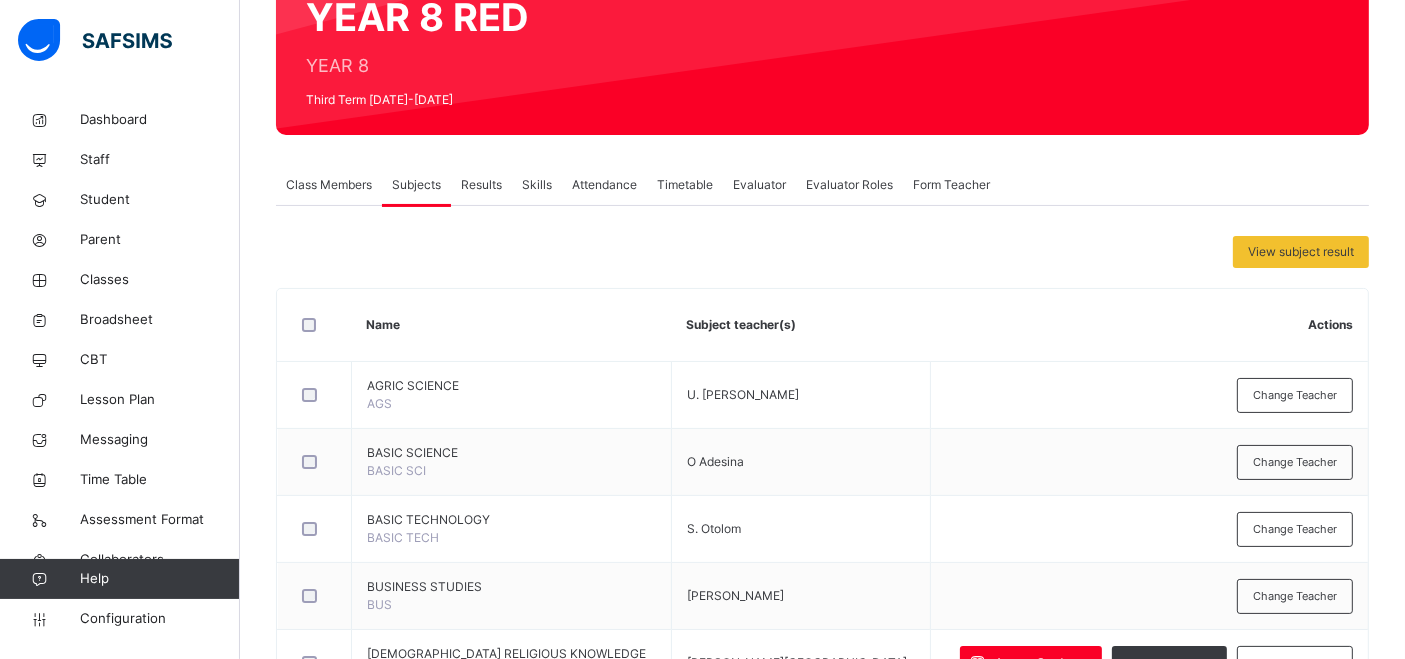 scroll, scrollTop: 426, scrollLeft: 0, axis: vertical 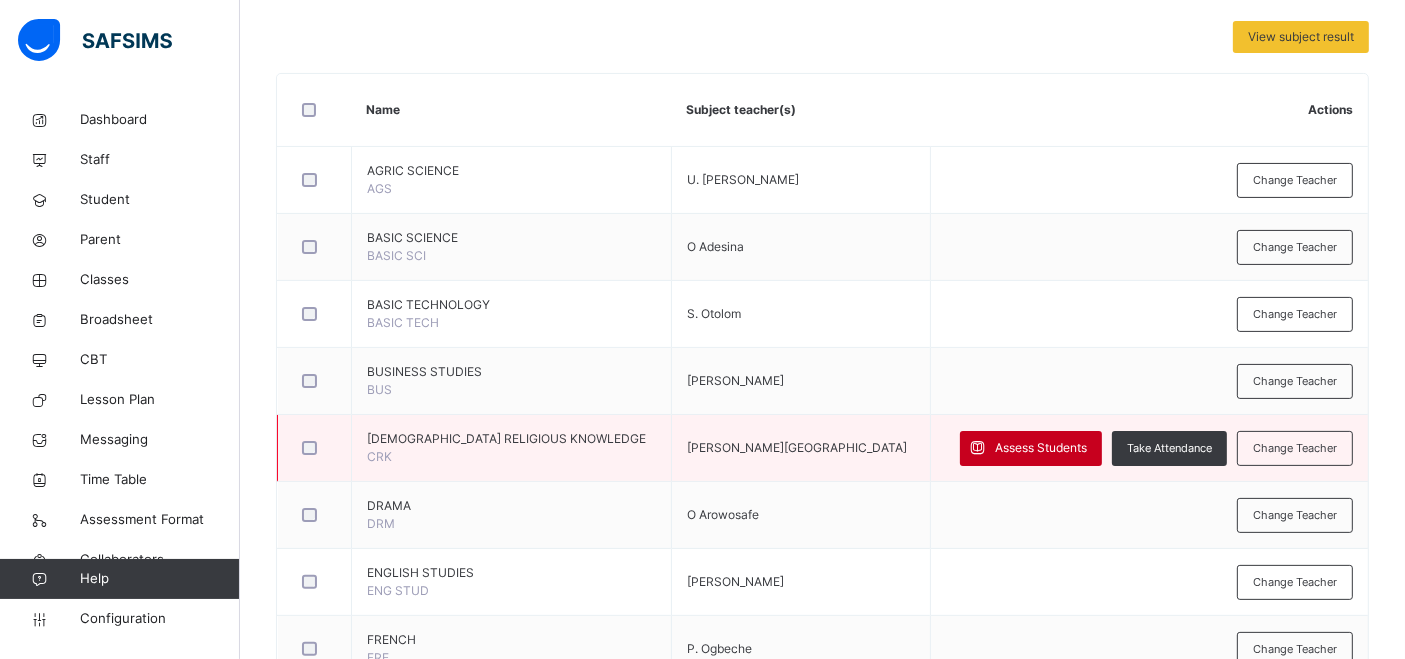 click on "Assess Students" at bounding box center (1041, 448) 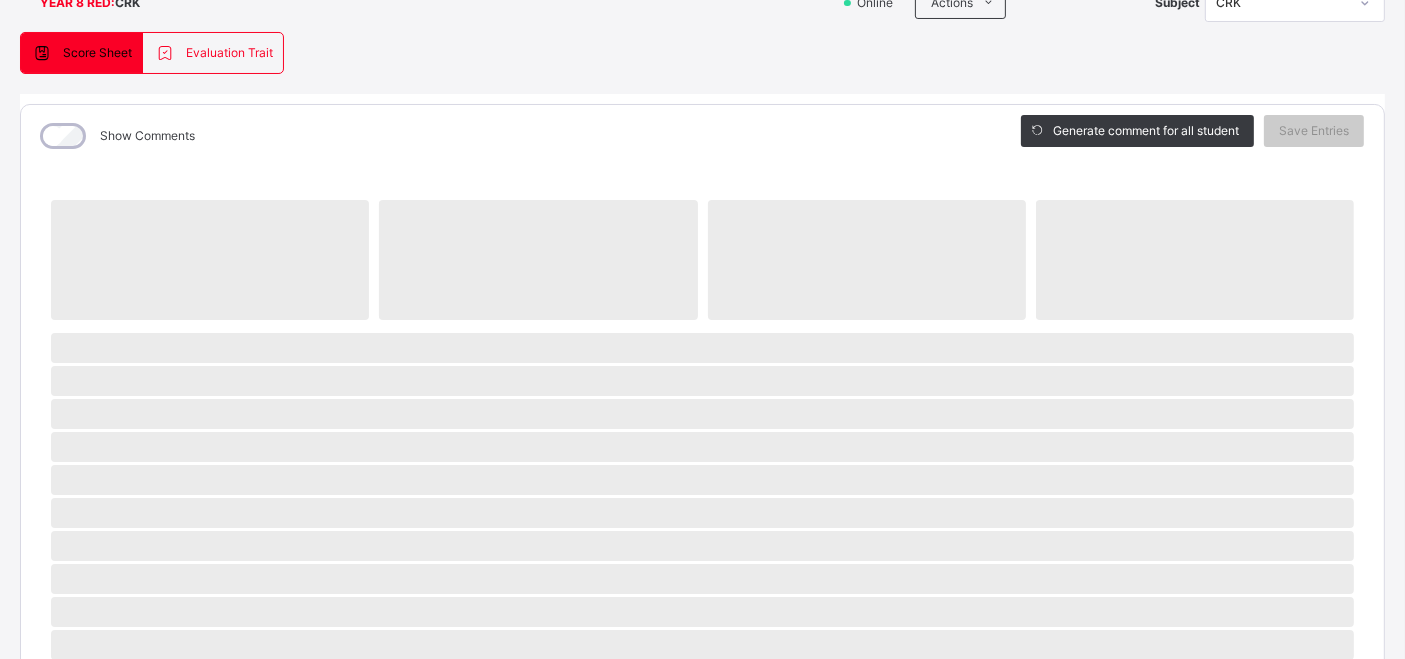 scroll, scrollTop: 168, scrollLeft: 0, axis: vertical 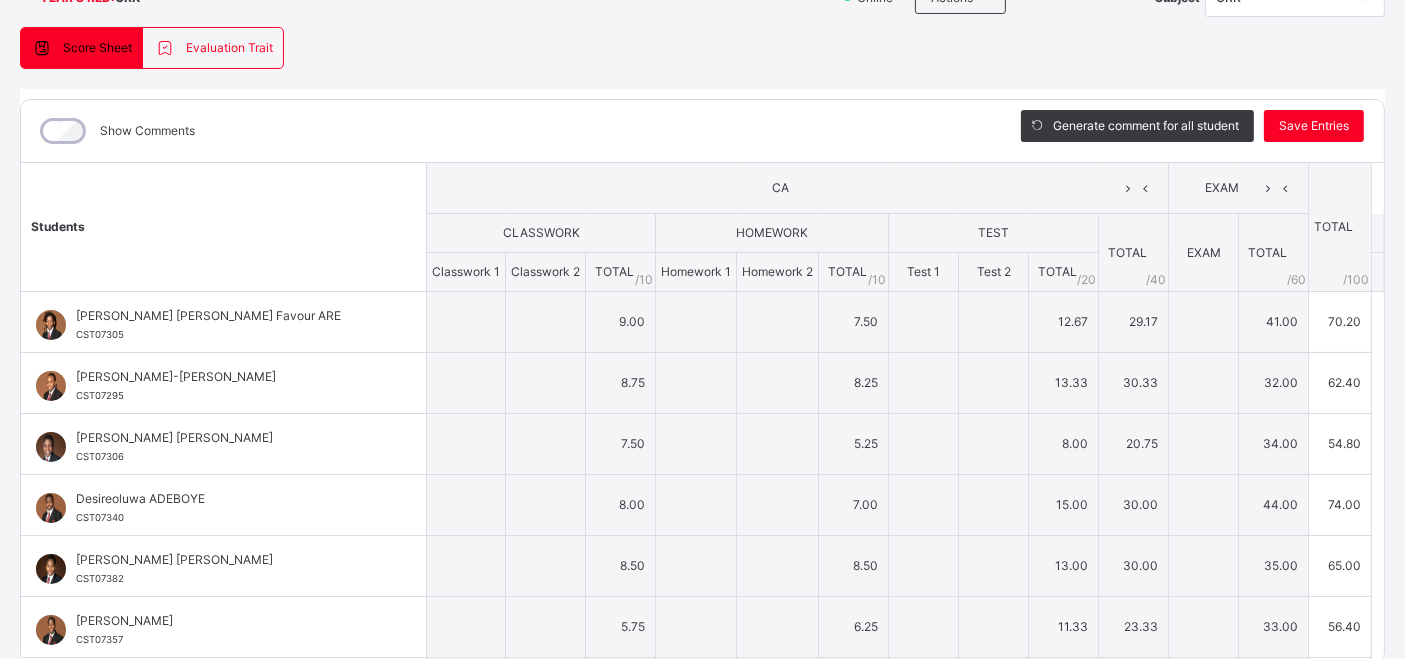 type on "**" 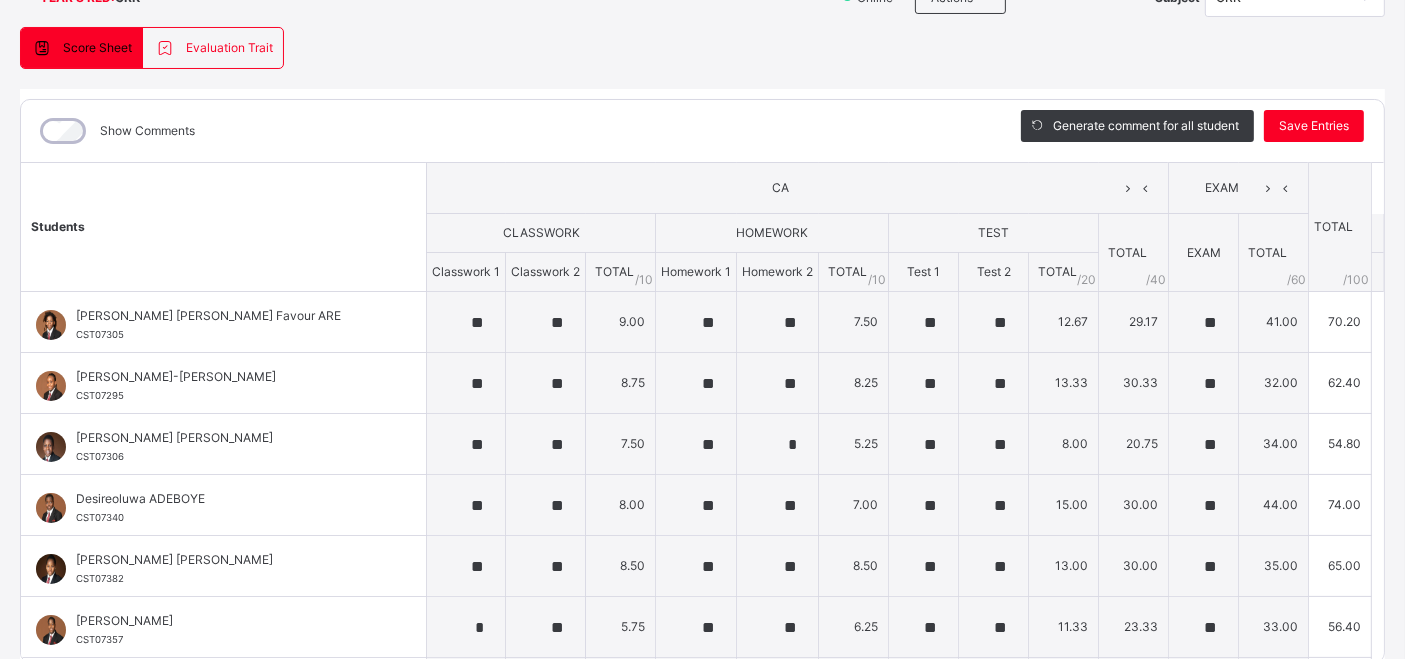 scroll, scrollTop: 0, scrollLeft: 0, axis: both 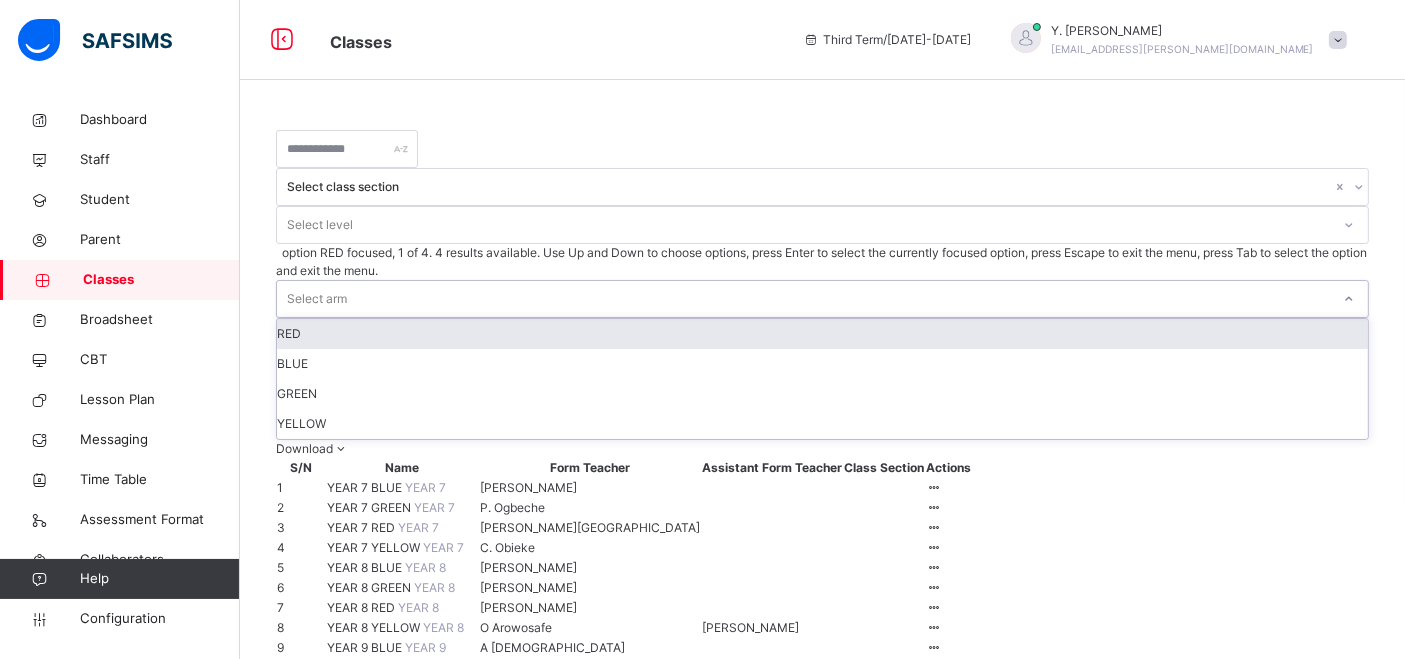 click 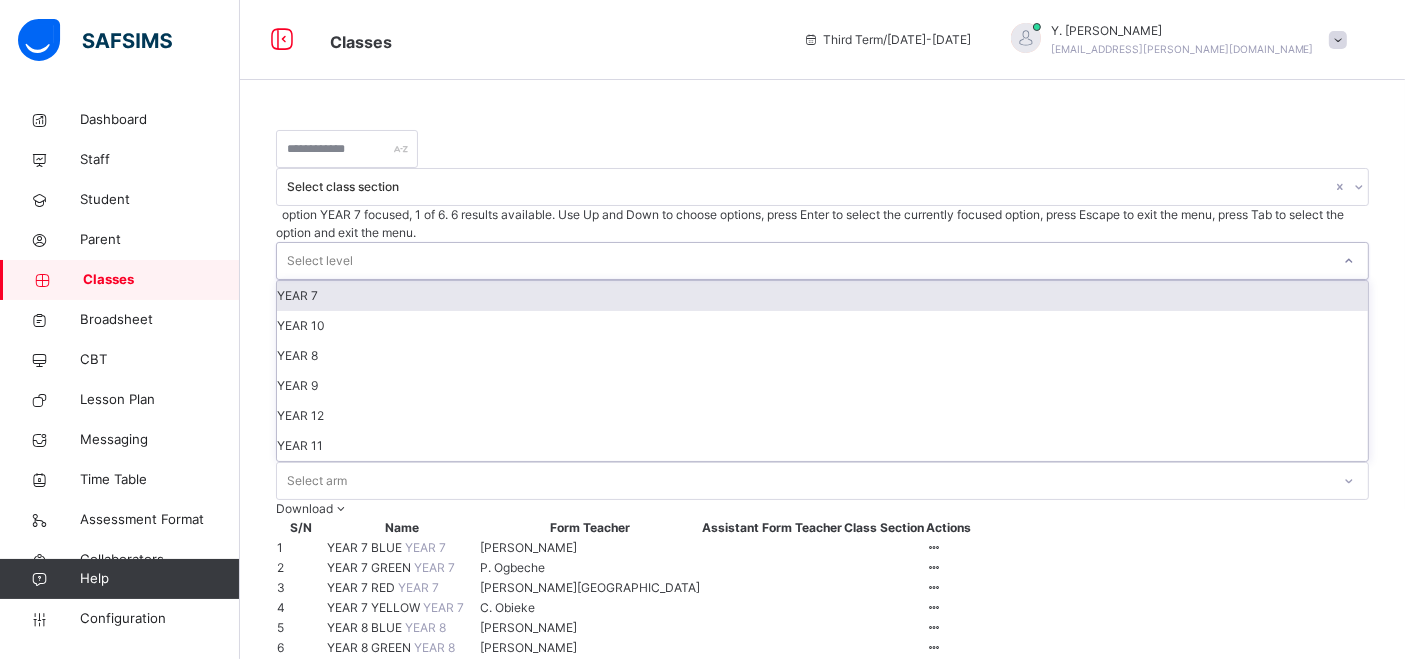 click at bounding box center [1349, 261] 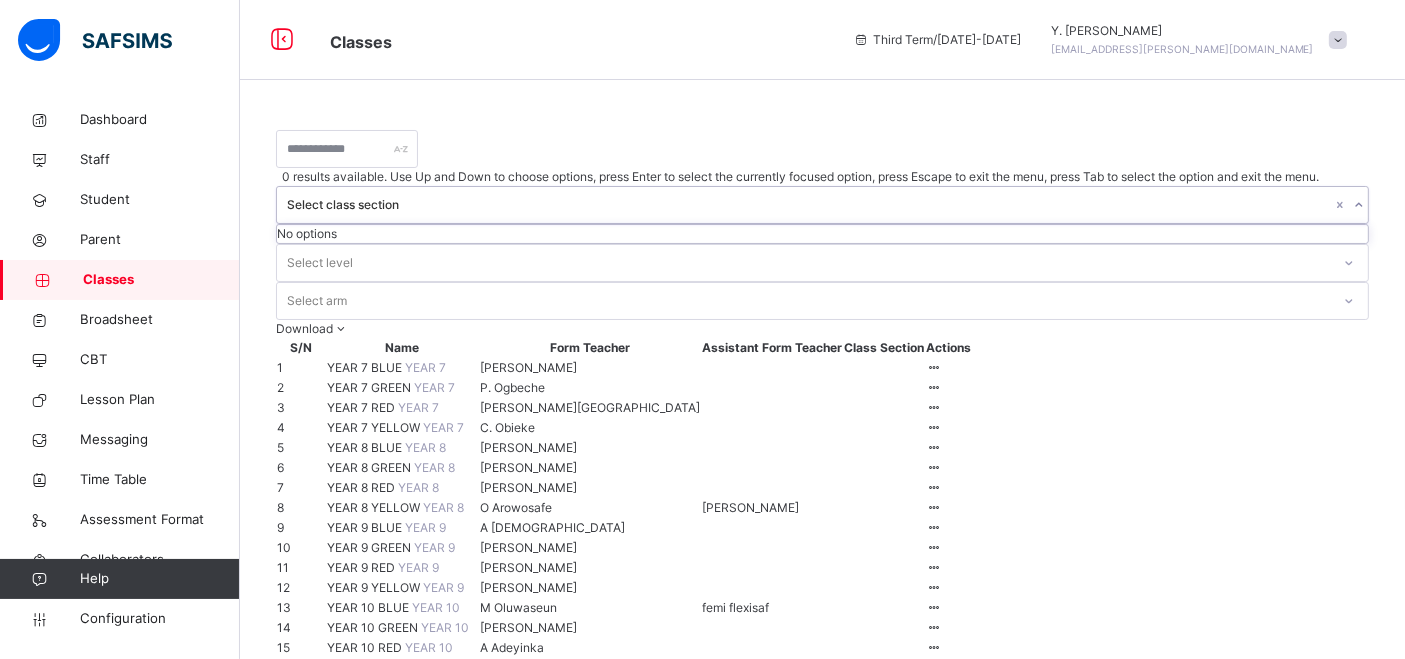click 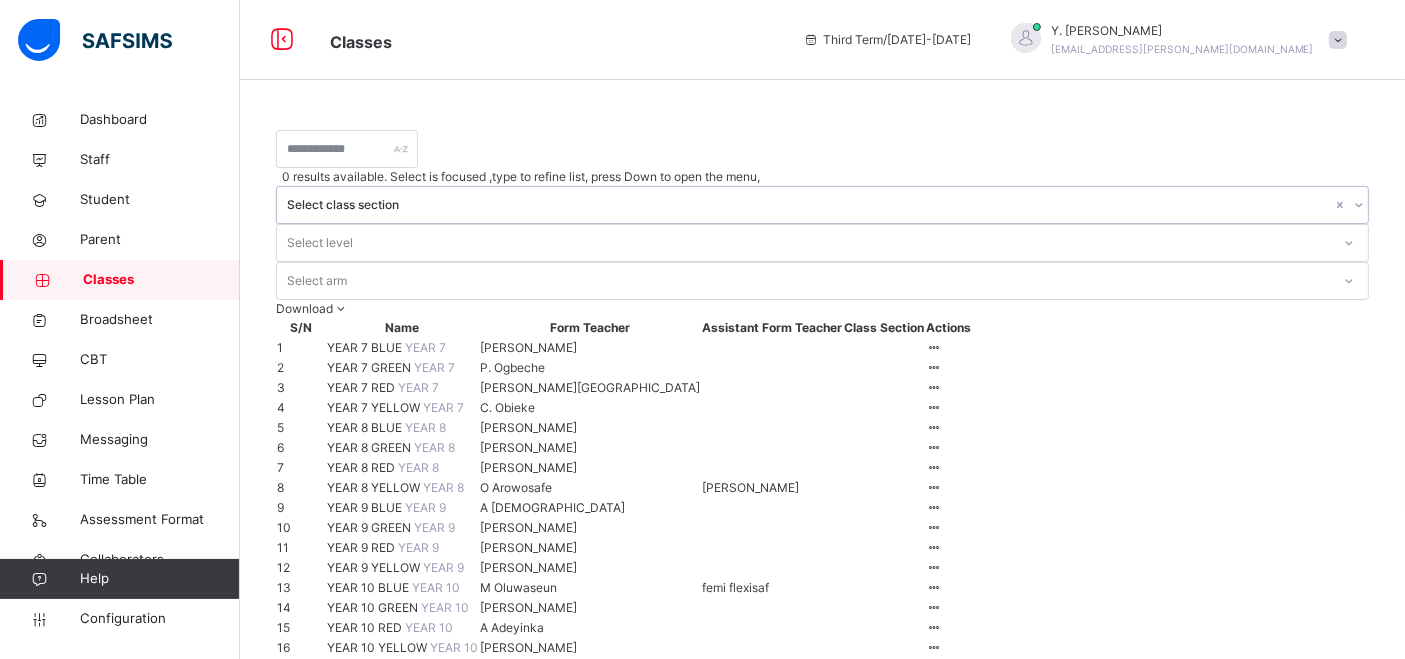 click 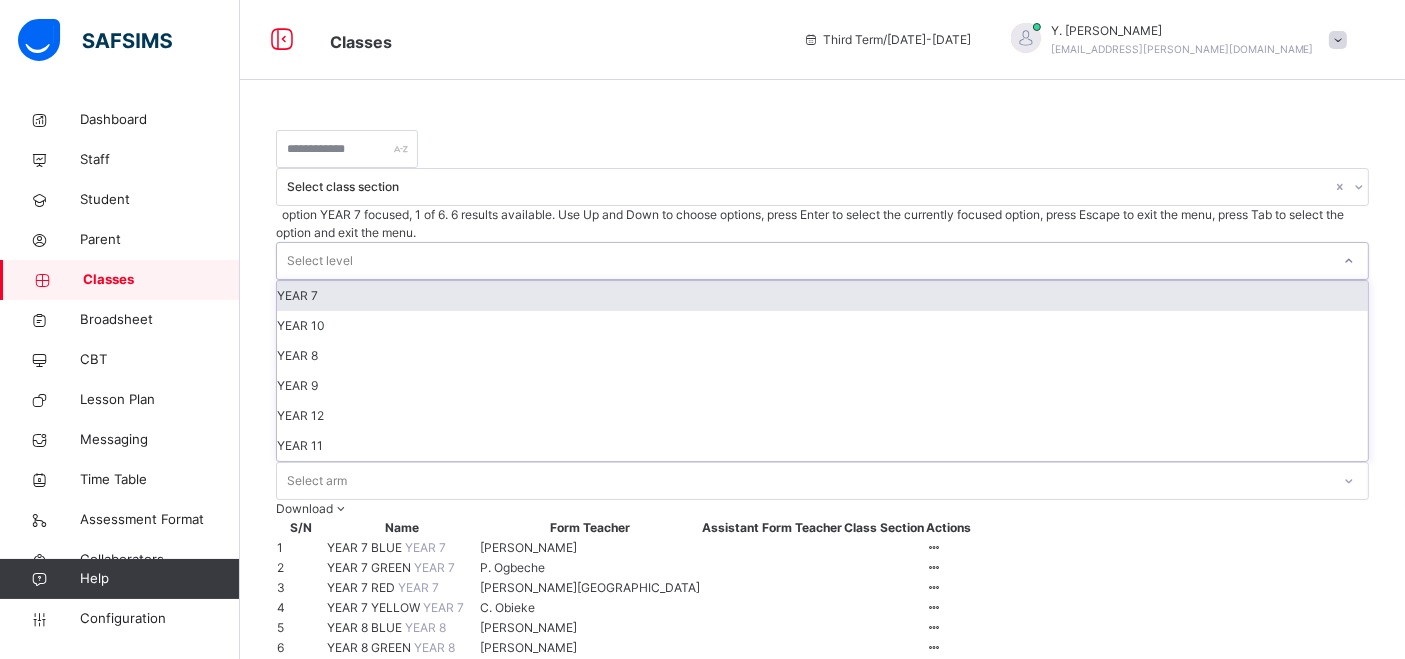 click at bounding box center (1349, 261) 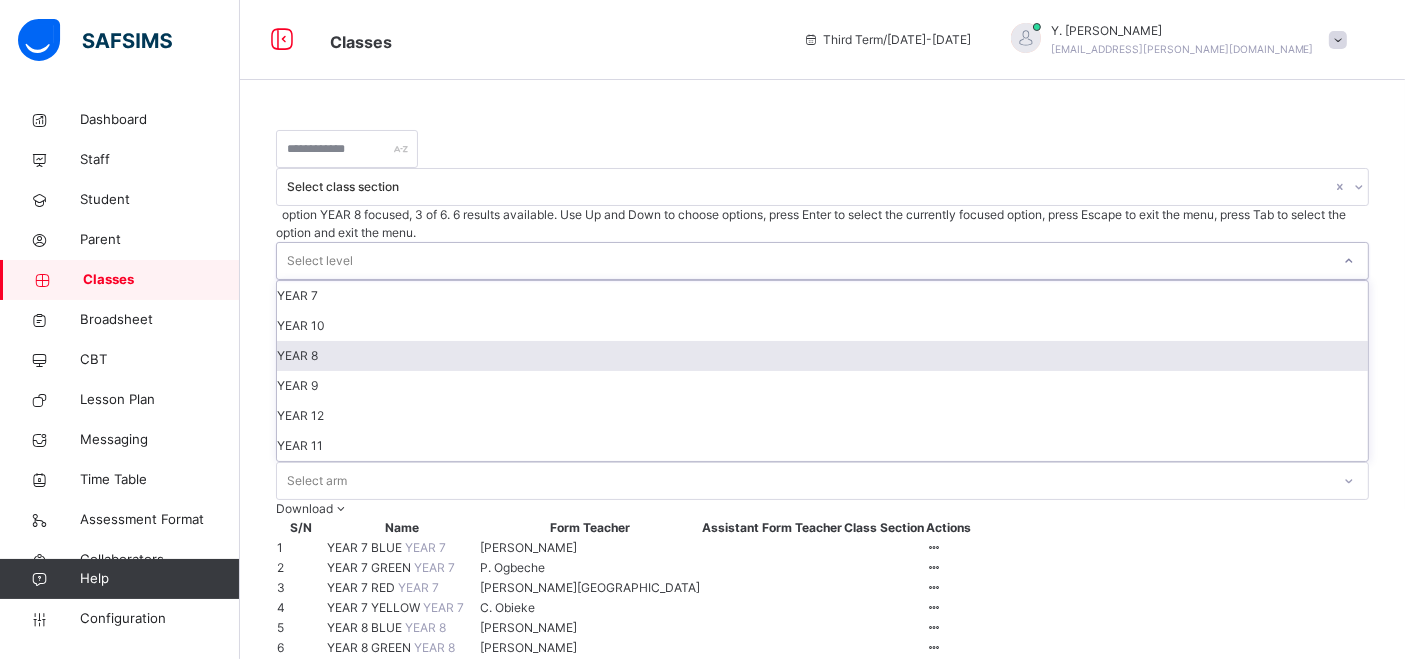 click on "YEAR 8" at bounding box center (822, 356) 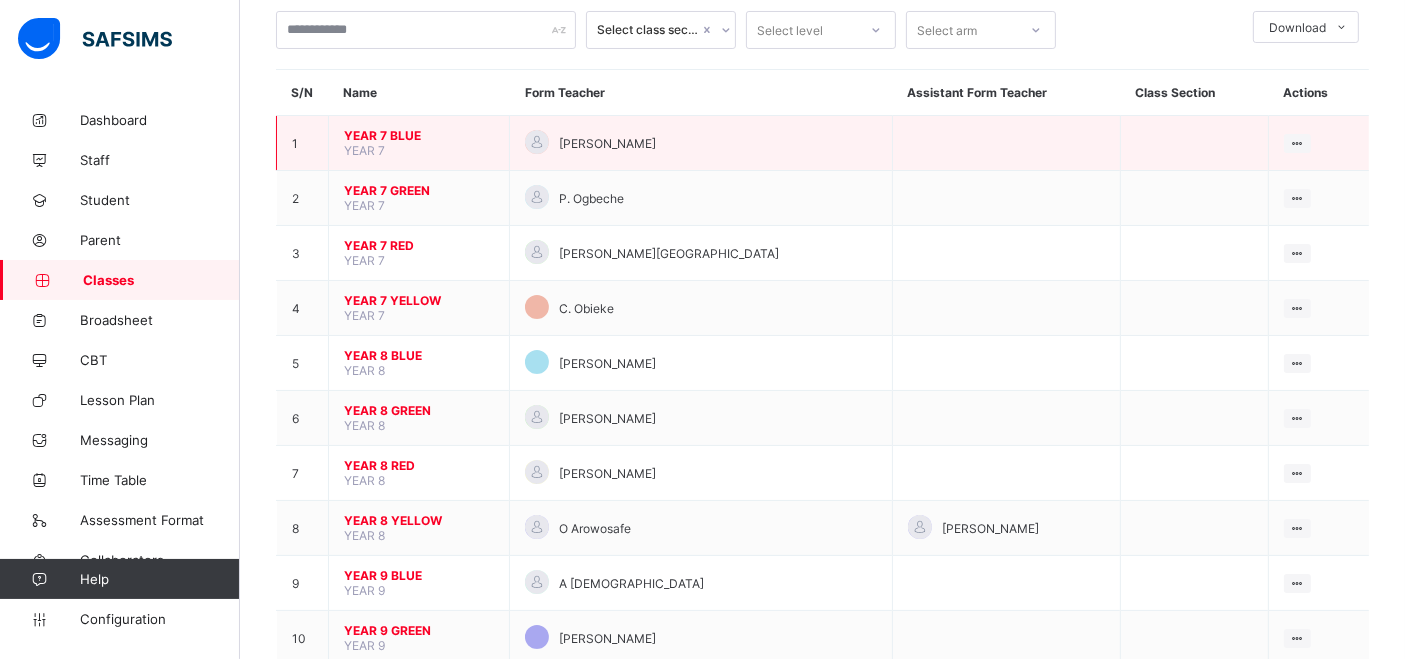 scroll, scrollTop: 106, scrollLeft: 0, axis: vertical 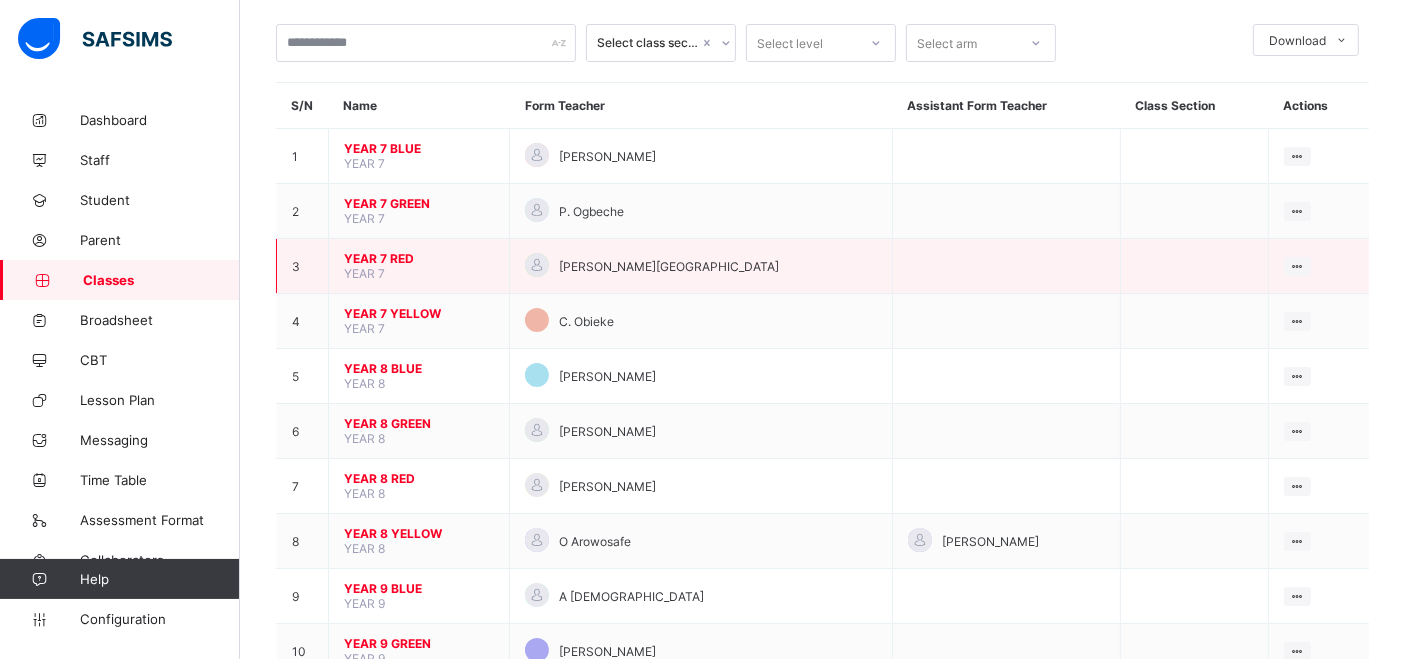 click on "YEAR 7   RED" at bounding box center [419, 258] 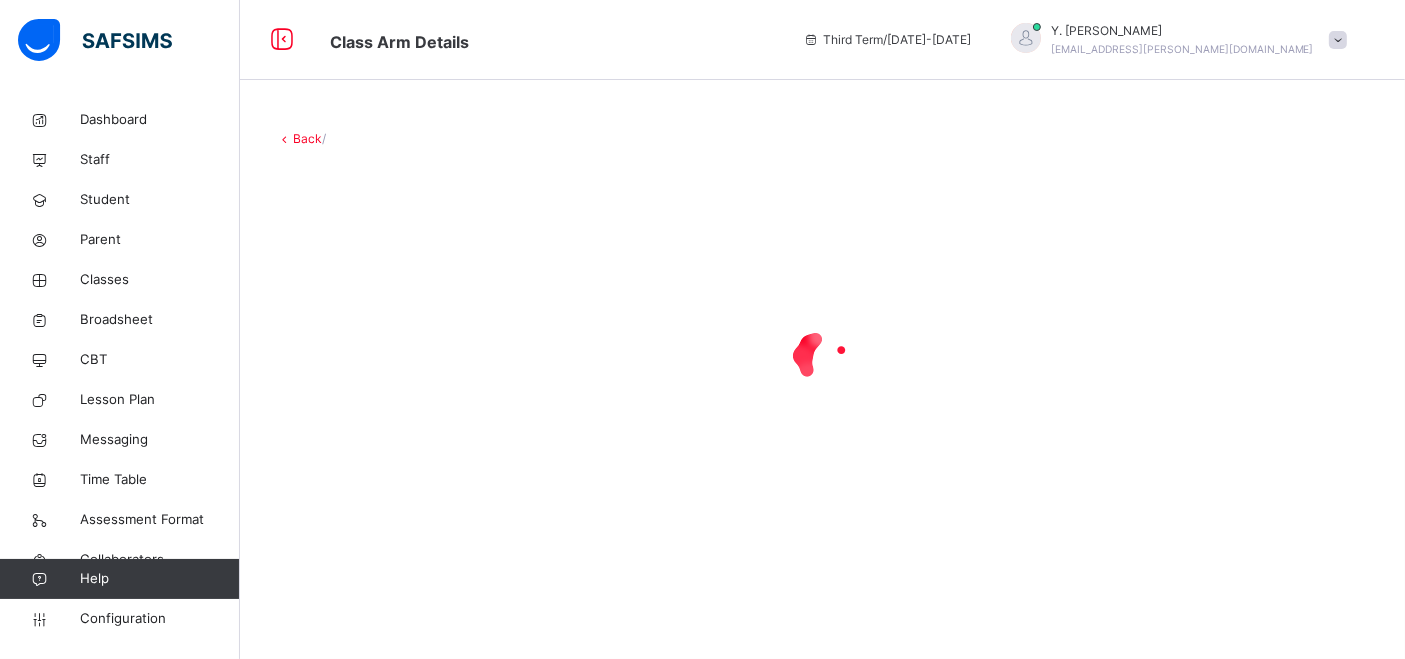 scroll, scrollTop: 0, scrollLeft: 0, axis: both 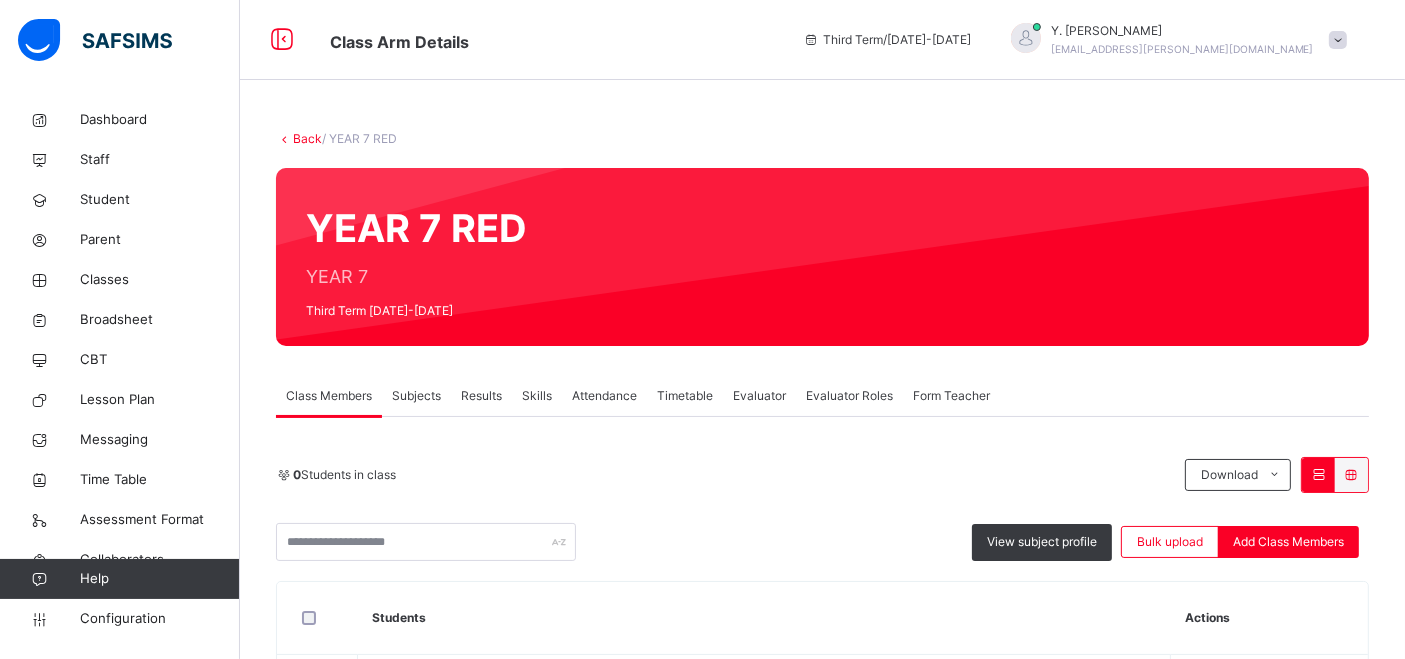 click on "Subjects" at bounding box center [416, 396] 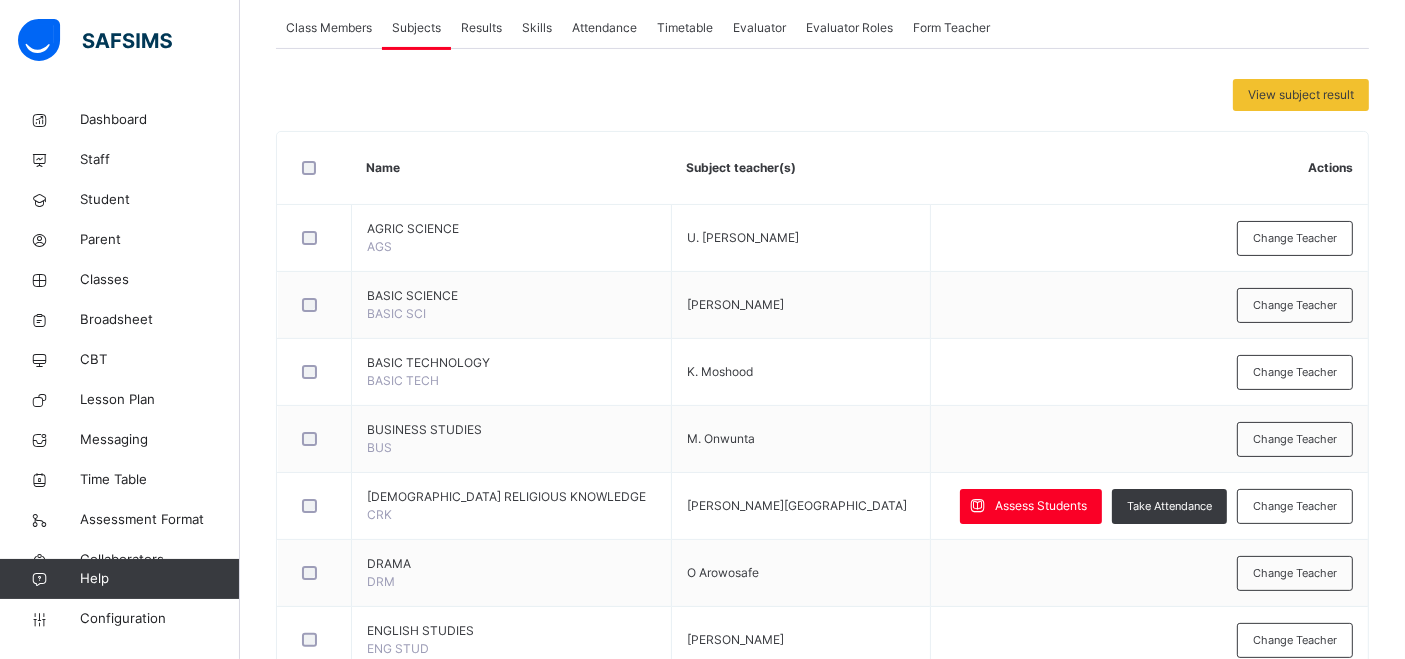 scroll, scrollTop: 379, scrollLeft: 0, axis: vertical 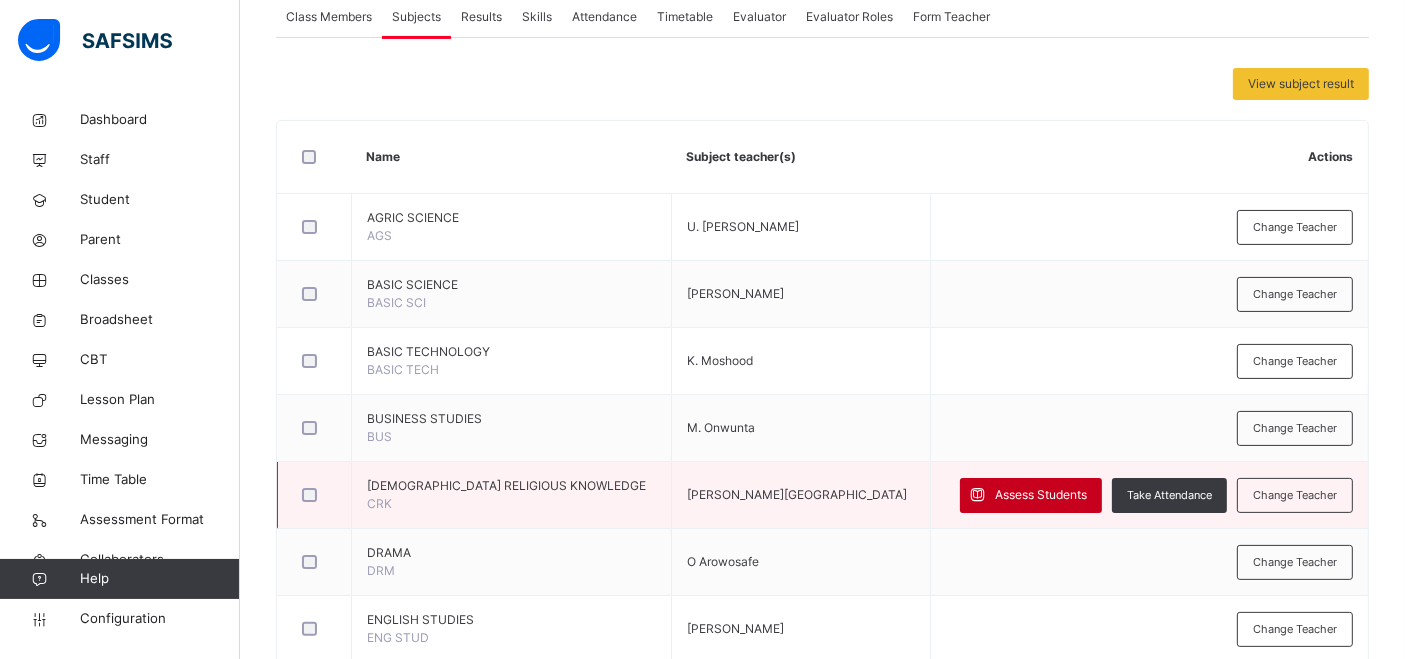 click on "Assess Students" at bounding box center [1031, 495] 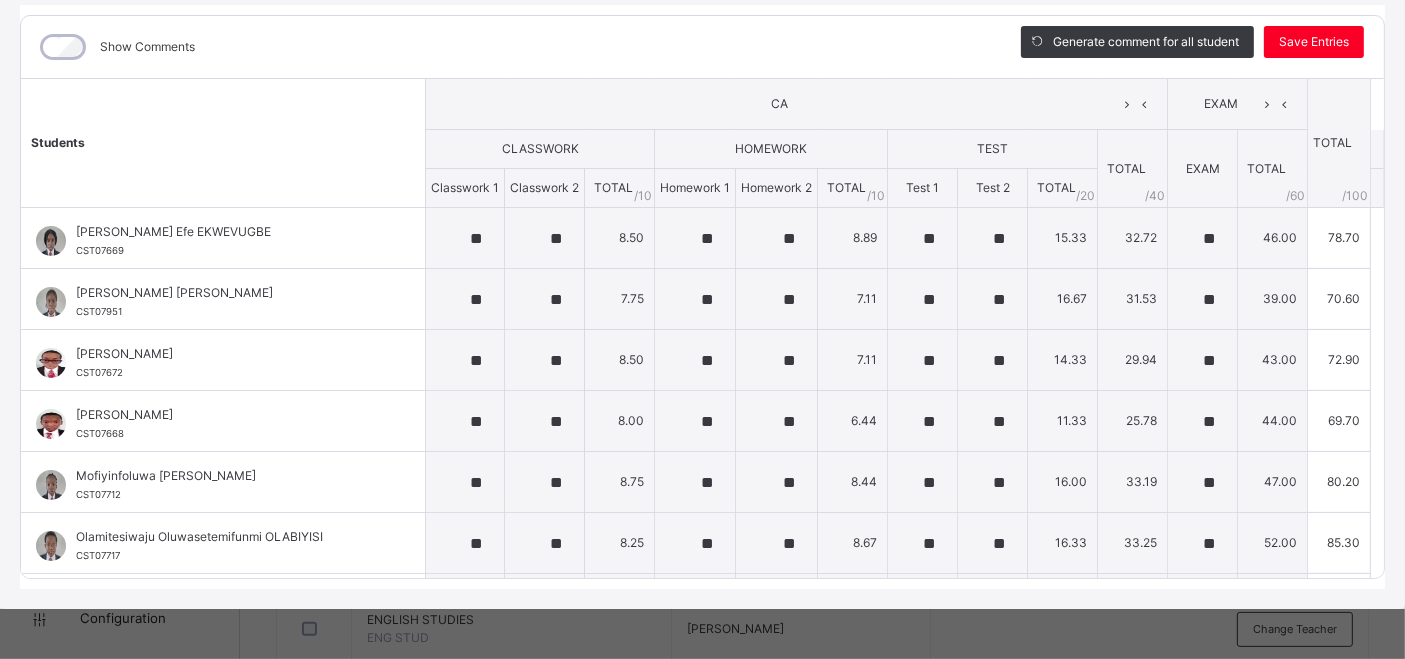 scroll, scrollTop: 250, scrollLeft: 0, axis: vertical 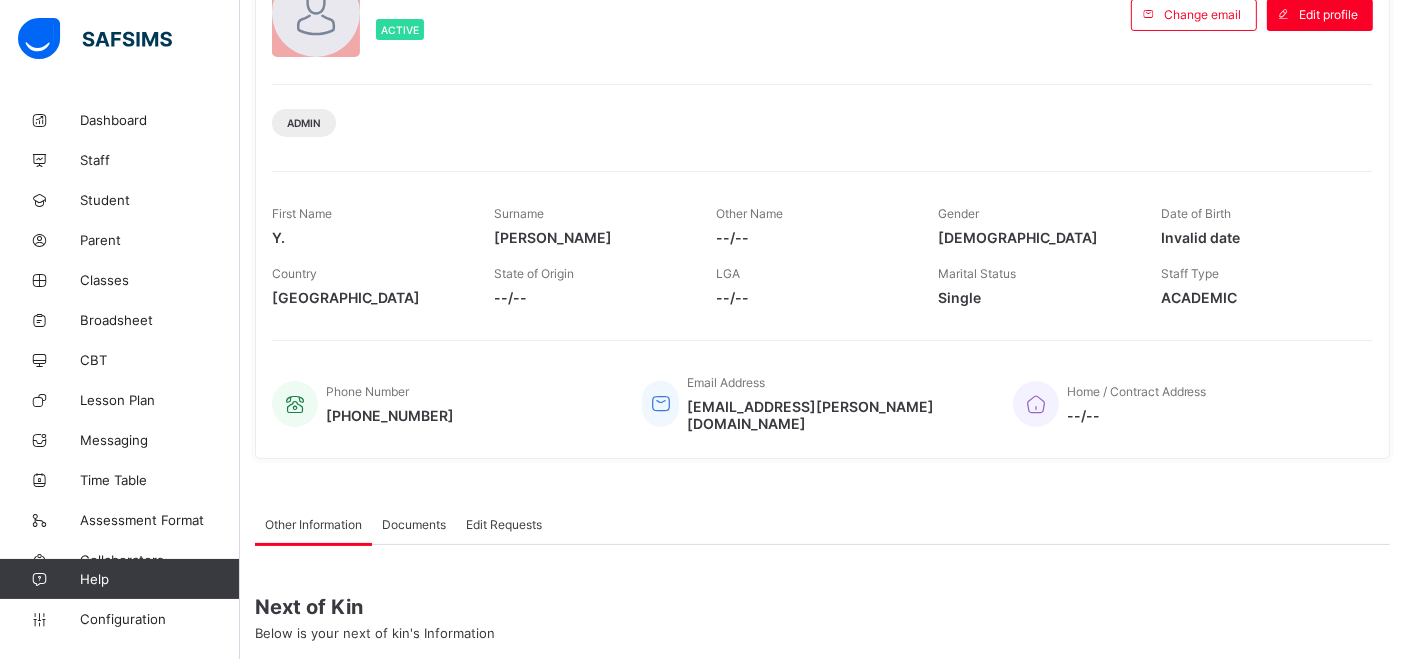 click on "Classes" at bounding box center [160, 280] 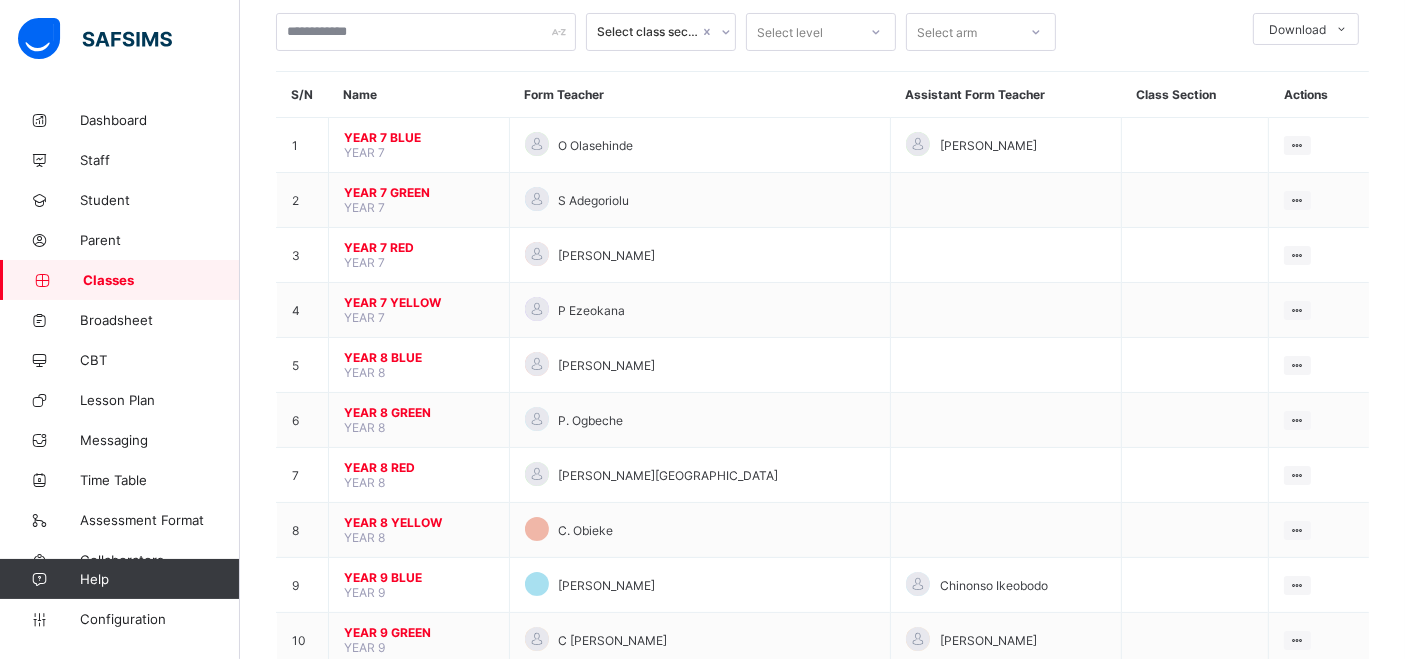 scroll, scrollTop: 120, scrollLeft: 0, axis: vertical 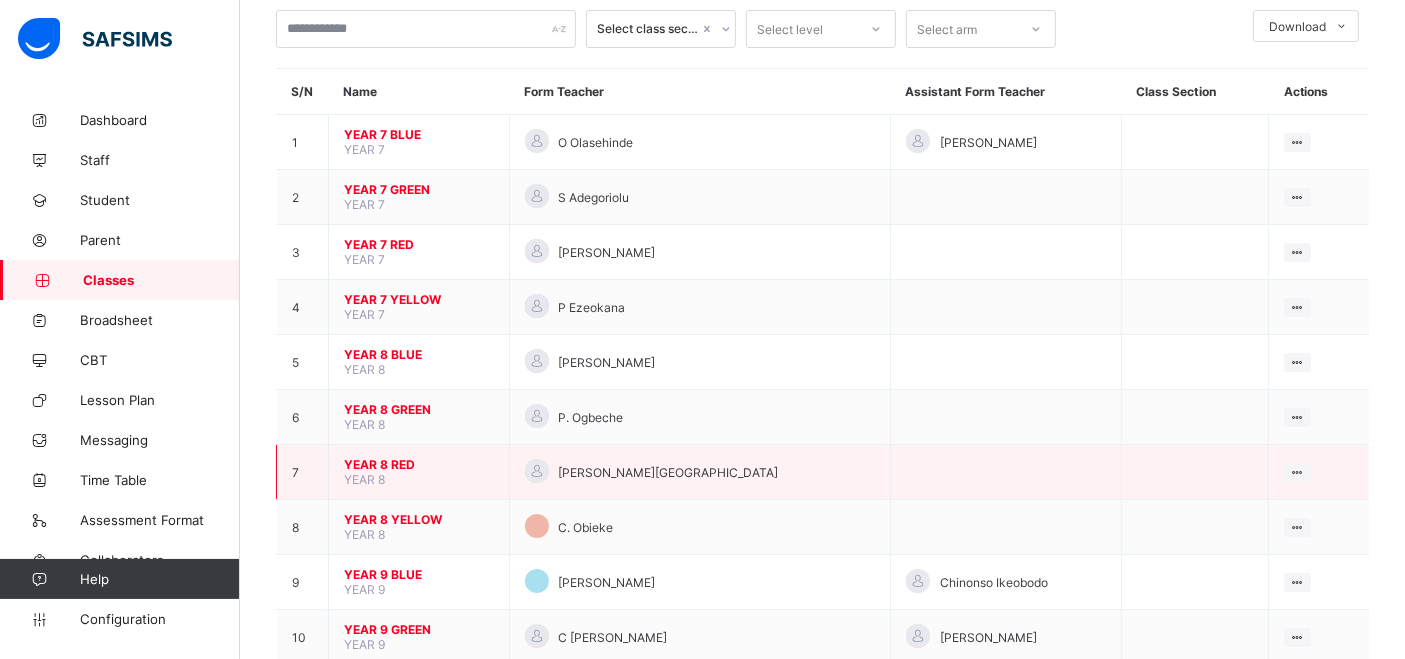 click on "YEAR 8   RED" at bounding box center [419, 464] 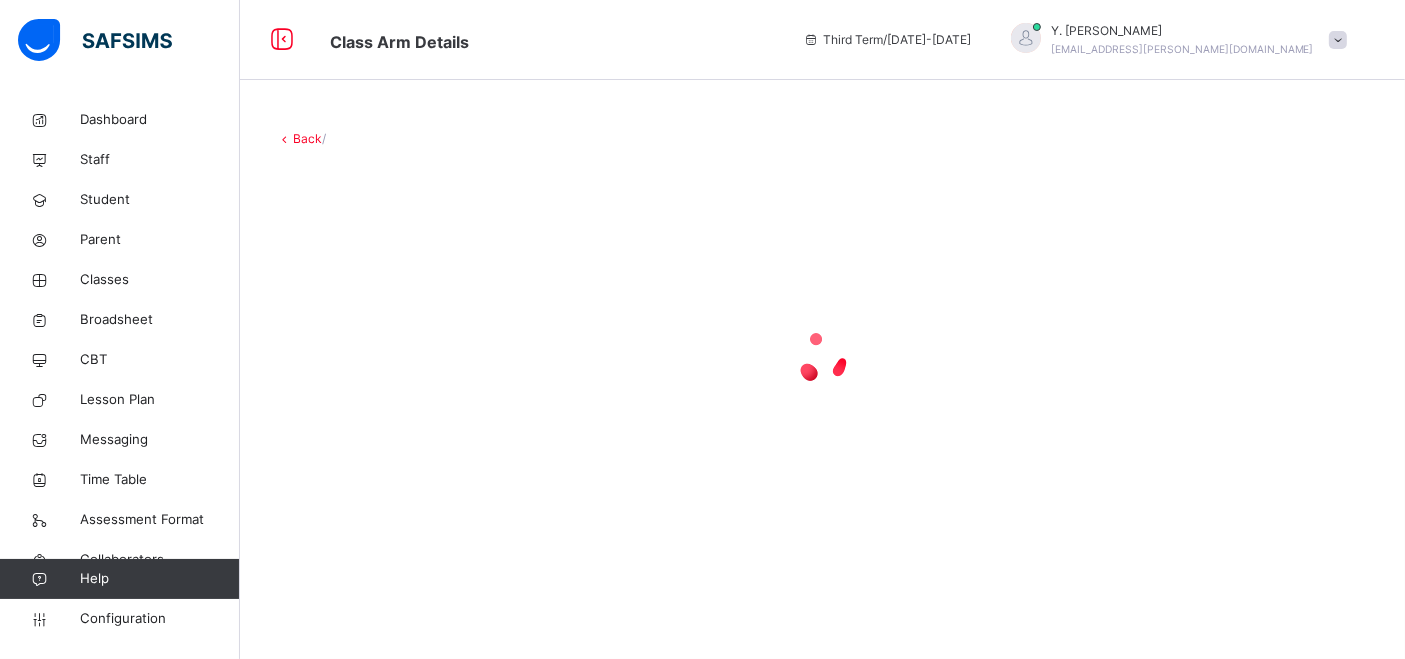 scroll, scrollTop: 0, scrollLeft: 0, axis: both 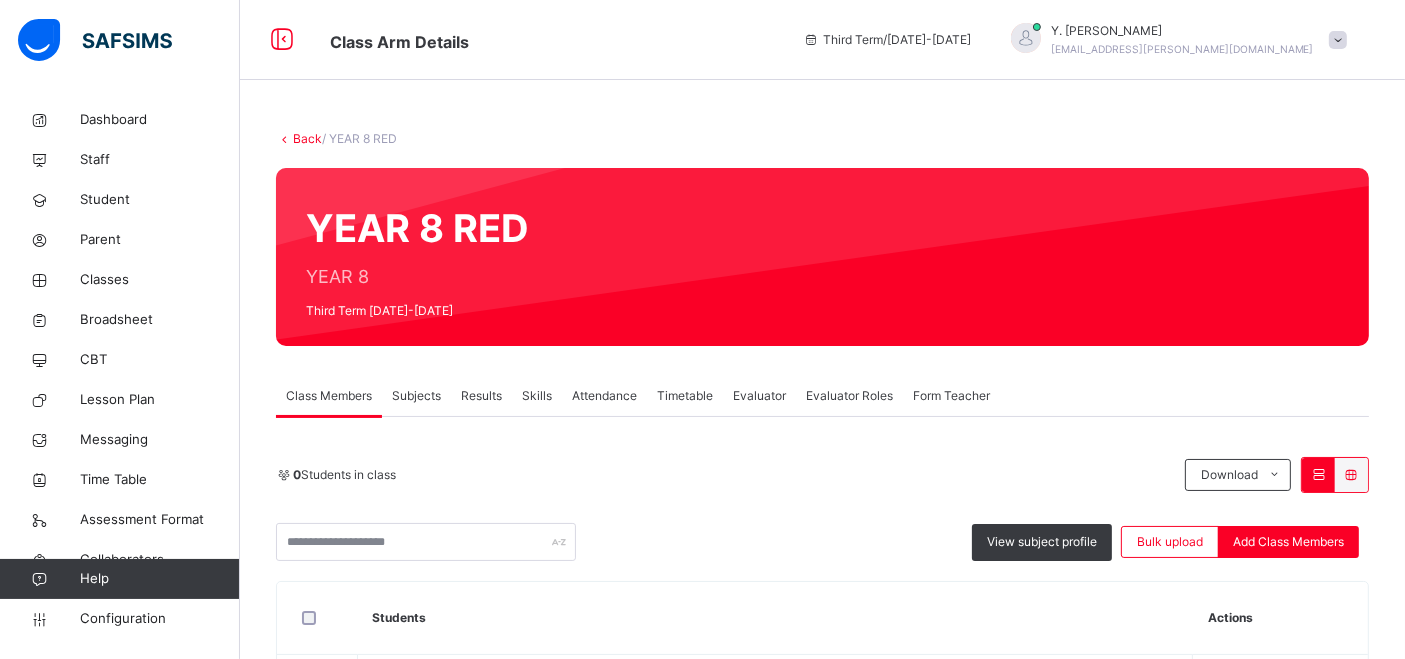 click on "Subjects" at bounding box center (416, 396) 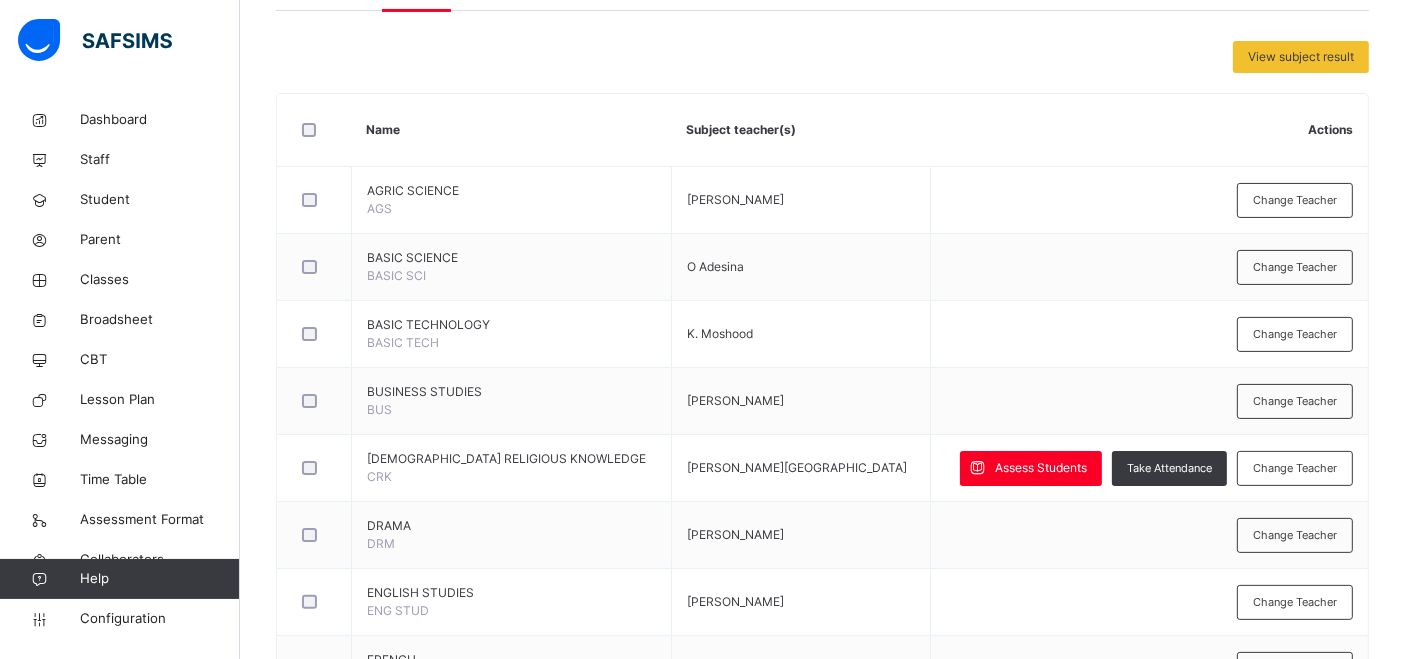 scroll, scrollTop: 408, scrollLeft: 0, axis: vertical 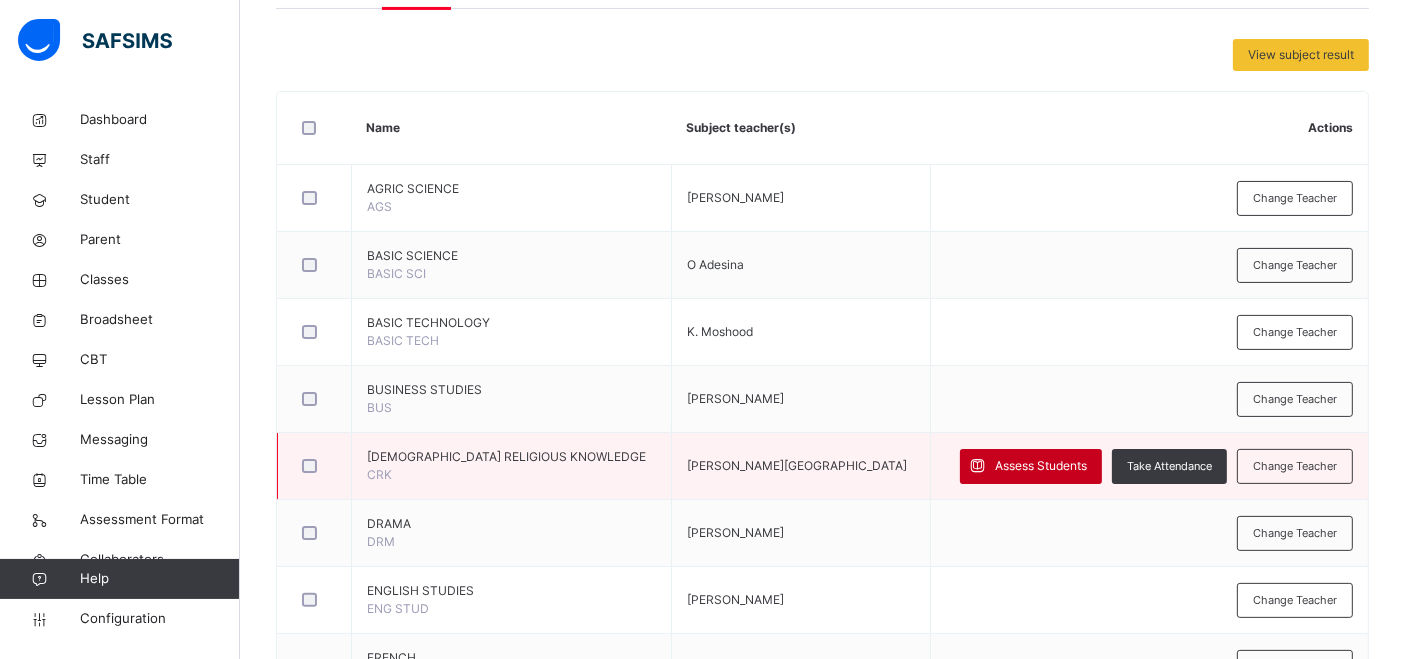 click on "Assess Students" at bounding box center [1041, 466] 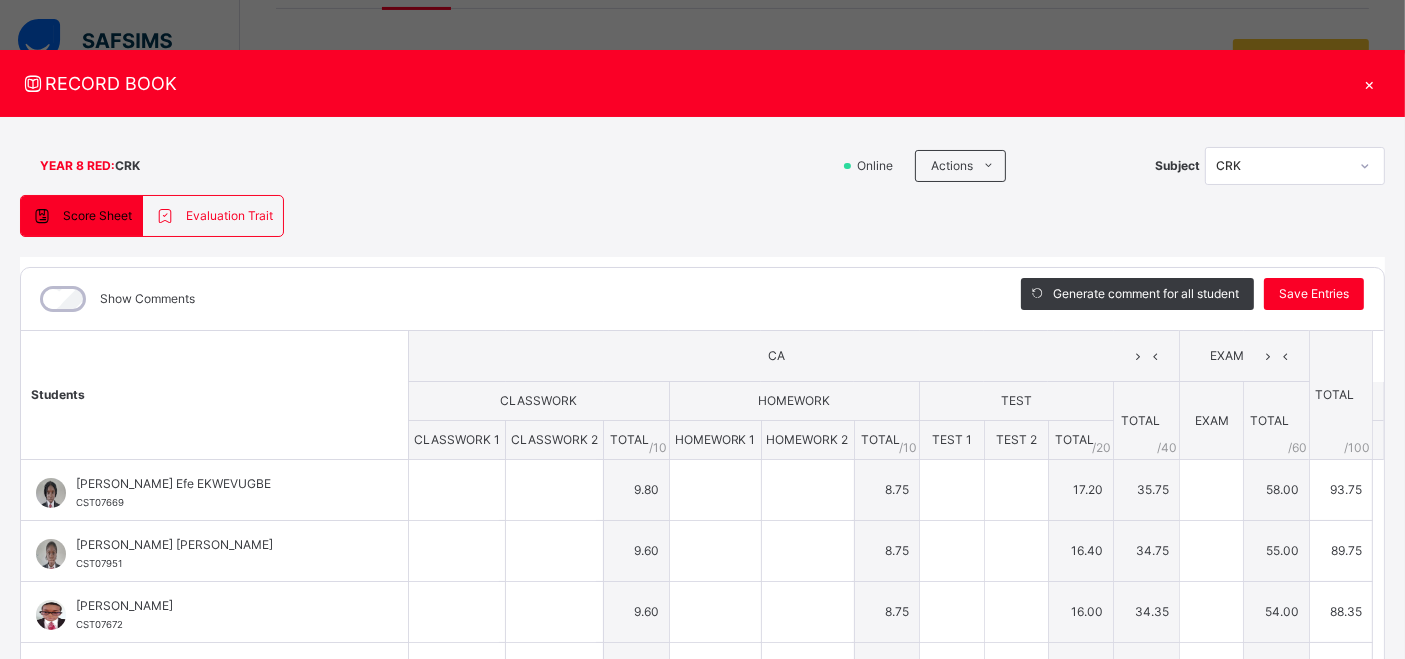 type on "**" 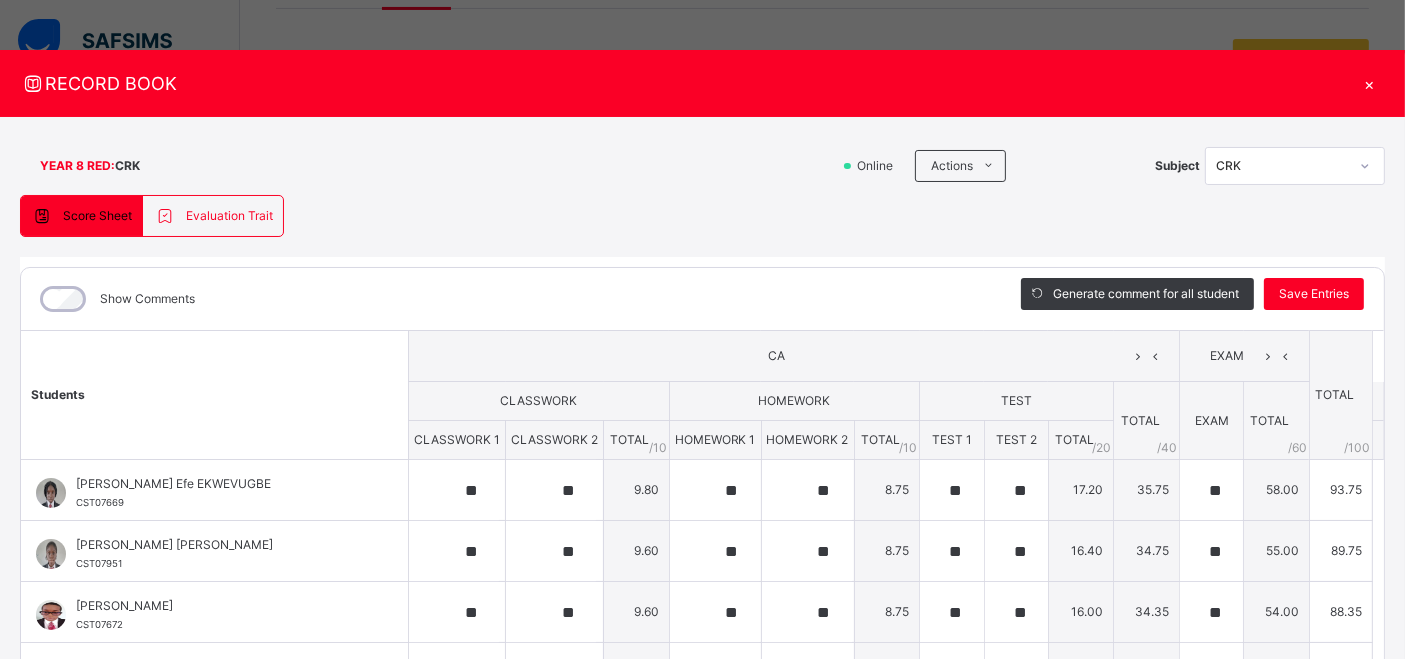 type on "**" 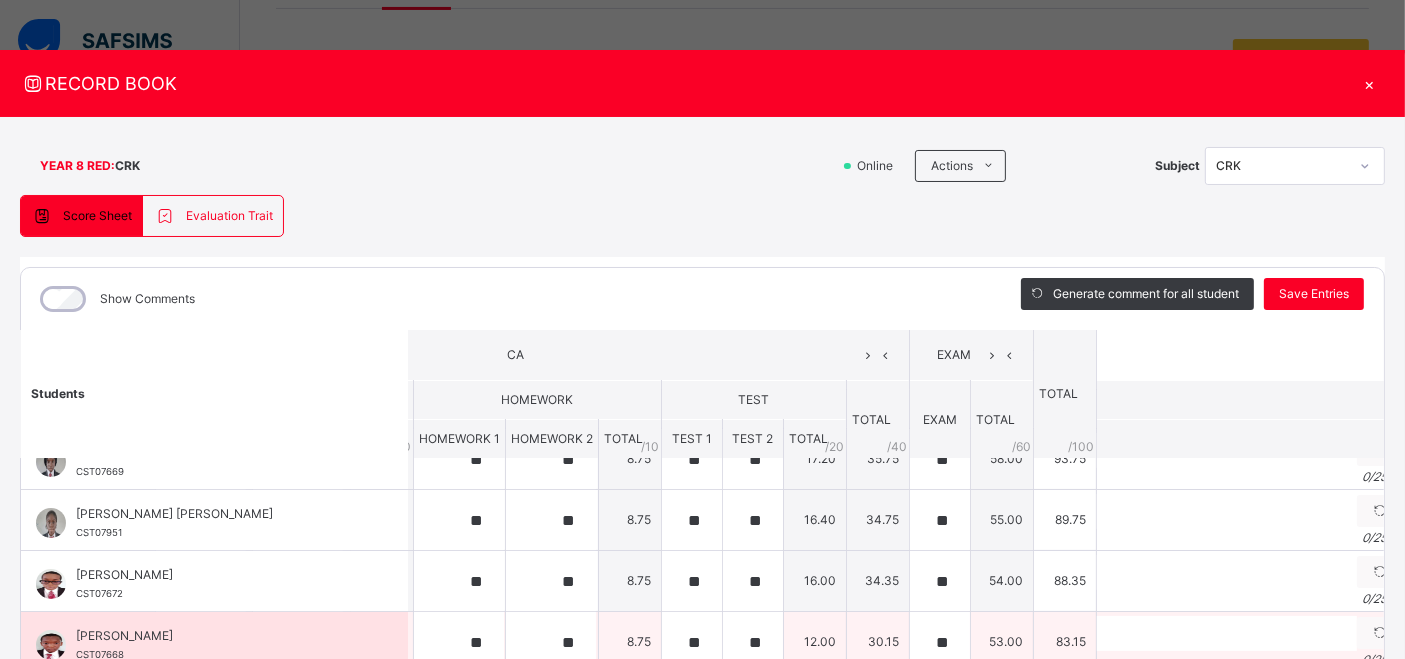 scroll, scrollTop: 0, scrollLeft: 253, axis: horizontal 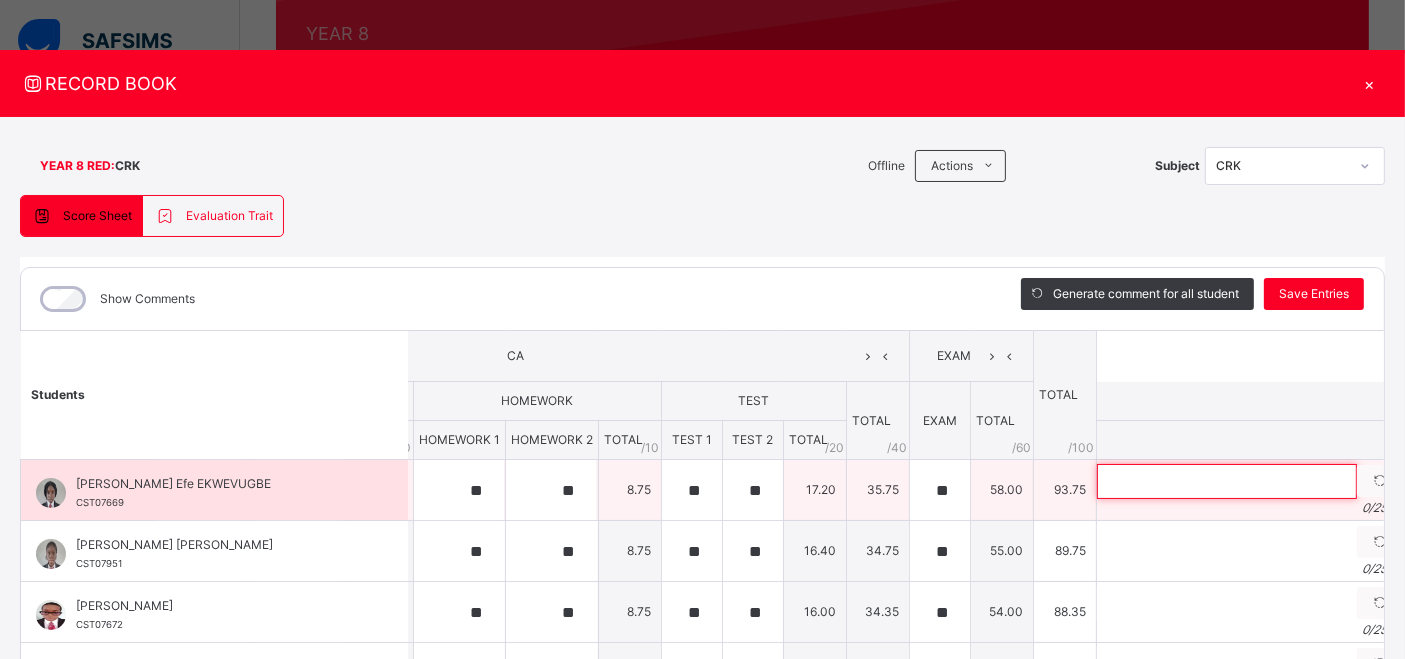 click at bounding box center [1227, 481] 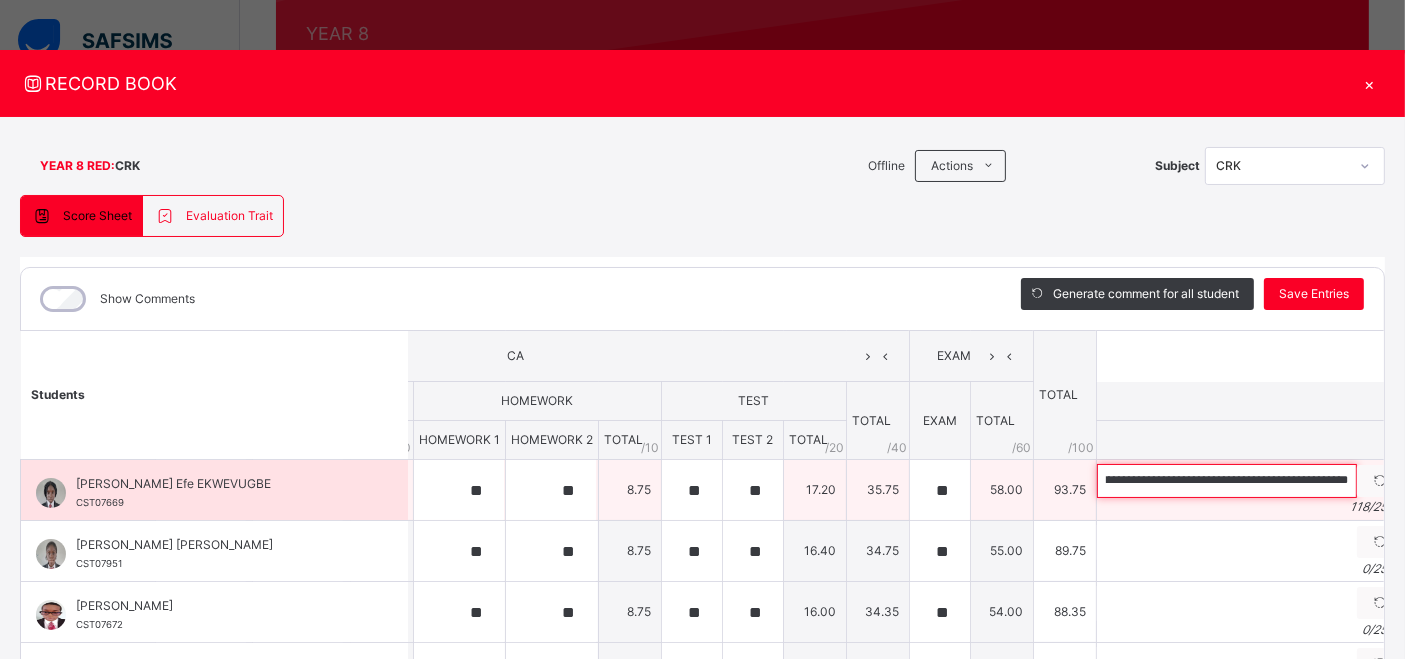 scroll, scrollTop: 0, scrollLeft: 0, axis: both 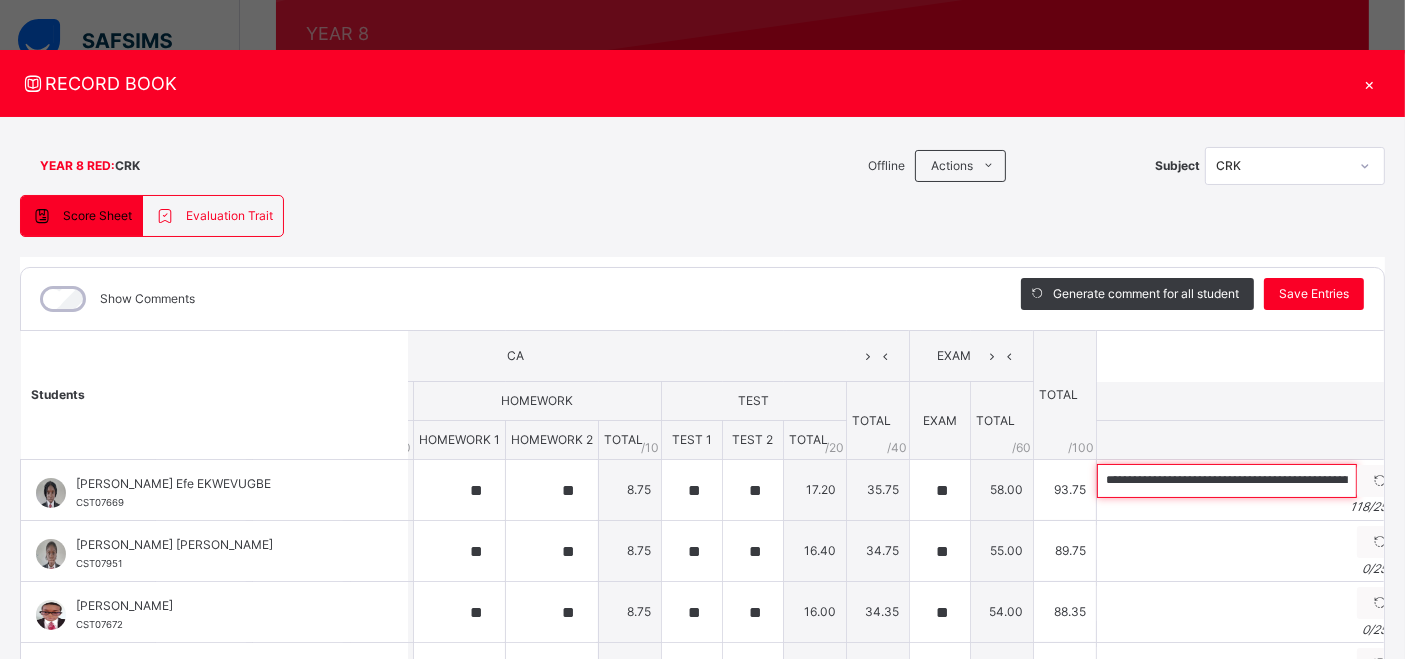 type on "**********" 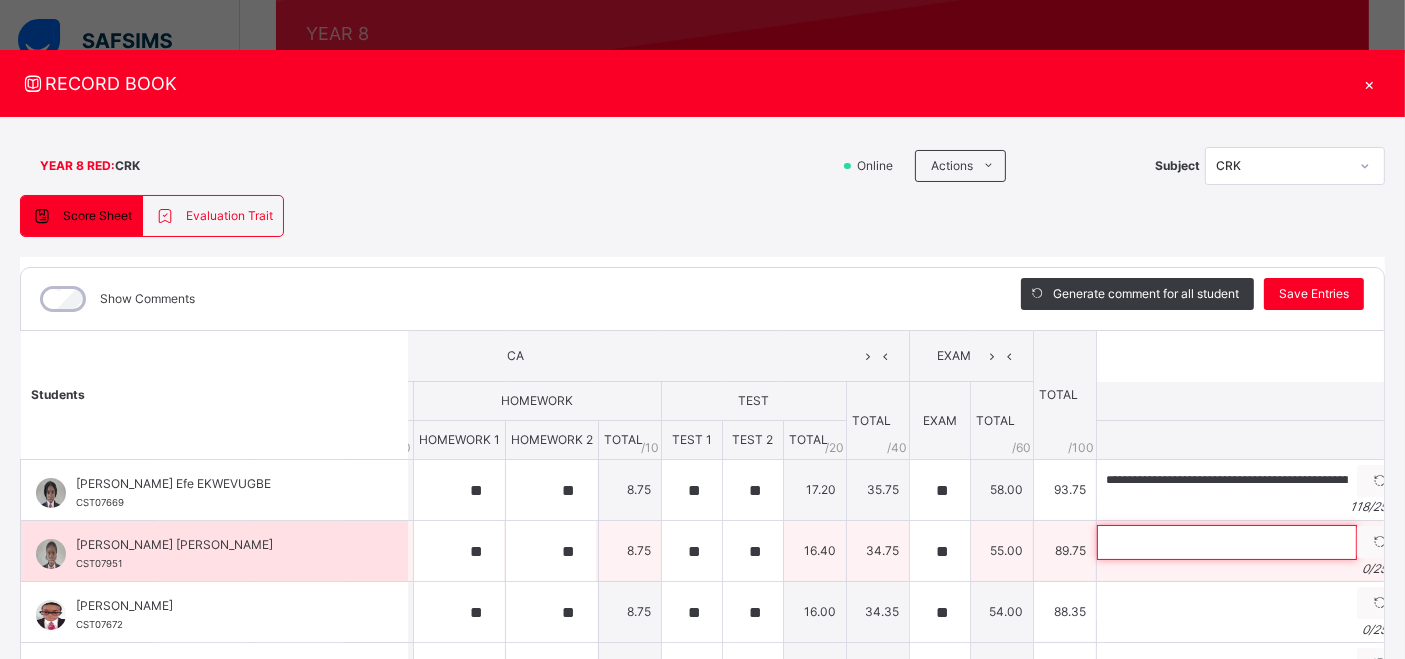 click at bounding box center (1227, 542) 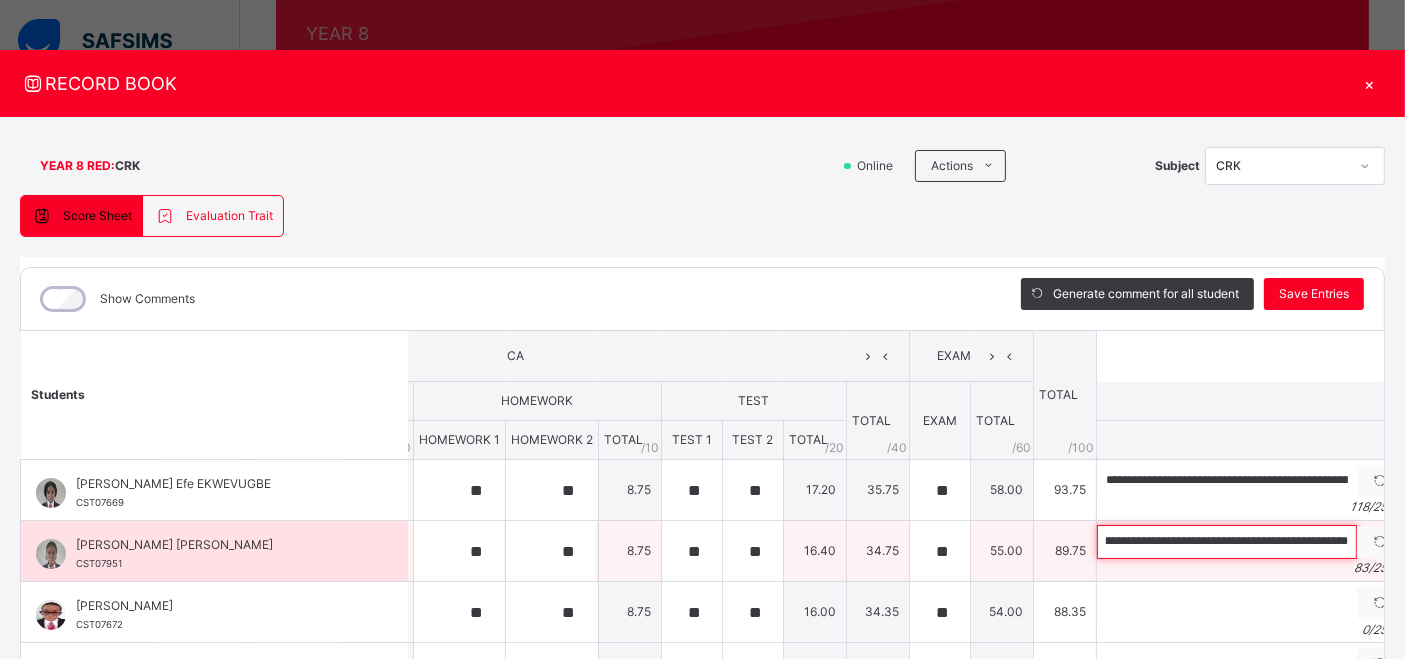 scroll, scrollTop: 0, scrollLeft: 0, axis: both 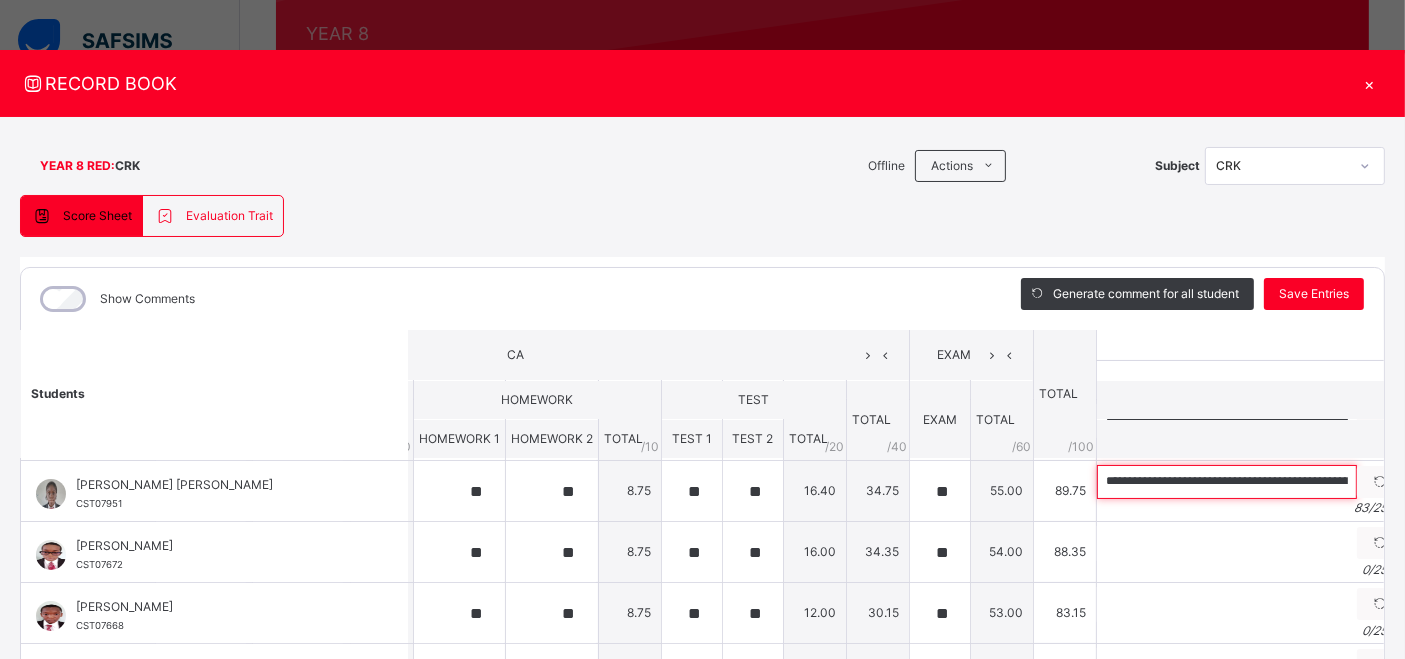 type on "**********" 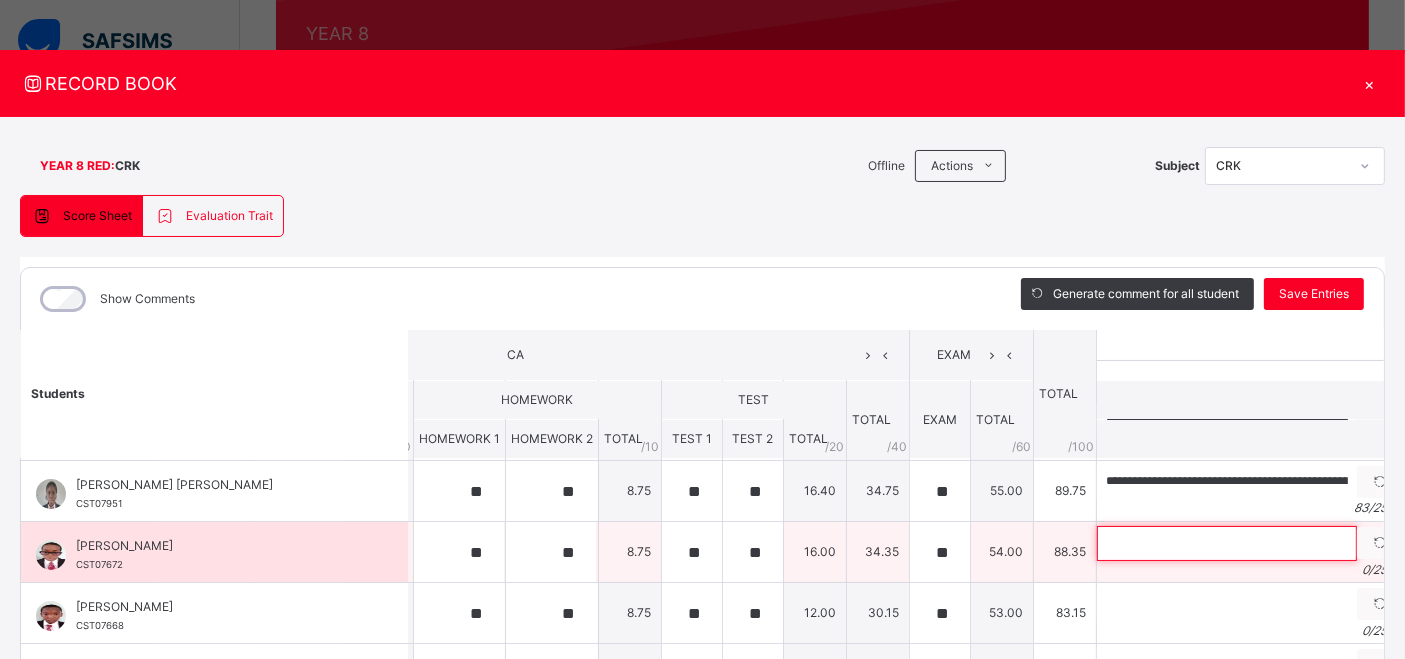 click at bounding box center (1227, 543) 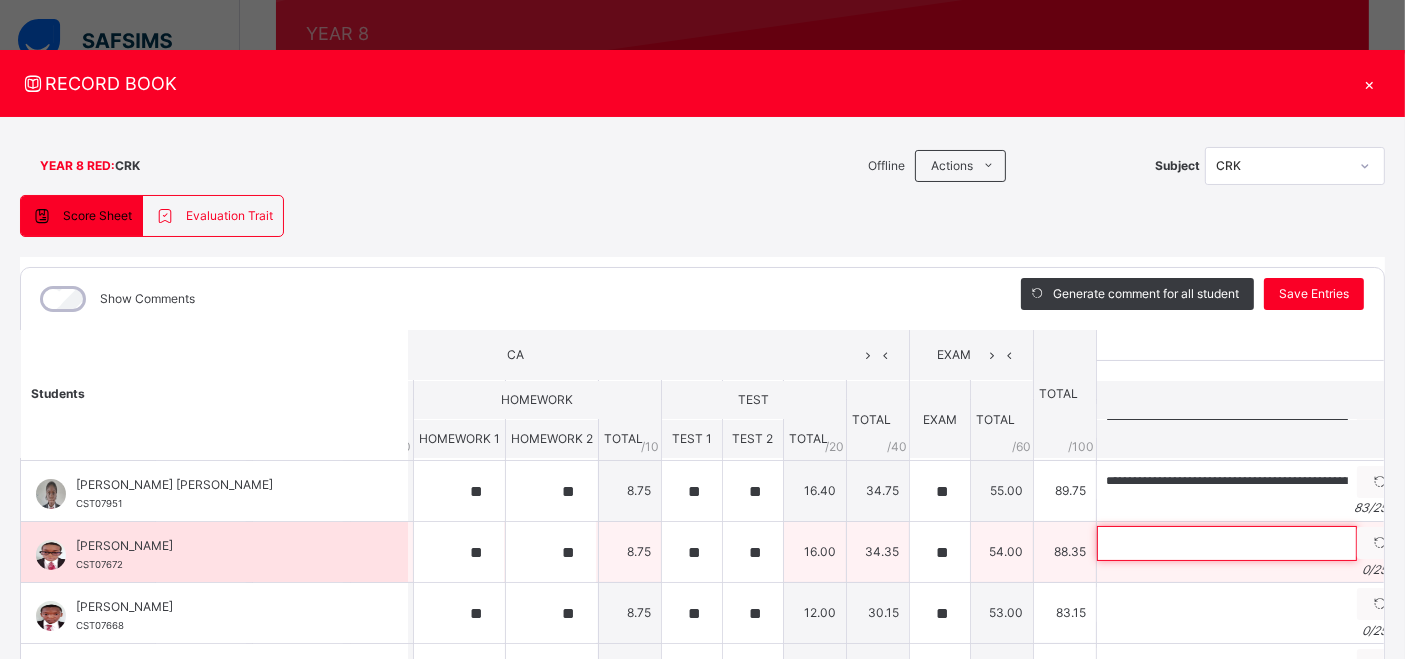paste on "**********" 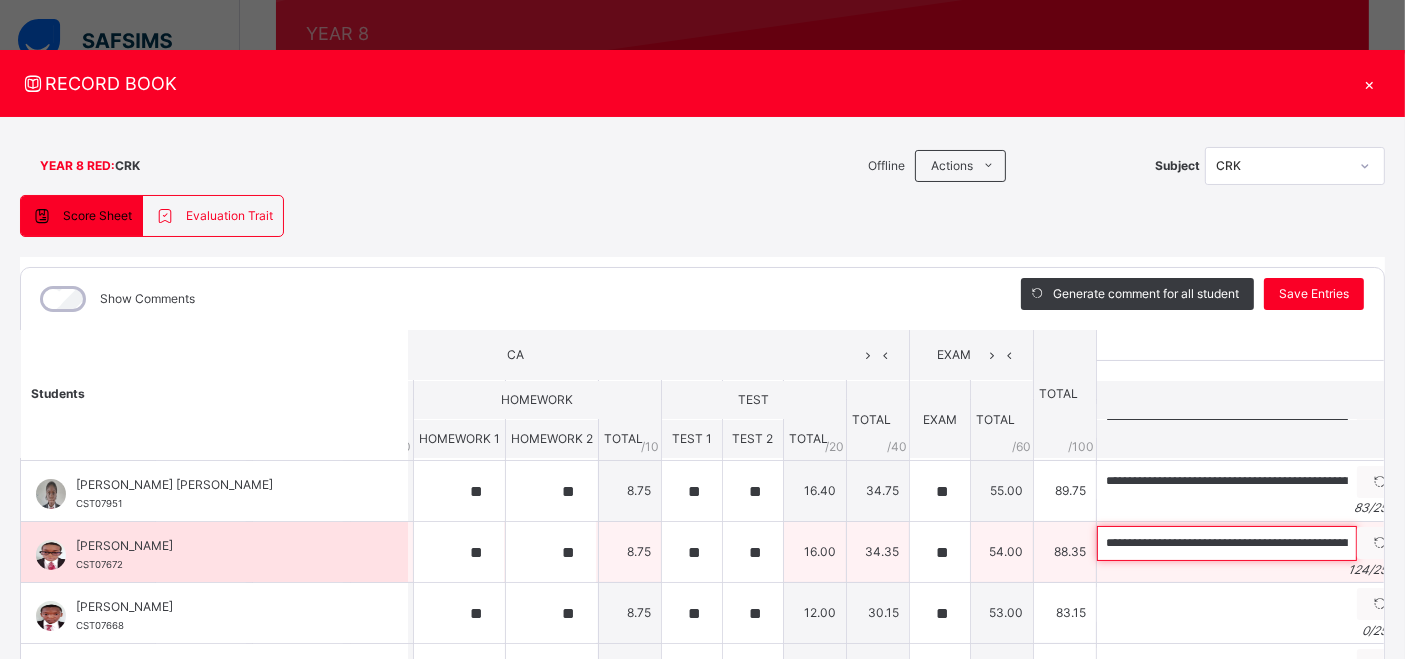 scroll, scrollTop: 0, scrollLeft: 459, axis: horizontal 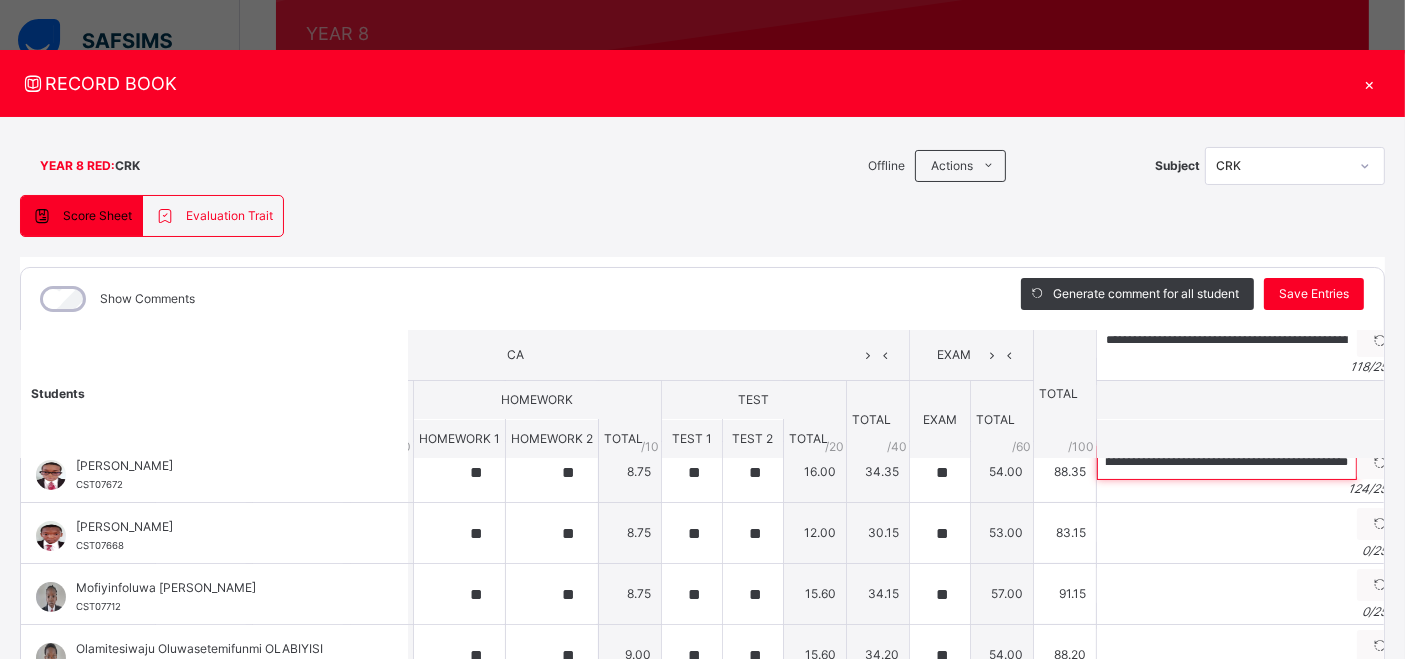 type on "**********" 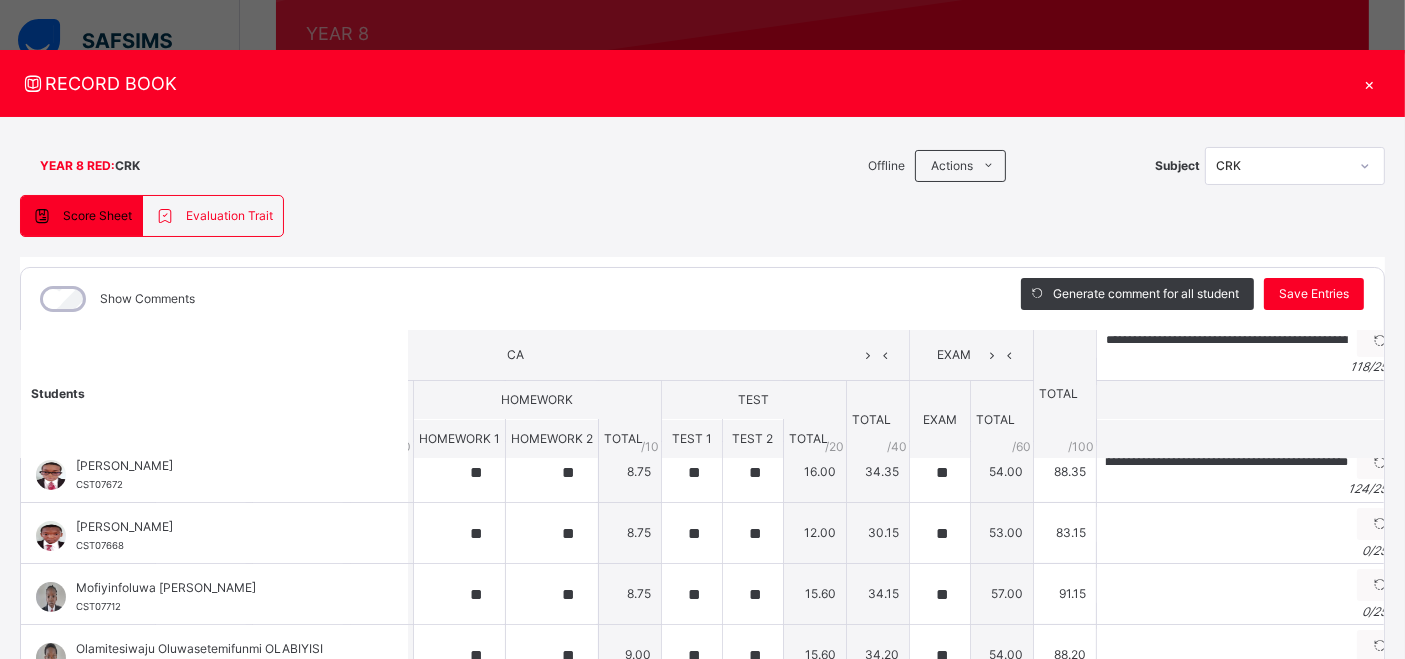 scroll, scrollTop: 0, scrollLeft: 0, axis: both 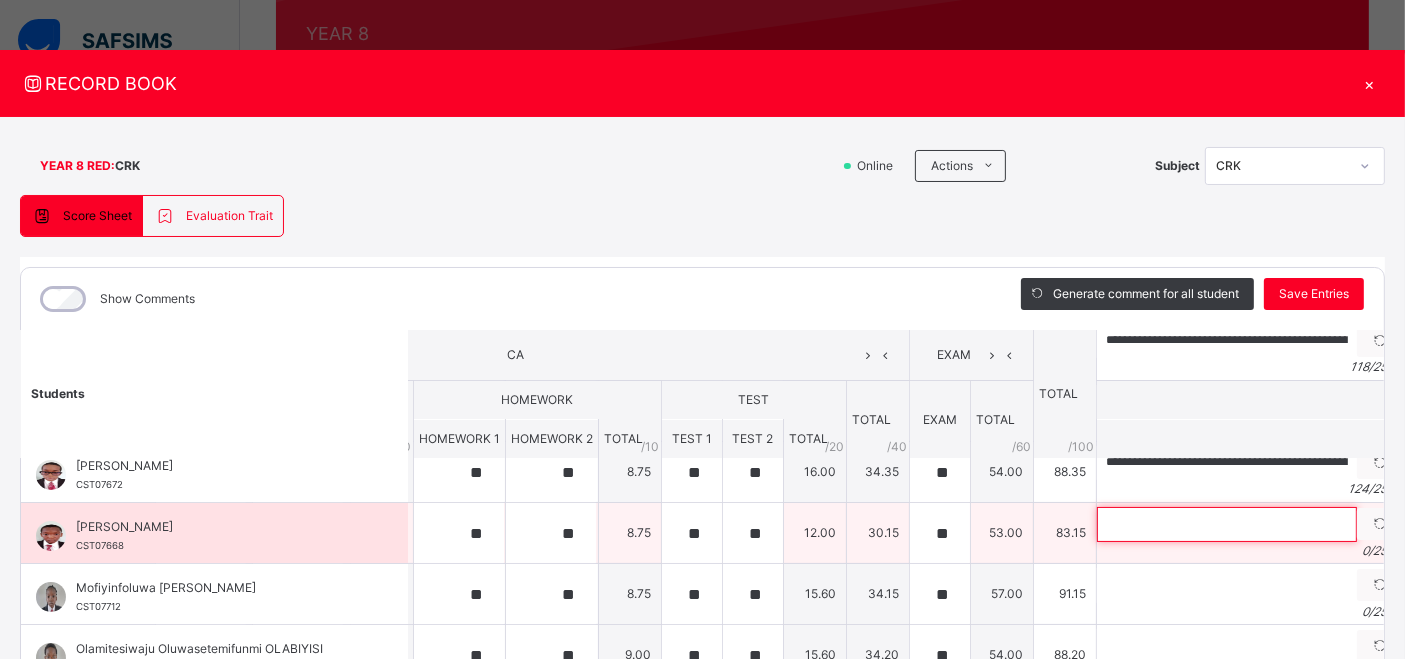 click at bounding box center [1227, 524] 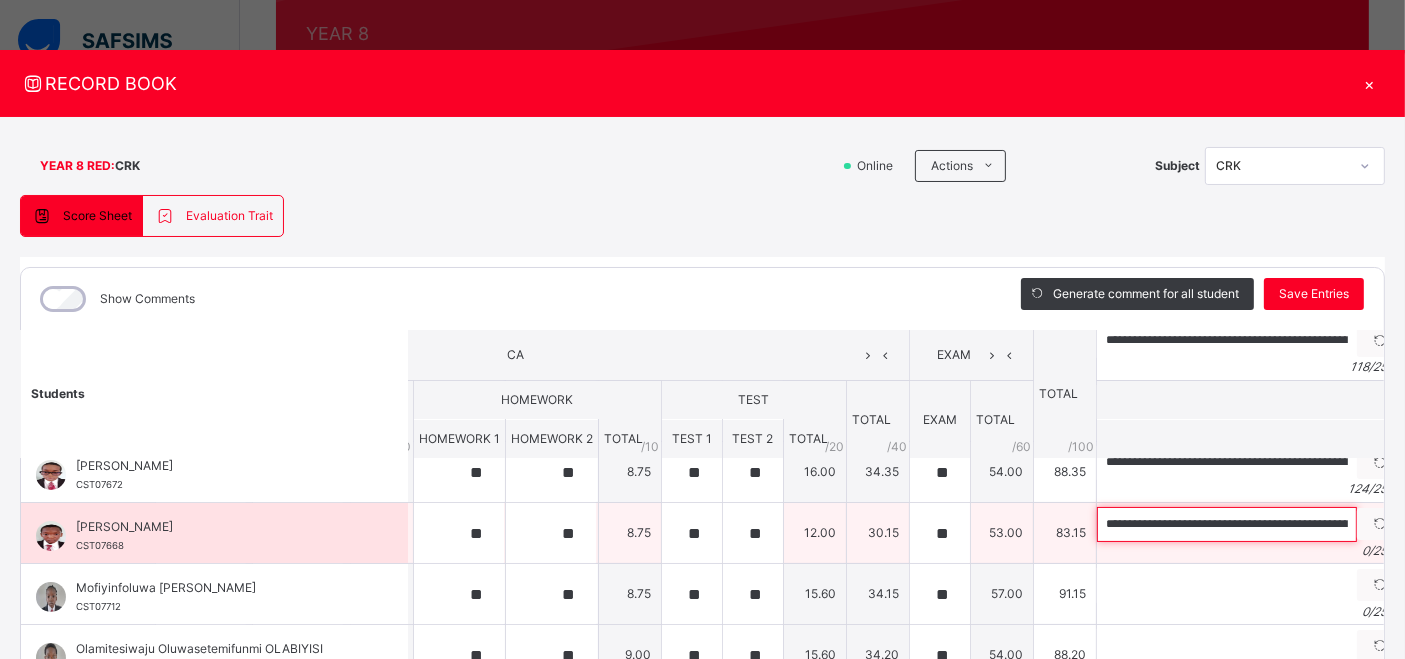 scroll, scrollTop: 0, scrollLeft: 420, axis: horizontal 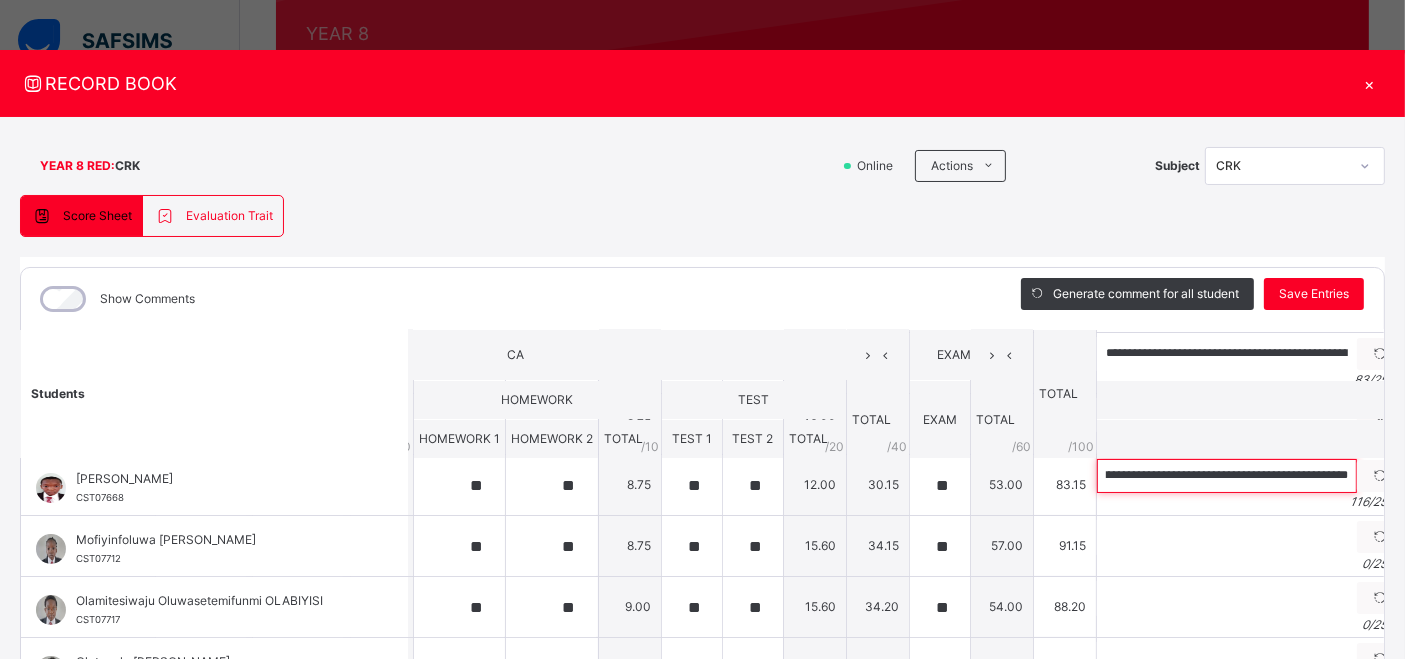 type on "**********" 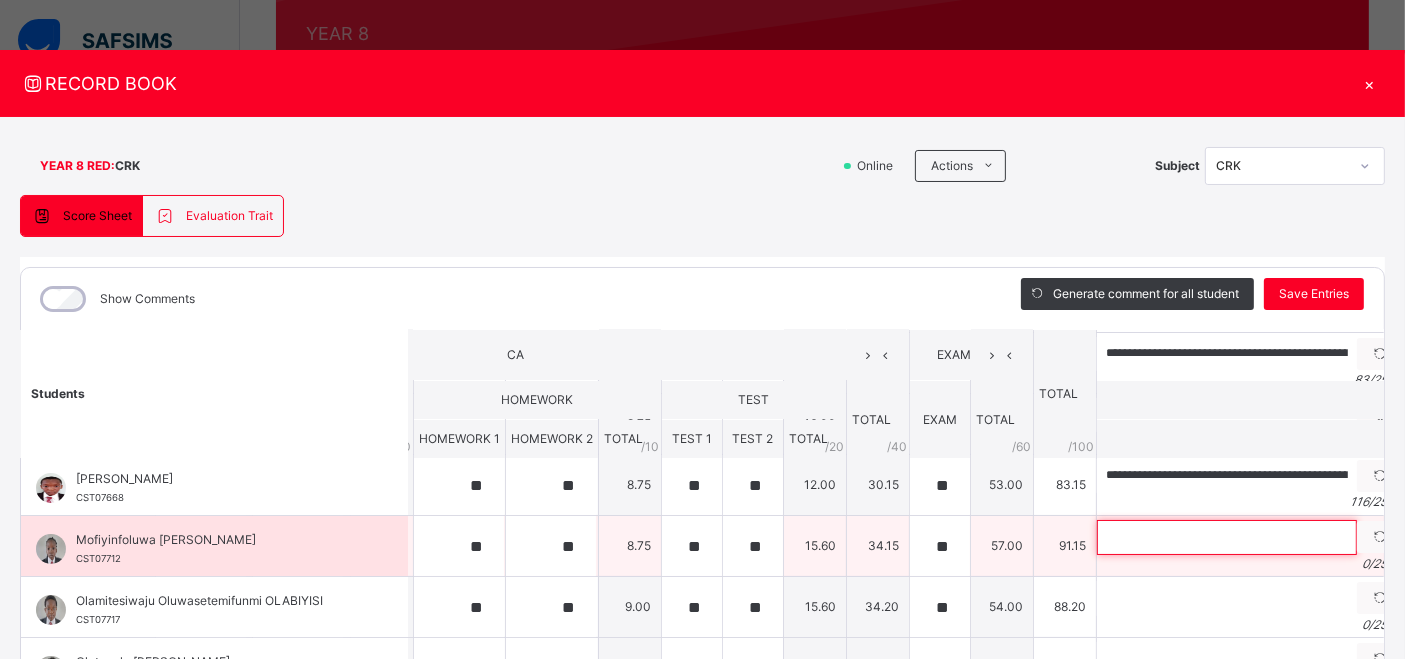 click at bounding box center [1227, 537] 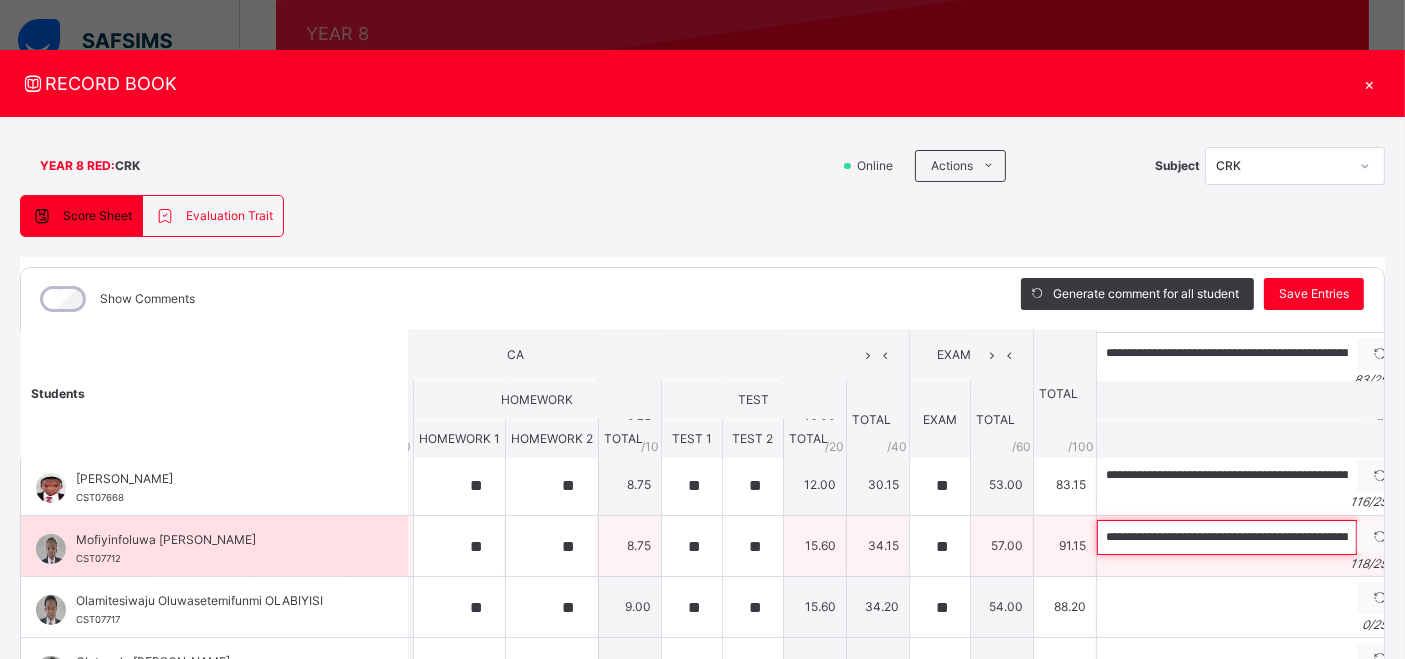 scroll, scrollTop: 0, scrollLeft: 434, axis: horizontal 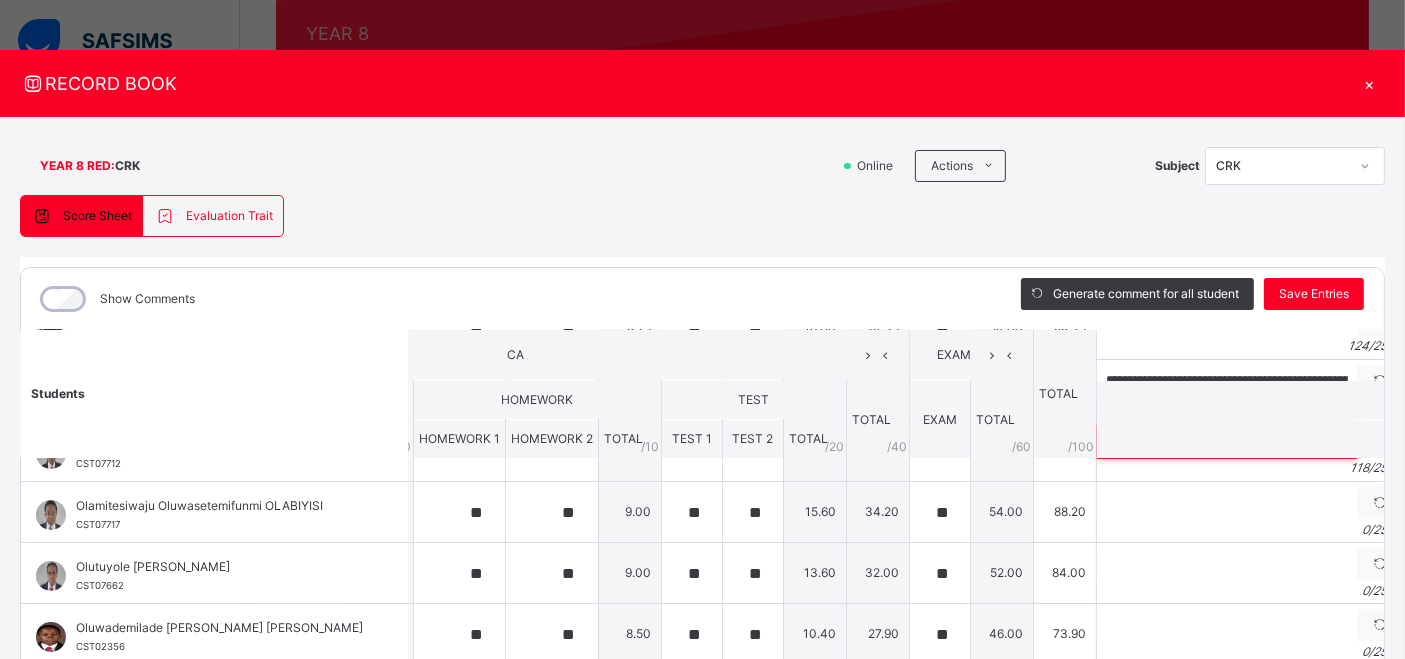 type on "**********" 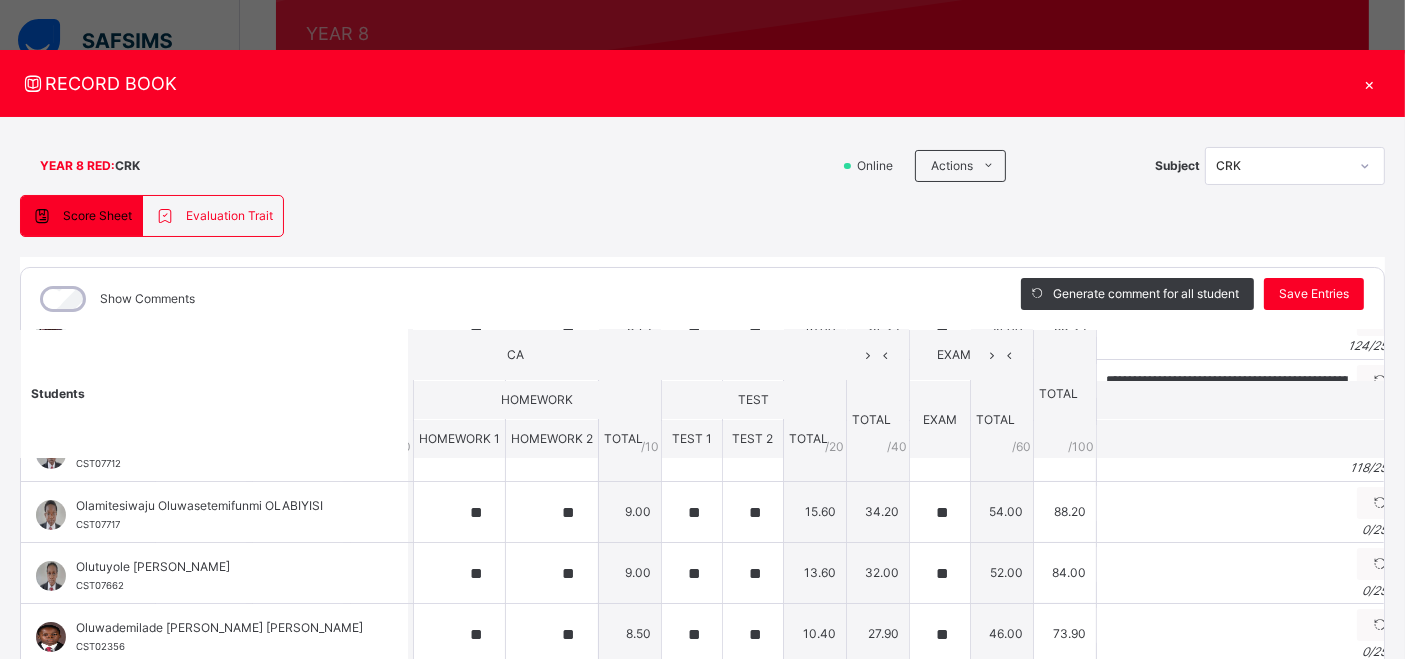 scroll, scrollTop: 0, scrollLeft: 0, axis: both 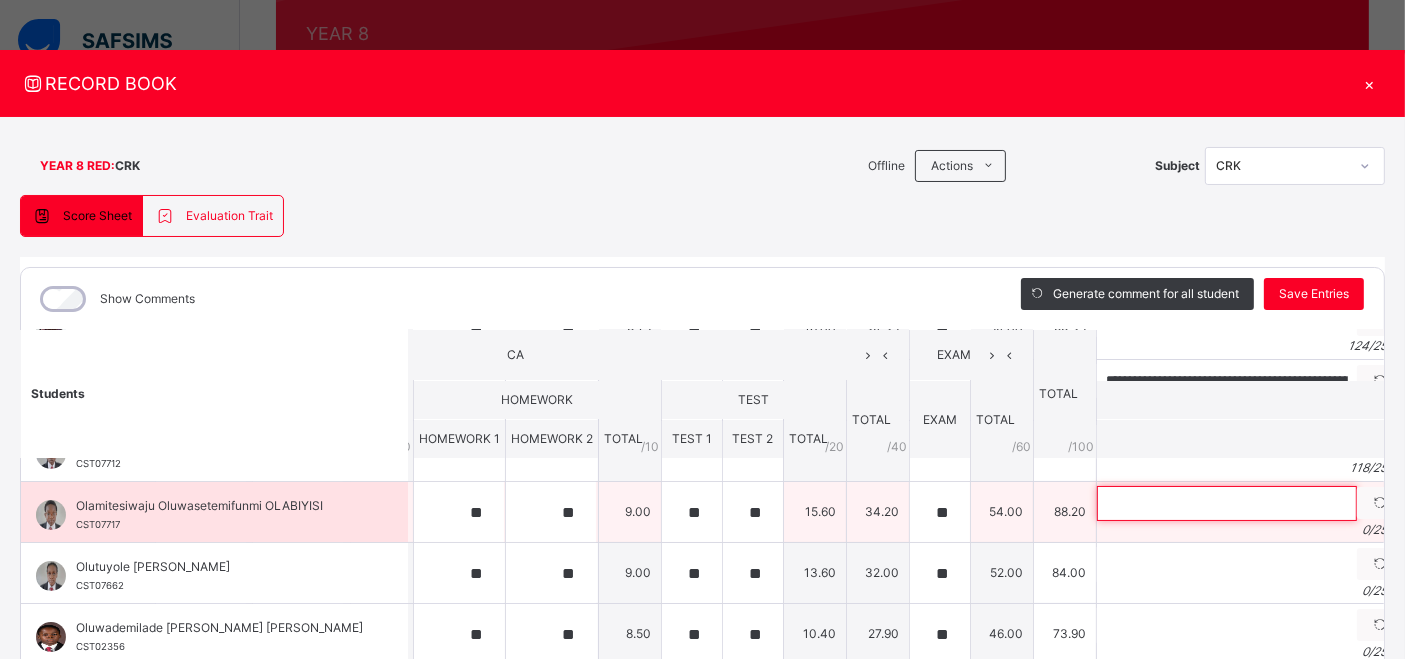 click at bounding box center (1227, 503) 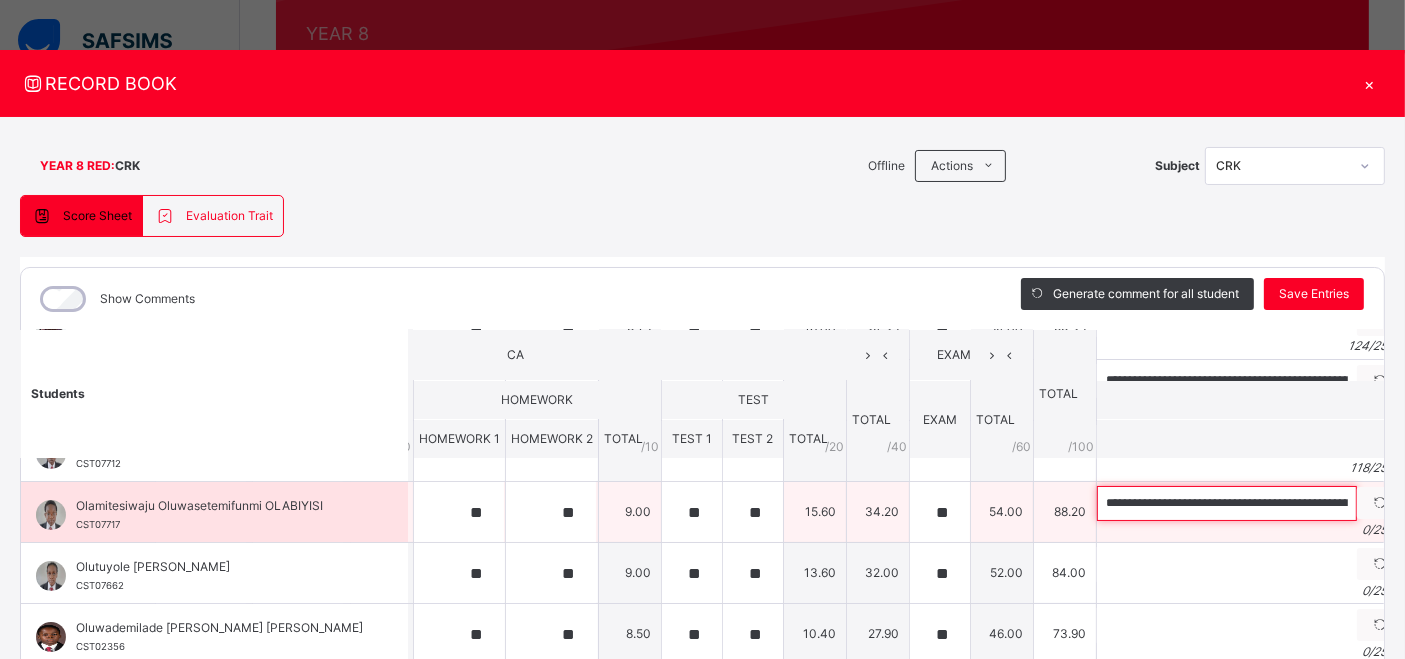 scroll, scrollTop: 0, scrollLeft: 330, axis: horizontal 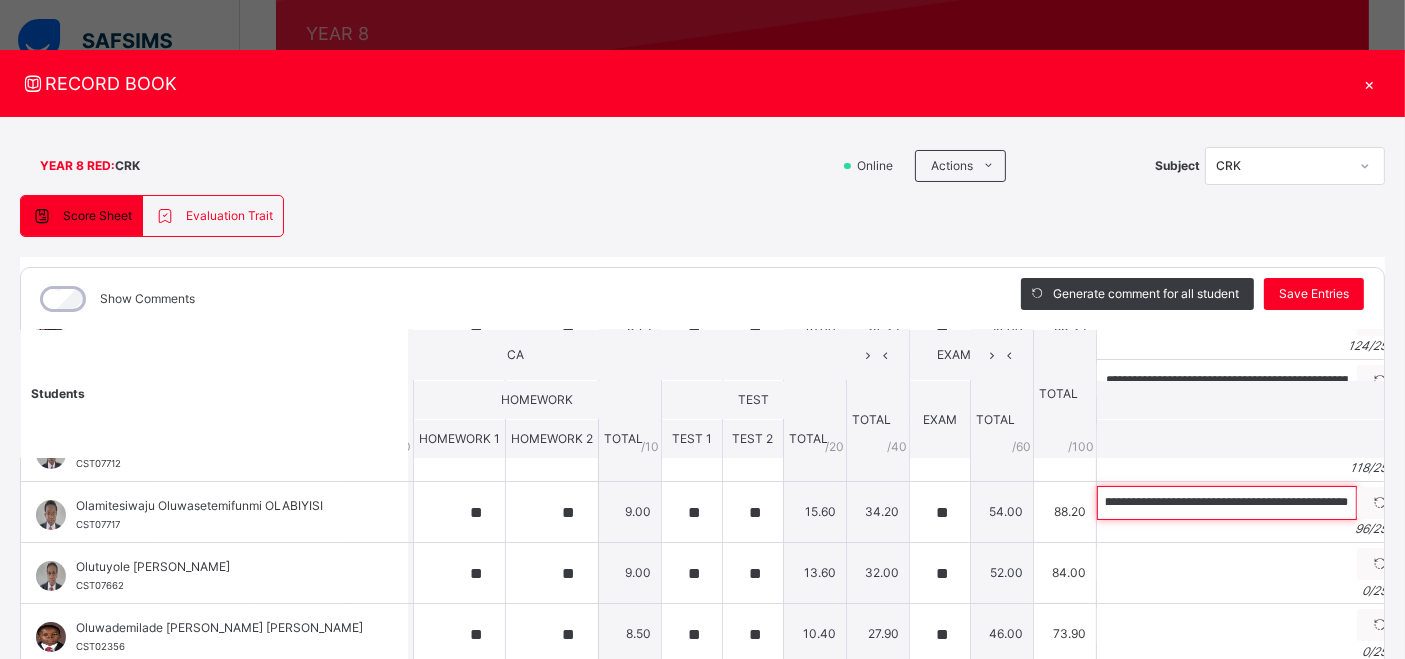 type on "**********" 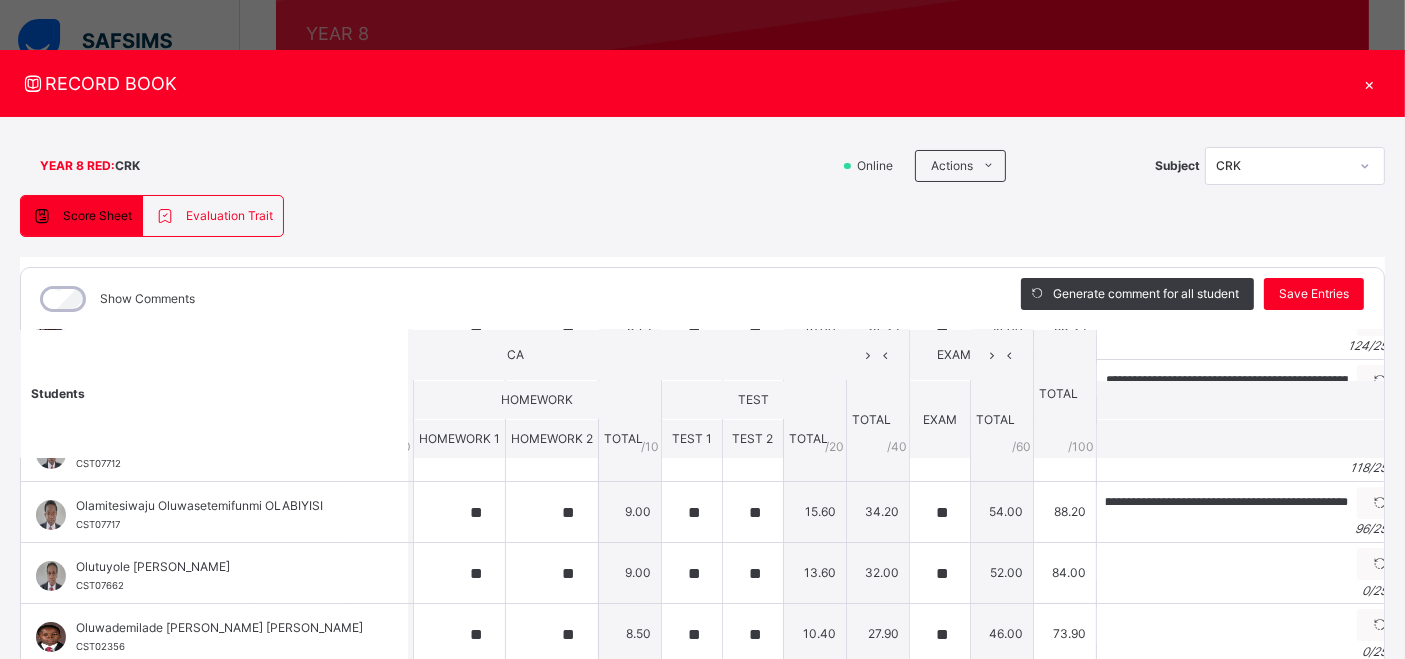 scroll, scrollTop: 0, scrollLeft: 0, axis: both 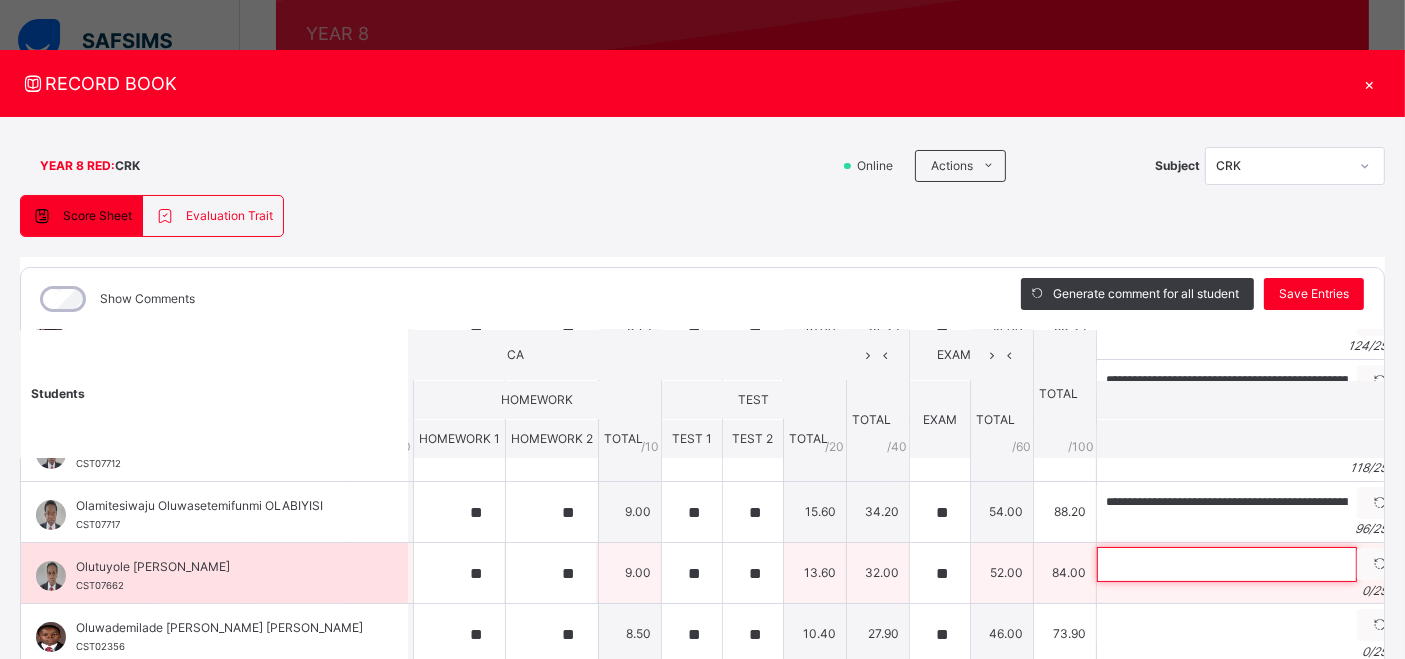 click at bounding box center [1227, 564] 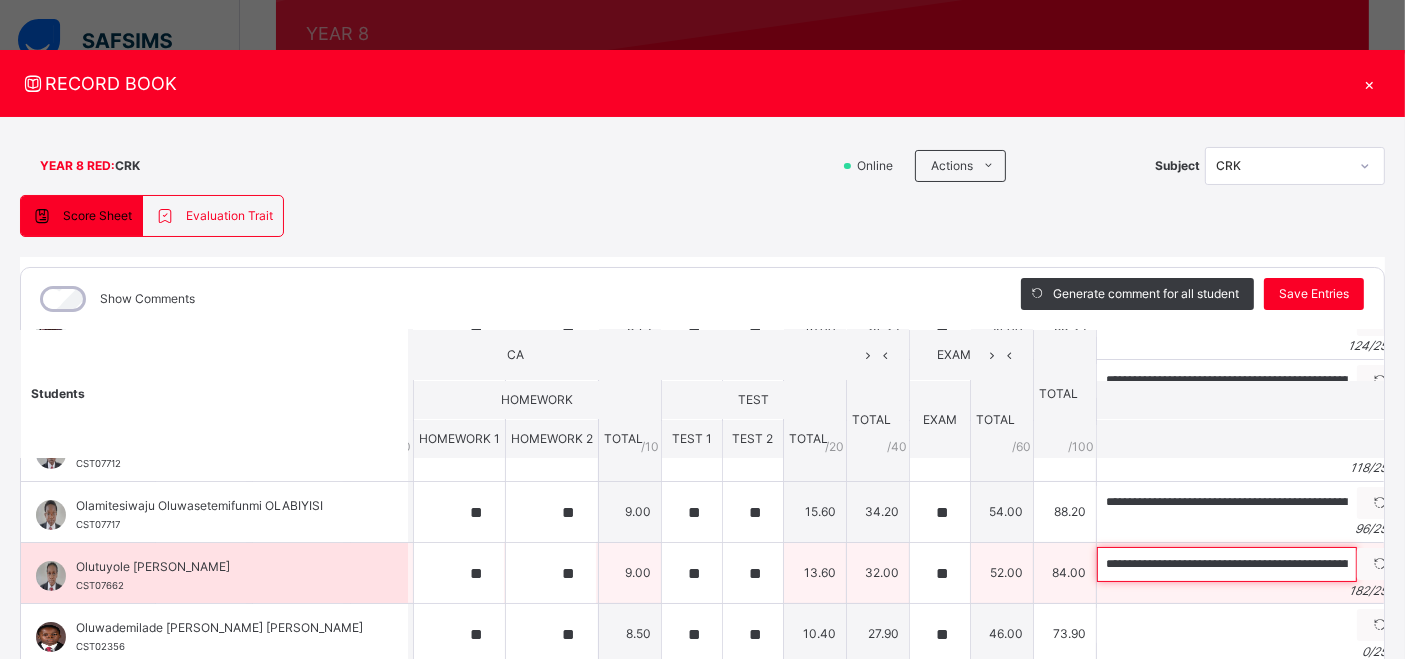 scroll, scrollTop: 0, scrollLeft: 794, axis: horizontal 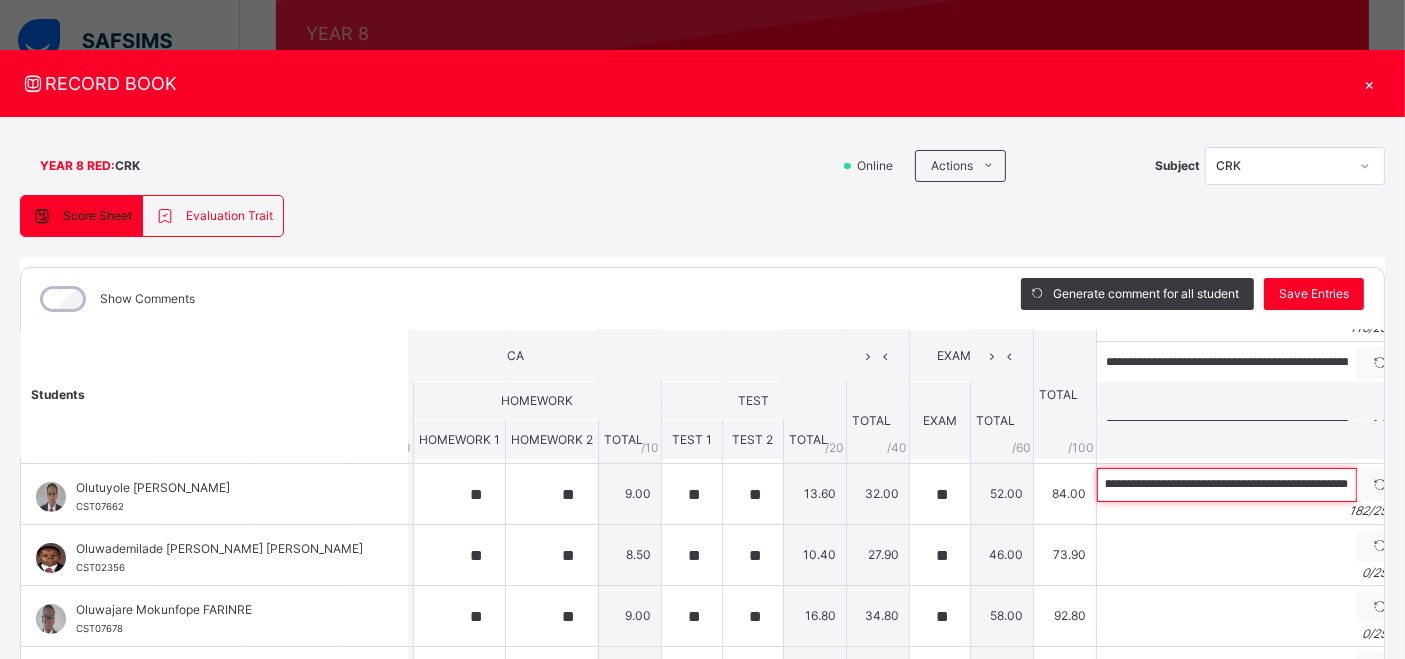 type on "**********" 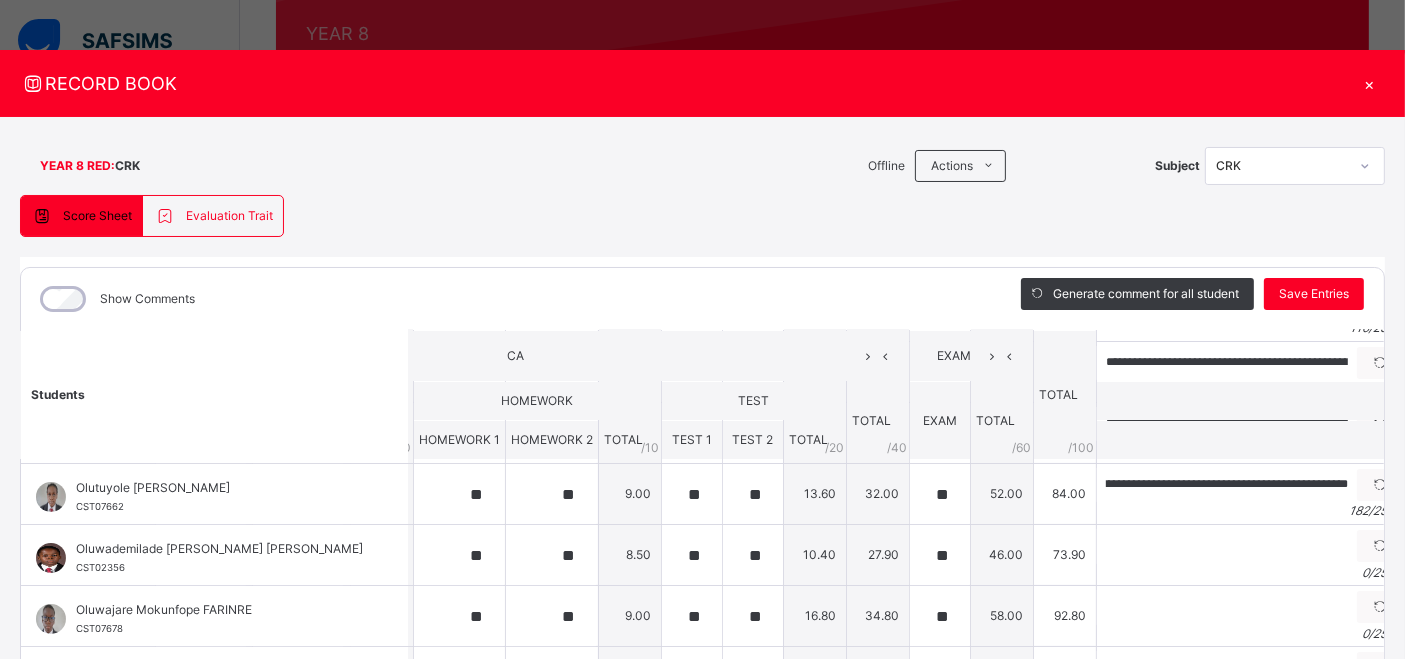 scroll, scrollTop: 0, scrollLeft: 0, axis: both 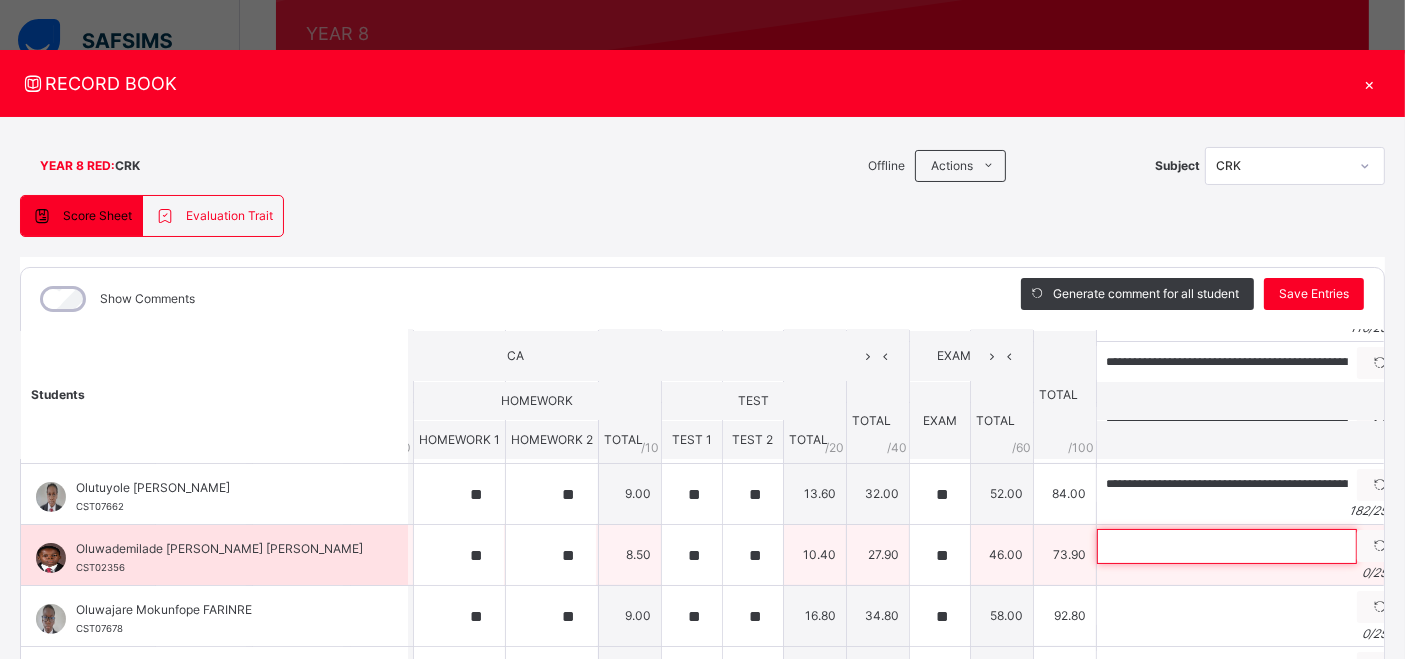 click at bounding box center [1227, 546] 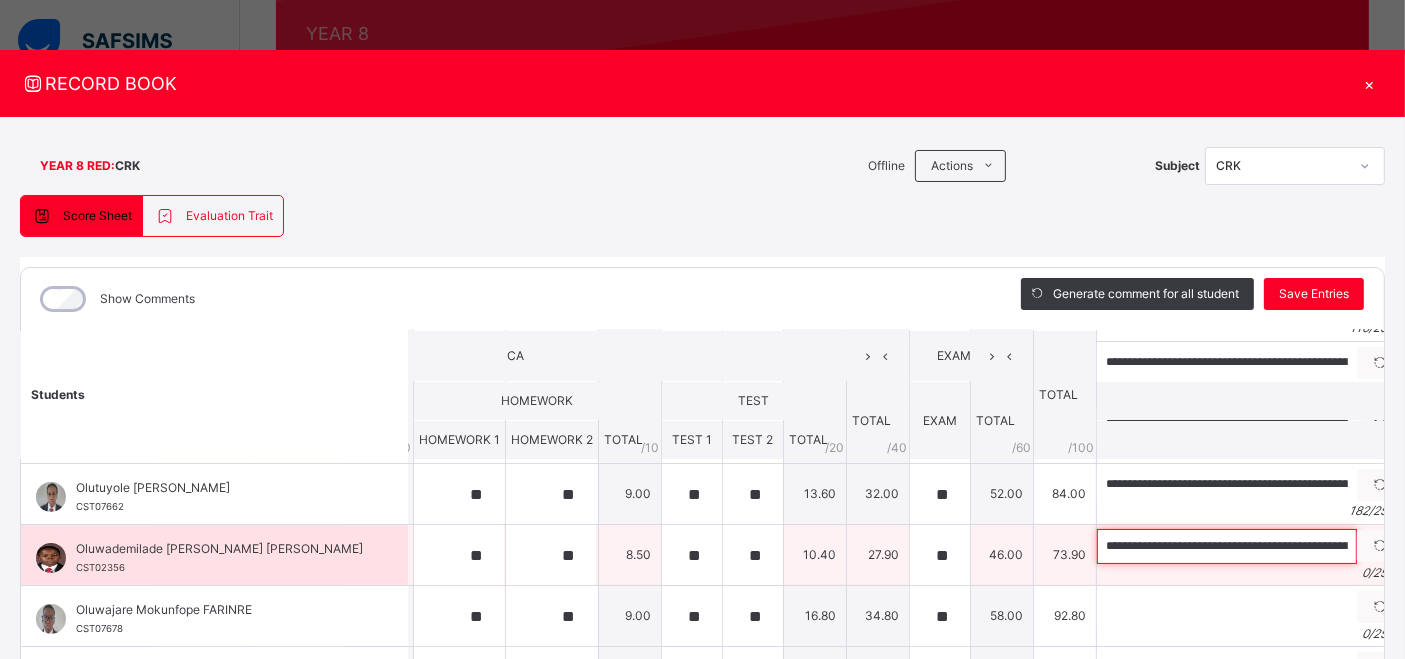 scroll, scrollTop: 0, scrollLeft: 690, axis: horizontal 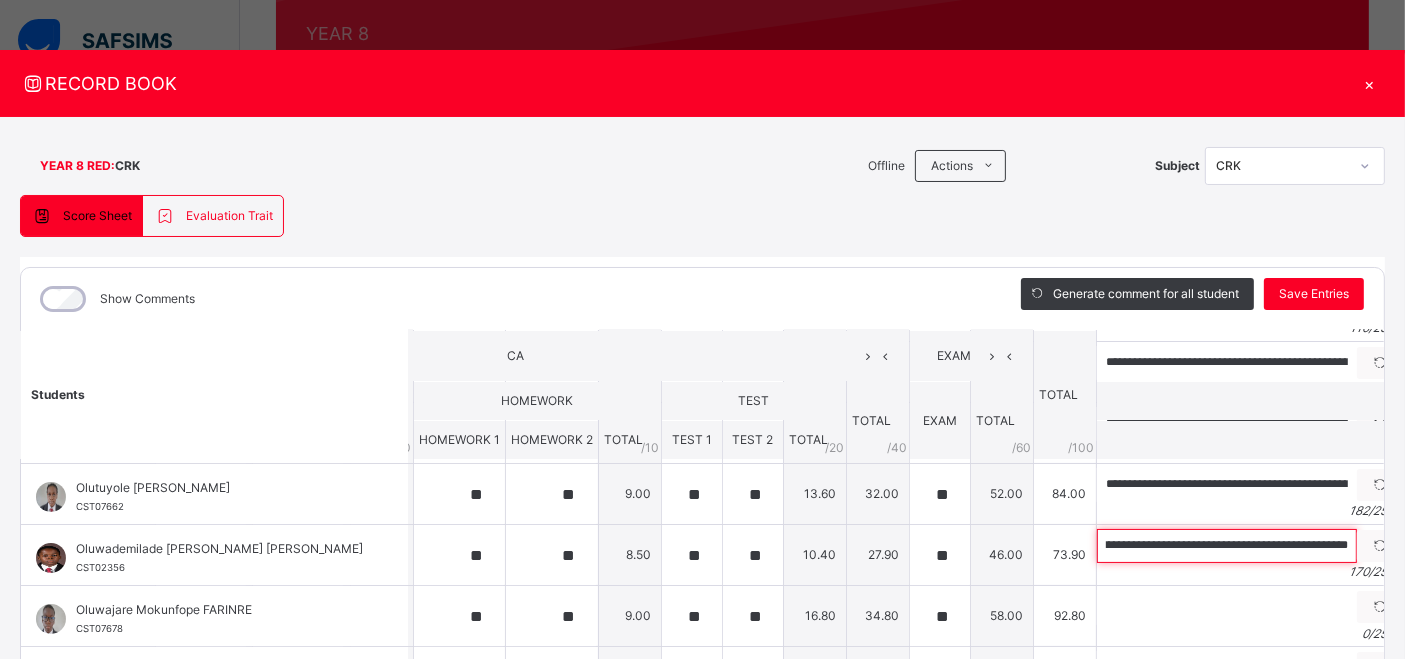 type on "**********" 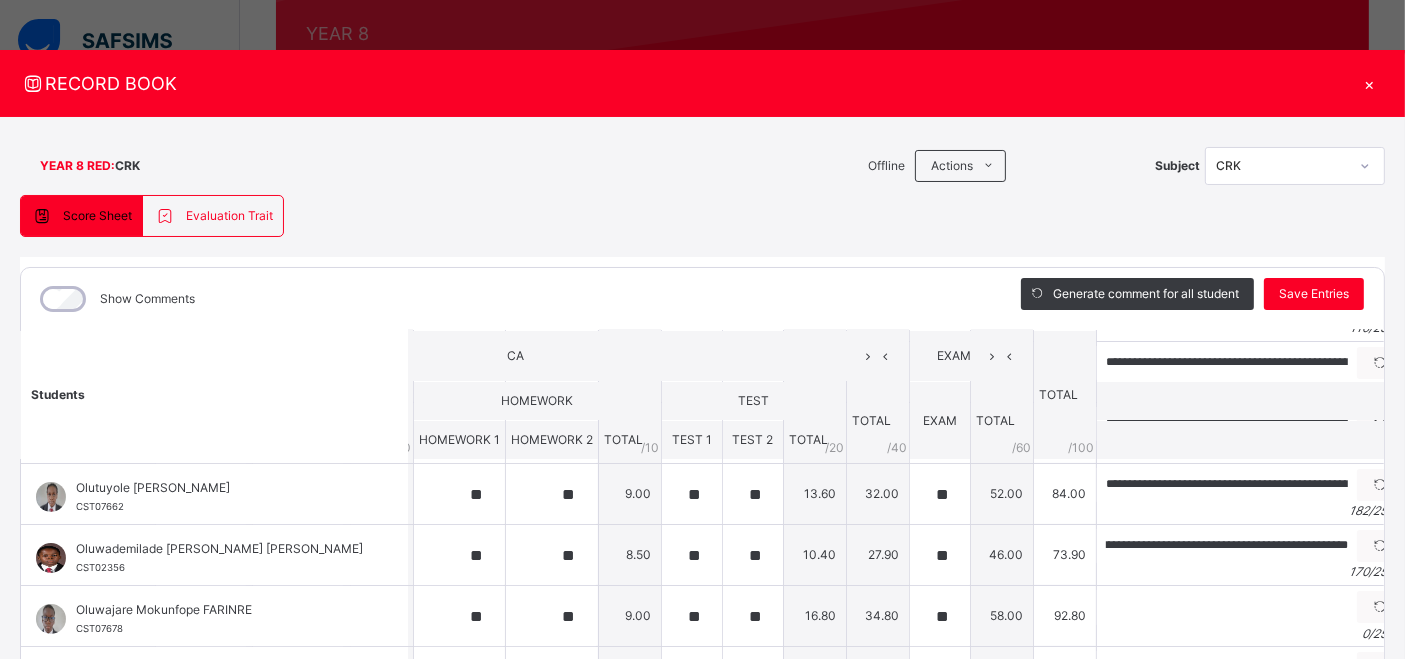 scroll, scrollTop: 0, scrollLeft: 0, axis: both 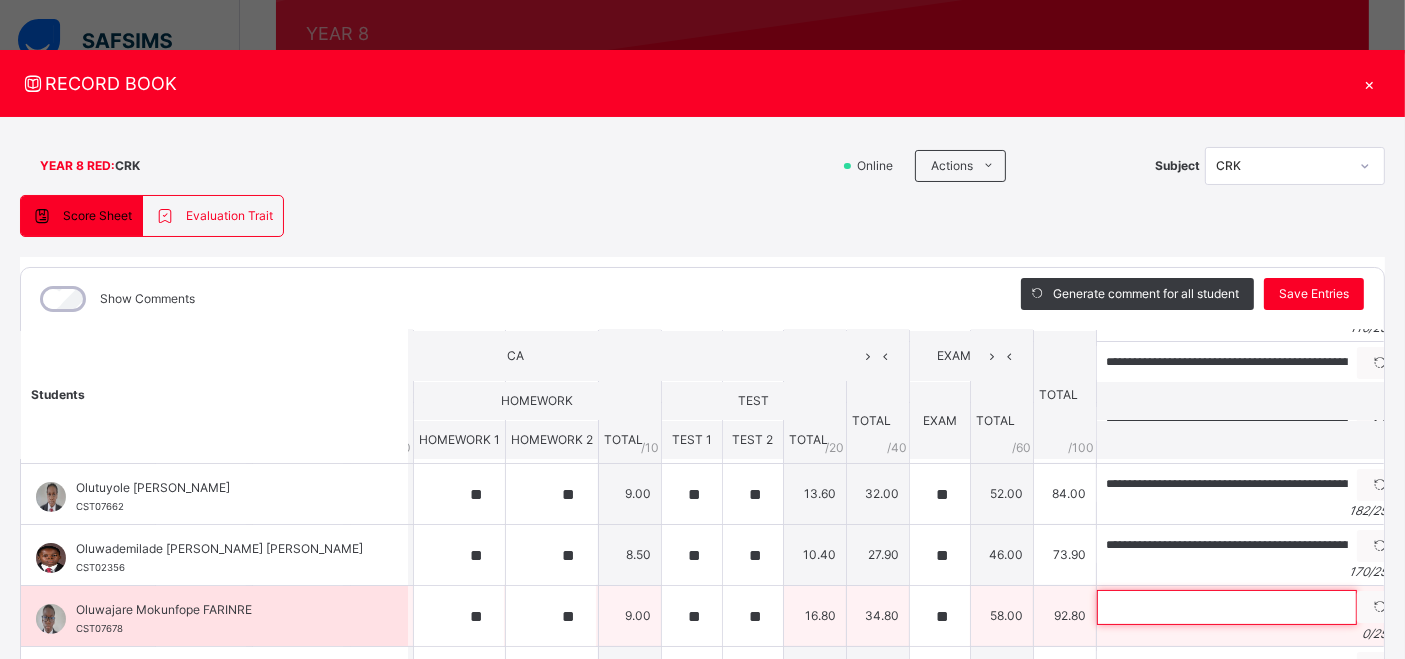 click at bounding box center (1227, 607) 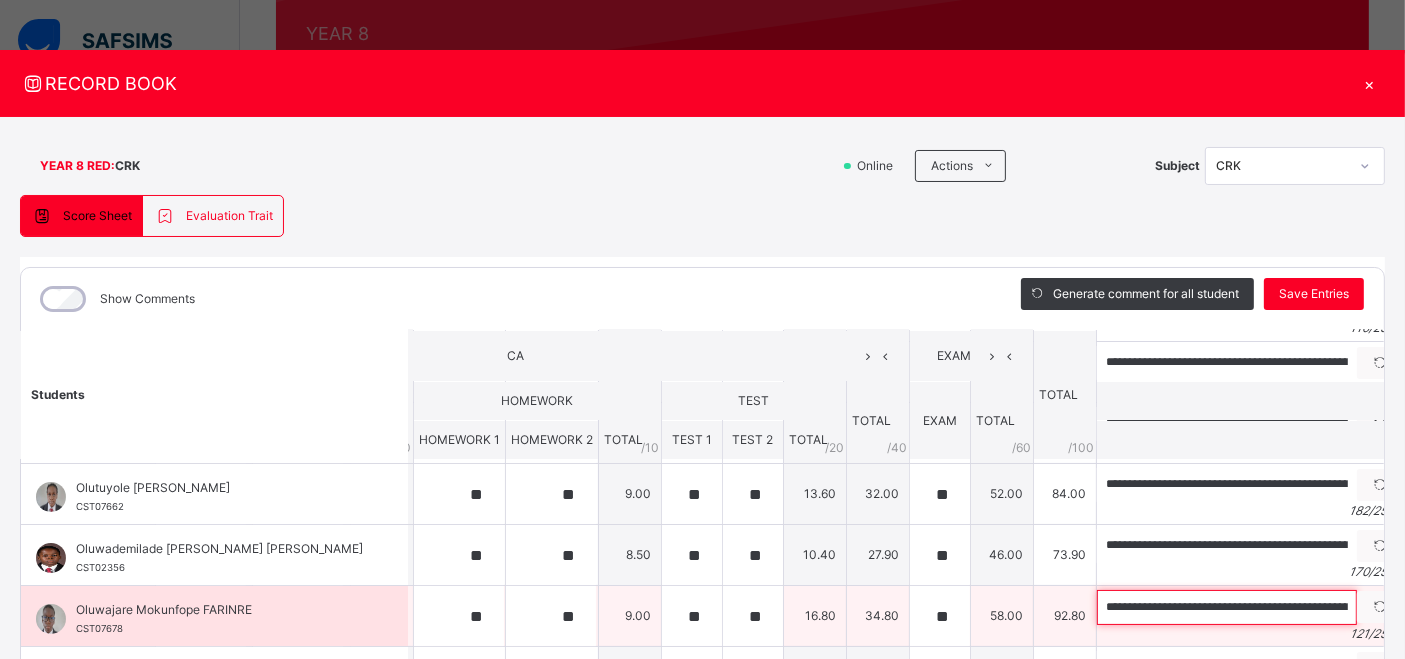 scroll, scrollTop: 0, scrollLeft: 446, axis: horizontal 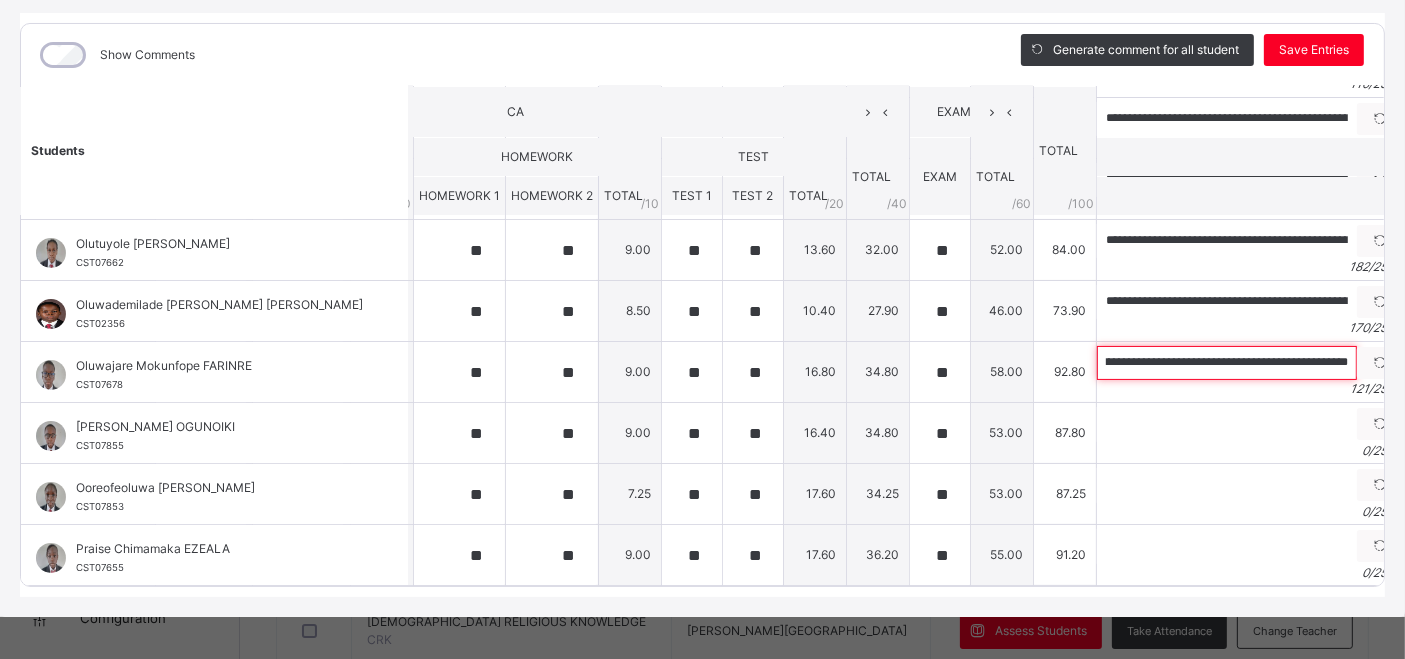 type on "**********" 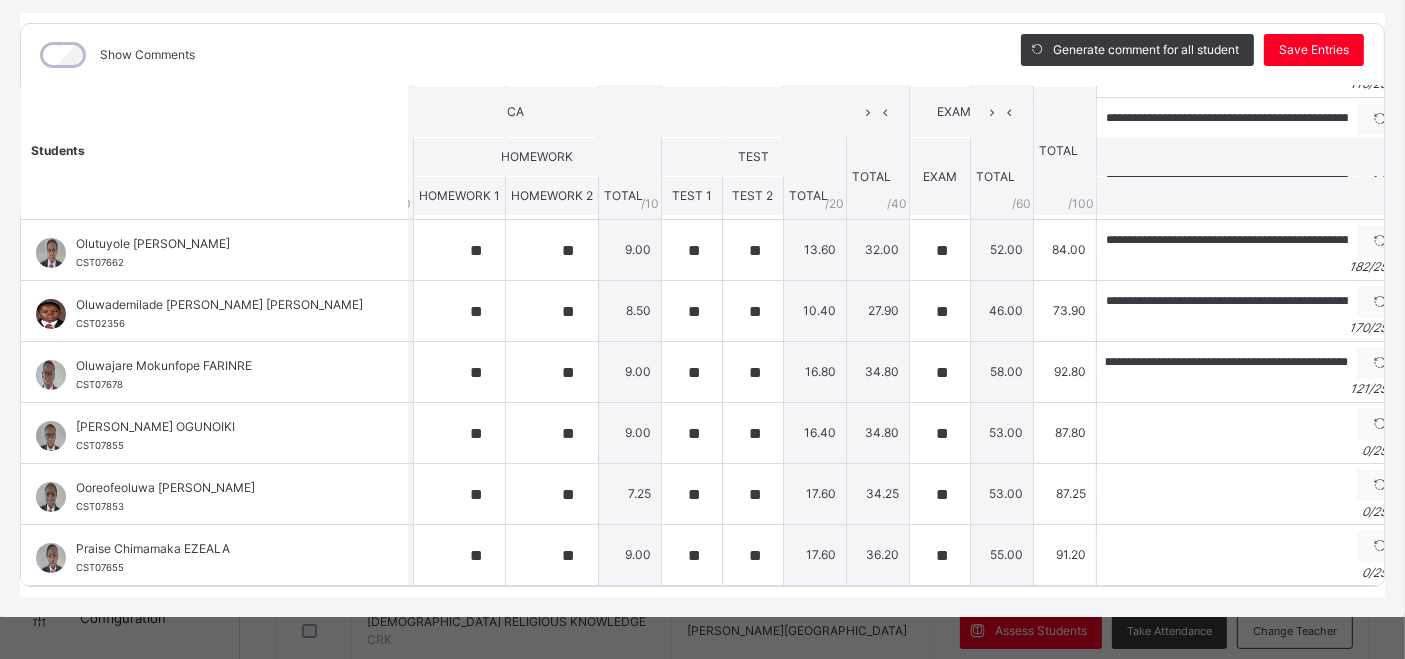 scroll, scrollTop: 0, scrollLeft: 0, axis: both 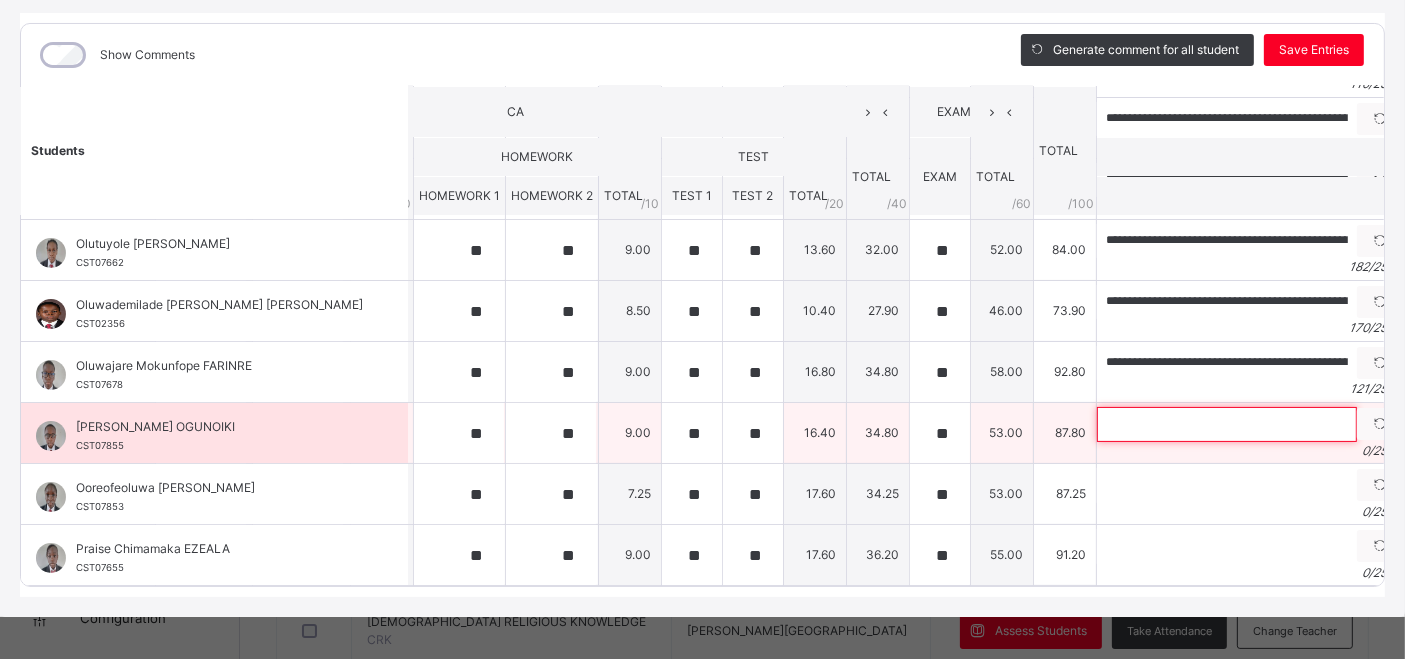 click at bounding box center [1227, 424] 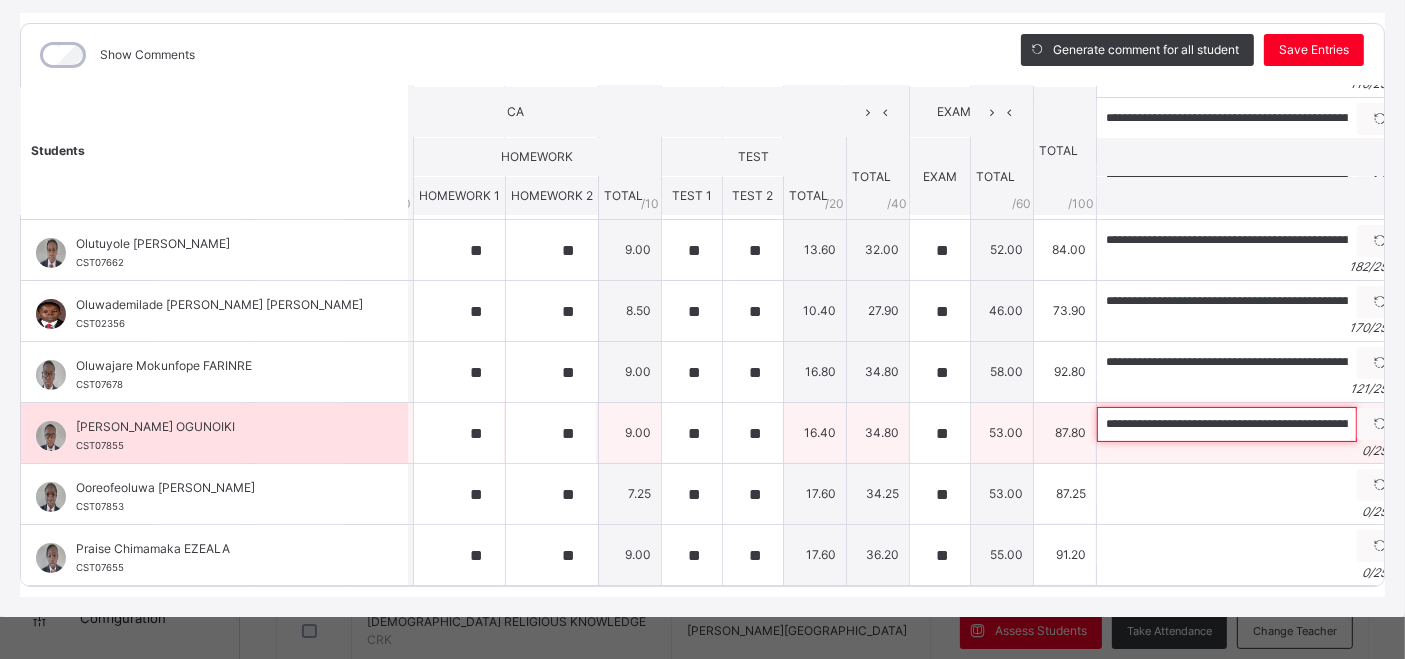 scroll, scrollTop: 0, scrollLeft: 654, axis: horizontal 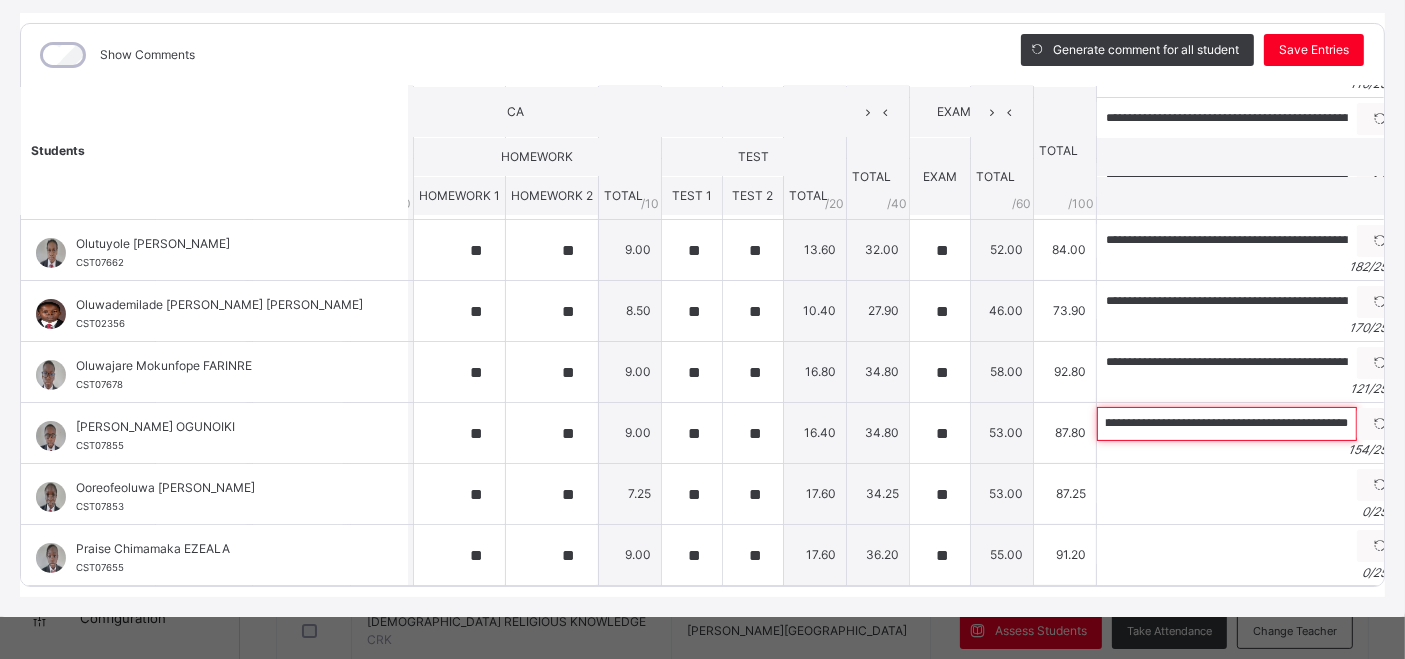 type on "**********" 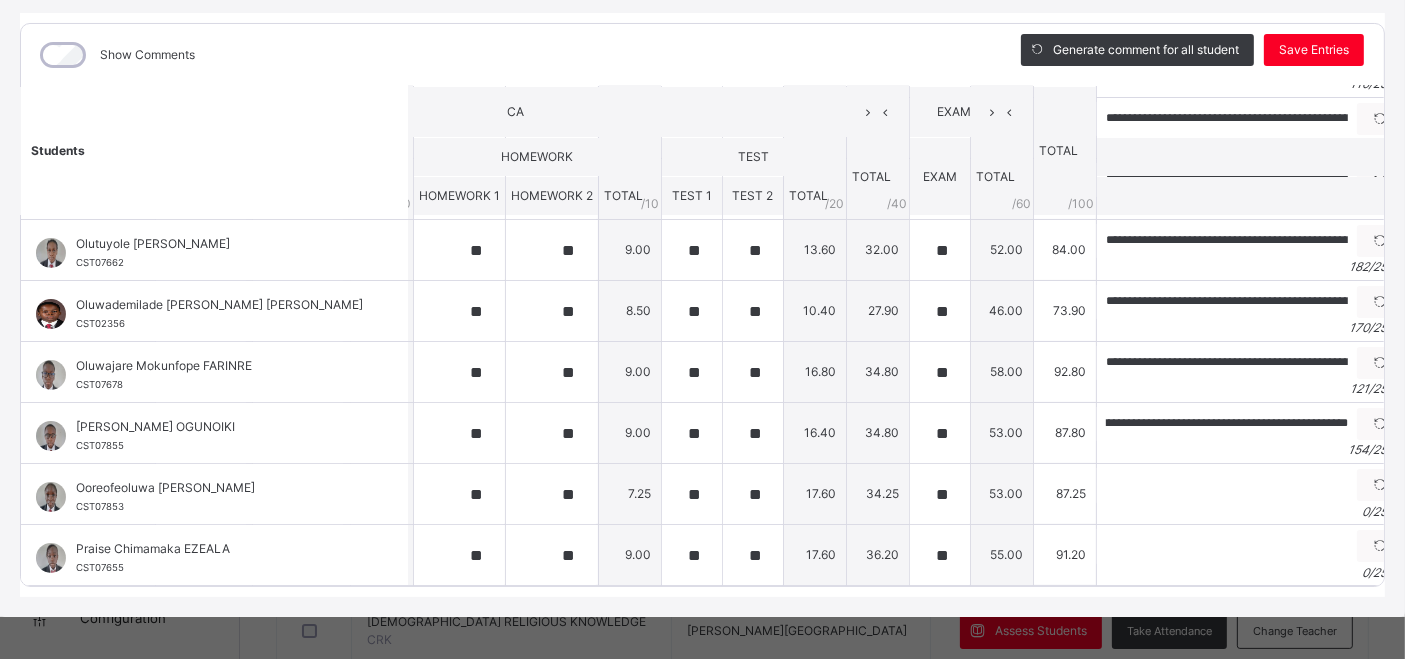 scroll, scrollTop: 0, scrollLeft: 0, axis: both 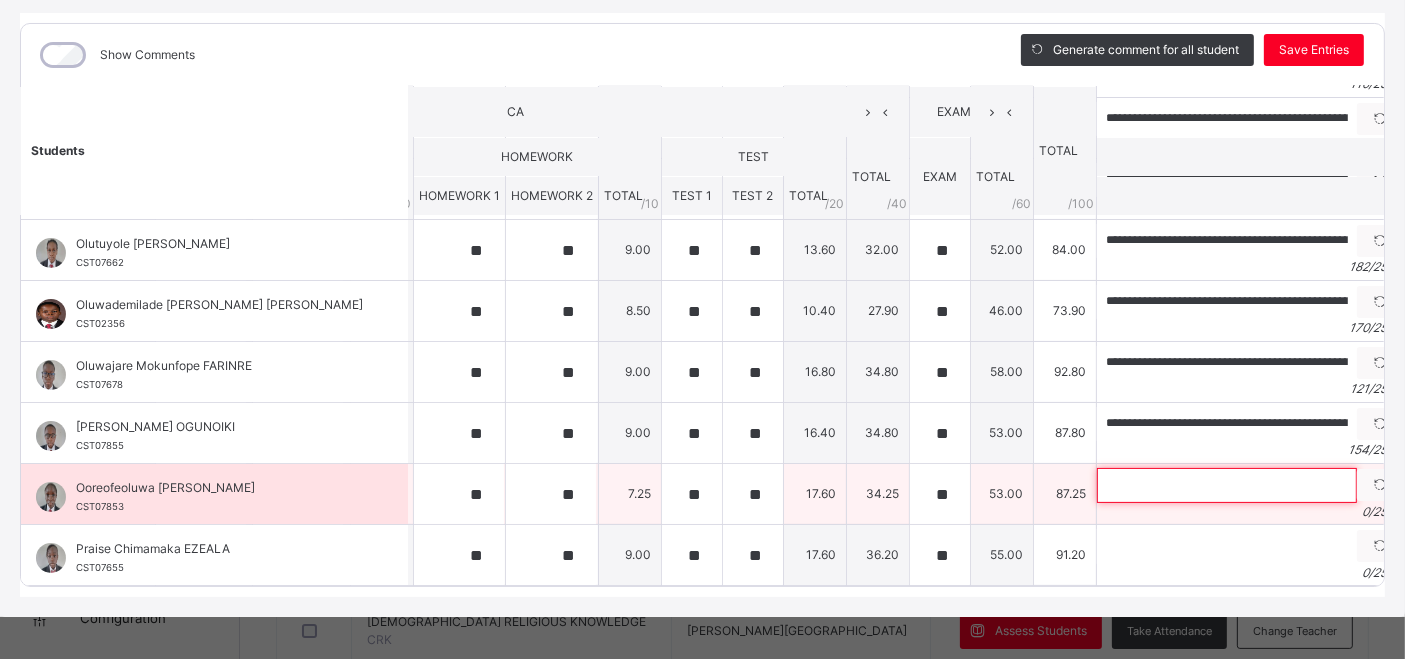 click at bounding box center [1227, 485] 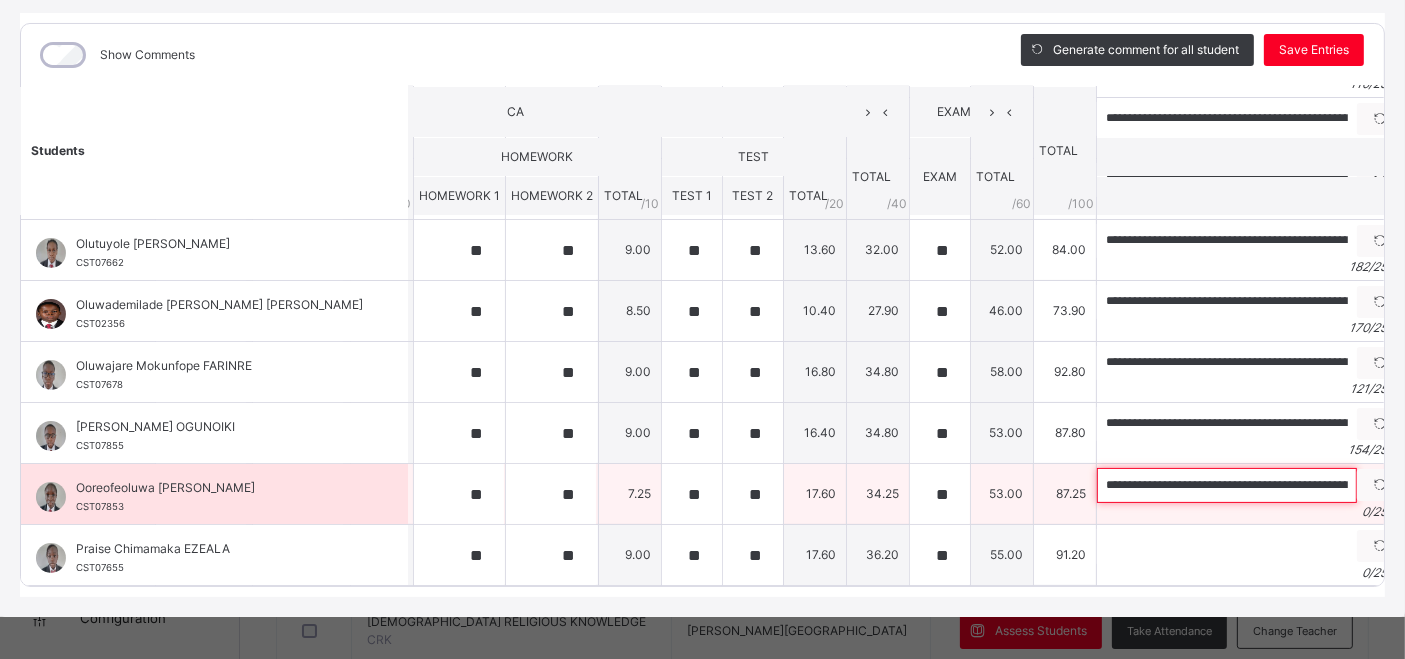 scroll, scrollTop: 0, scrollLeft: 585, axis: horizontal 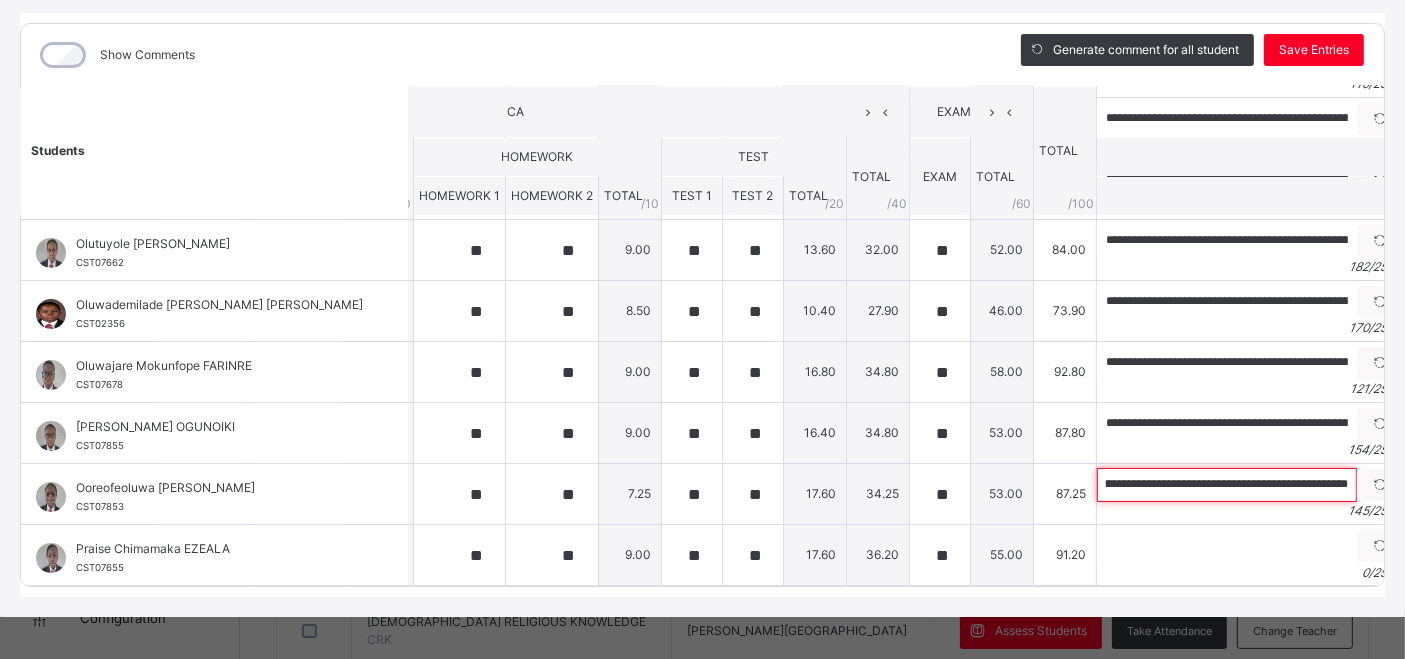 type on "**********" 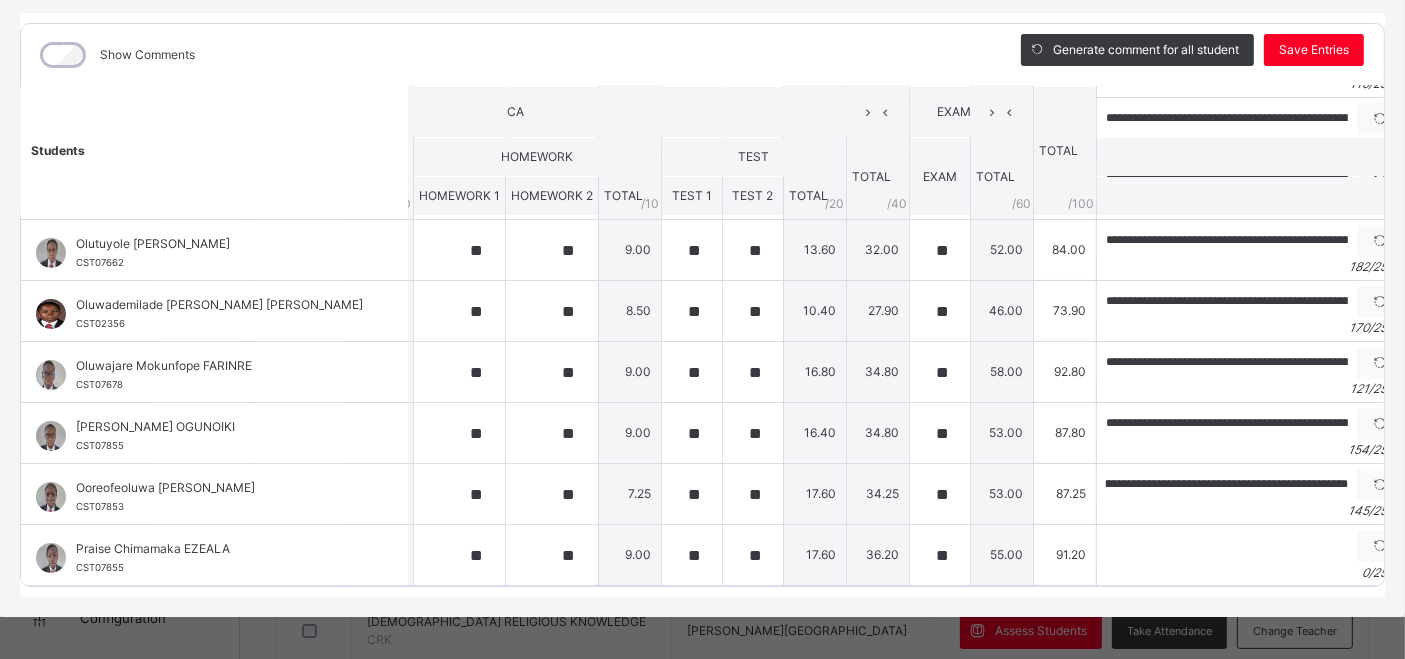 scroll, scrollTop: 0, scrollLeft: 0, axis: both 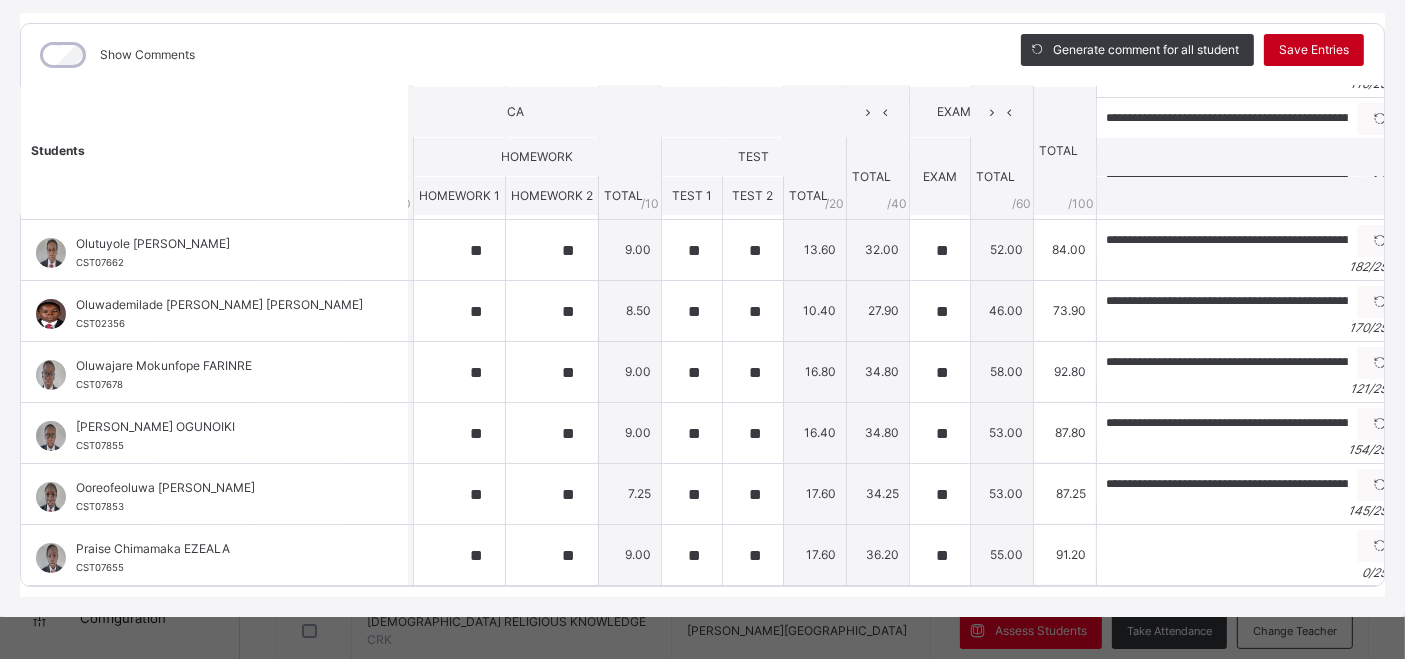click on "Save Entries" at bounding box center [1314, 50] 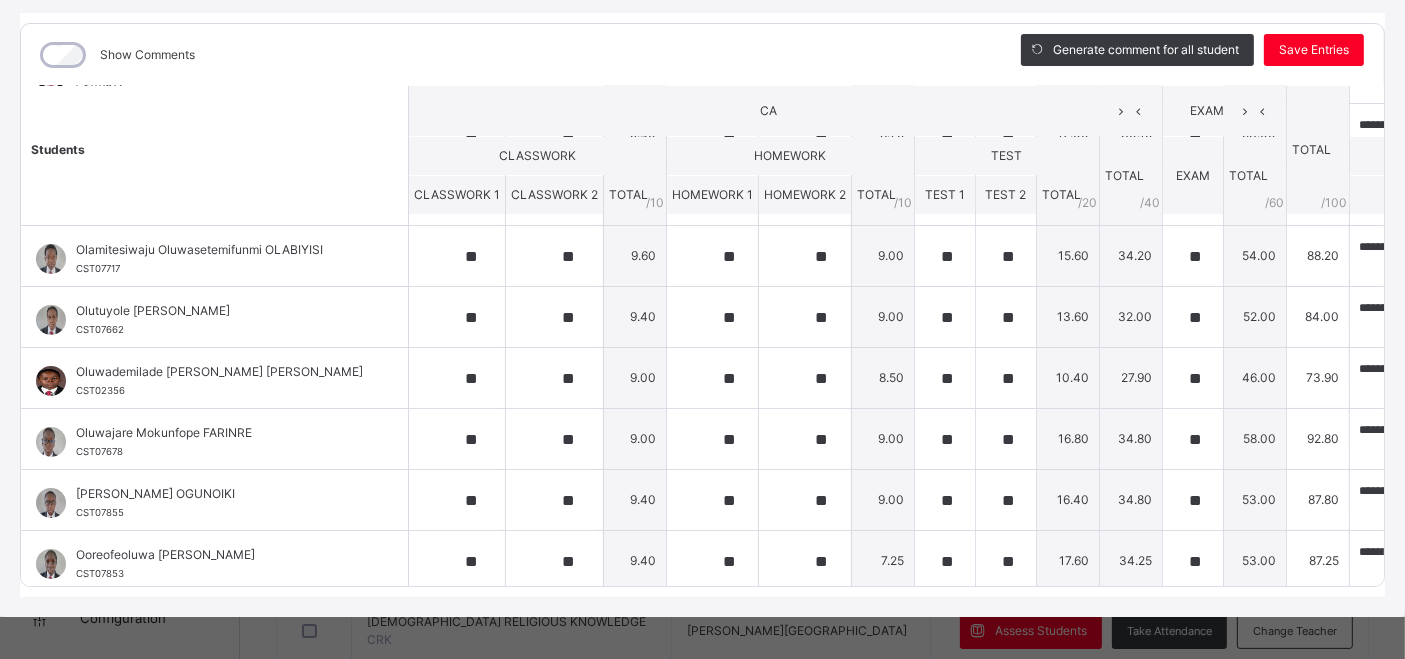 scroll, scrollTop: 374, scrollLeft: 0, axis: vertical 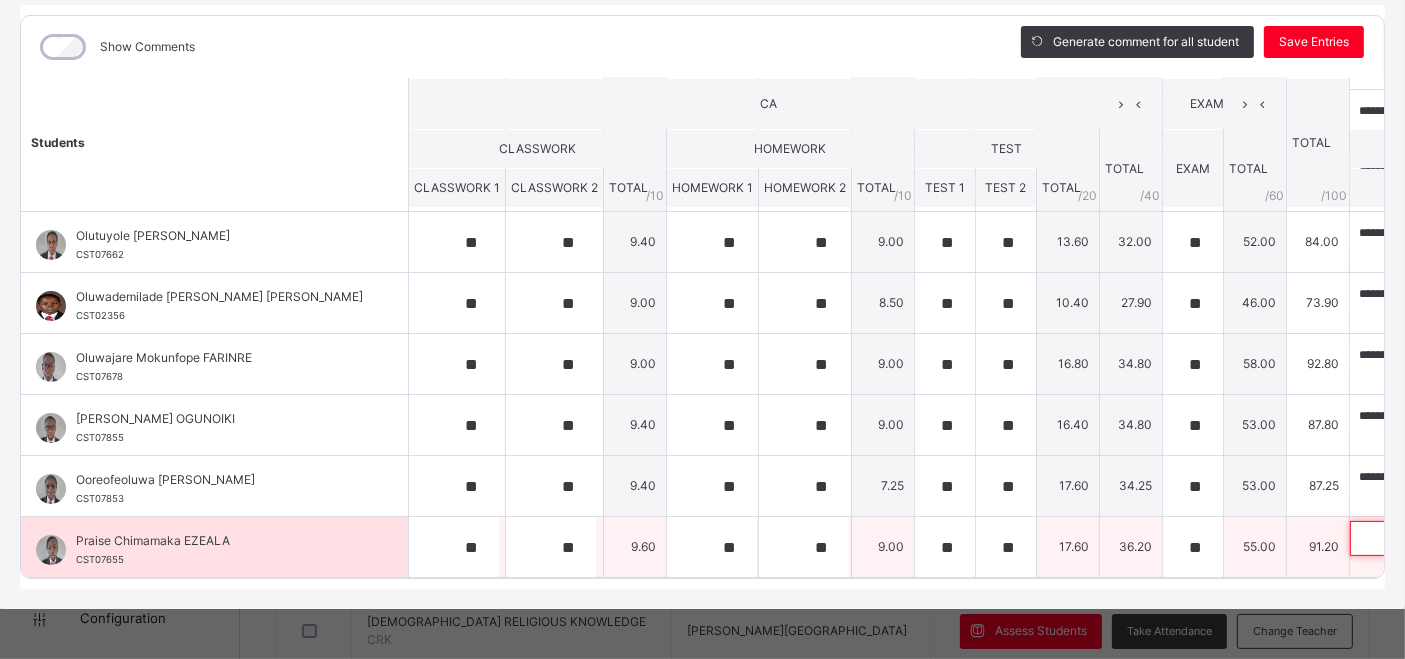 click at bounding box center (1480, 538) 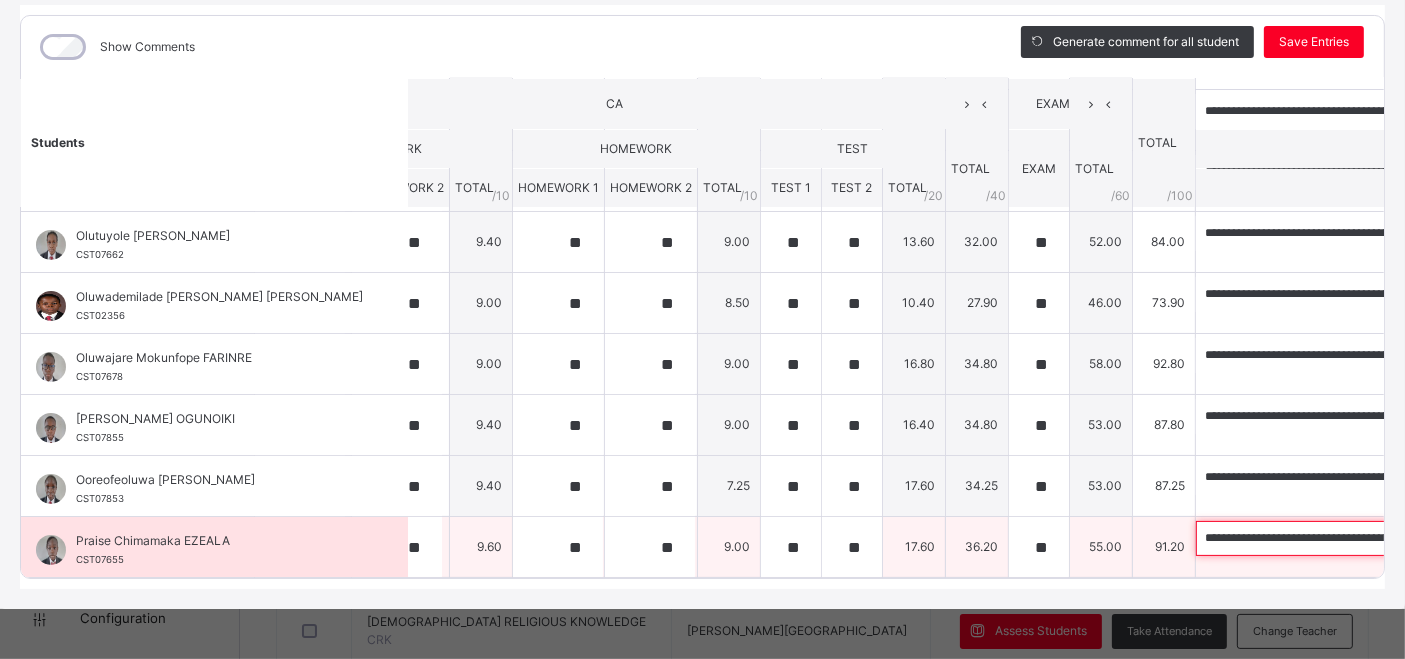 scroll, scrollTop: 374, scrollLeft: 160, axis: both 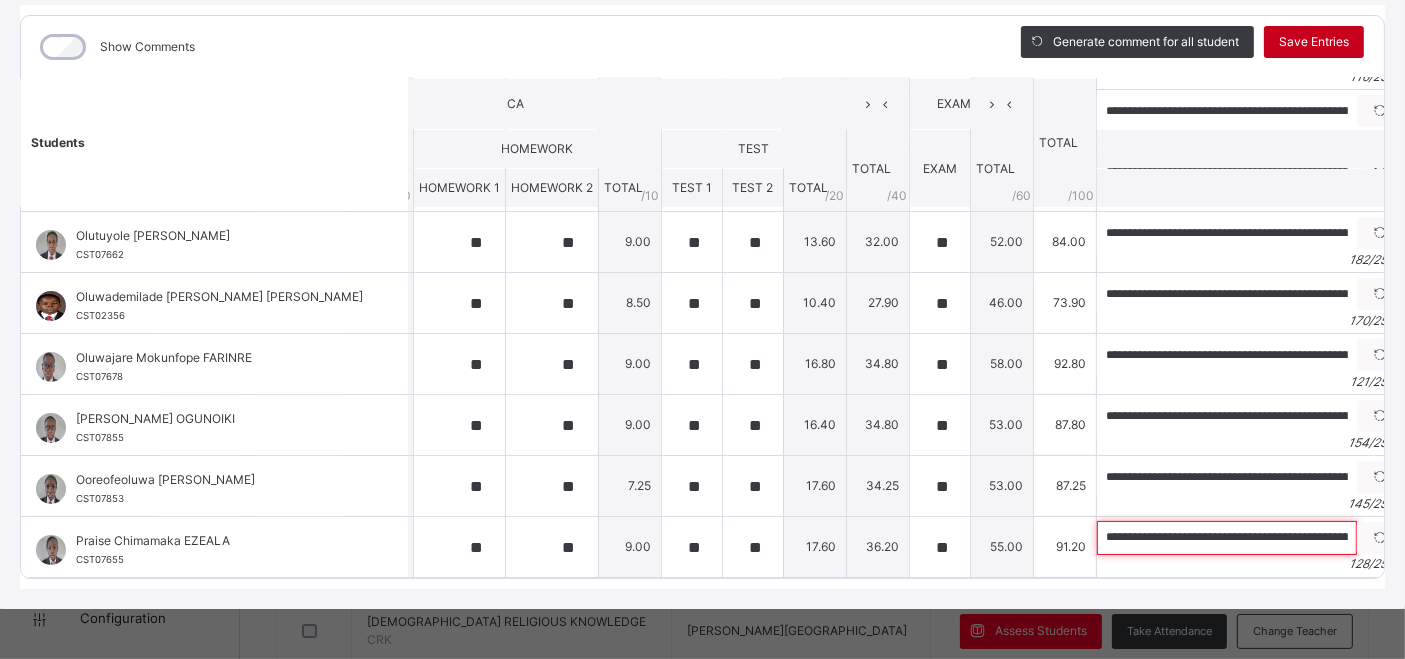 type on "**********" 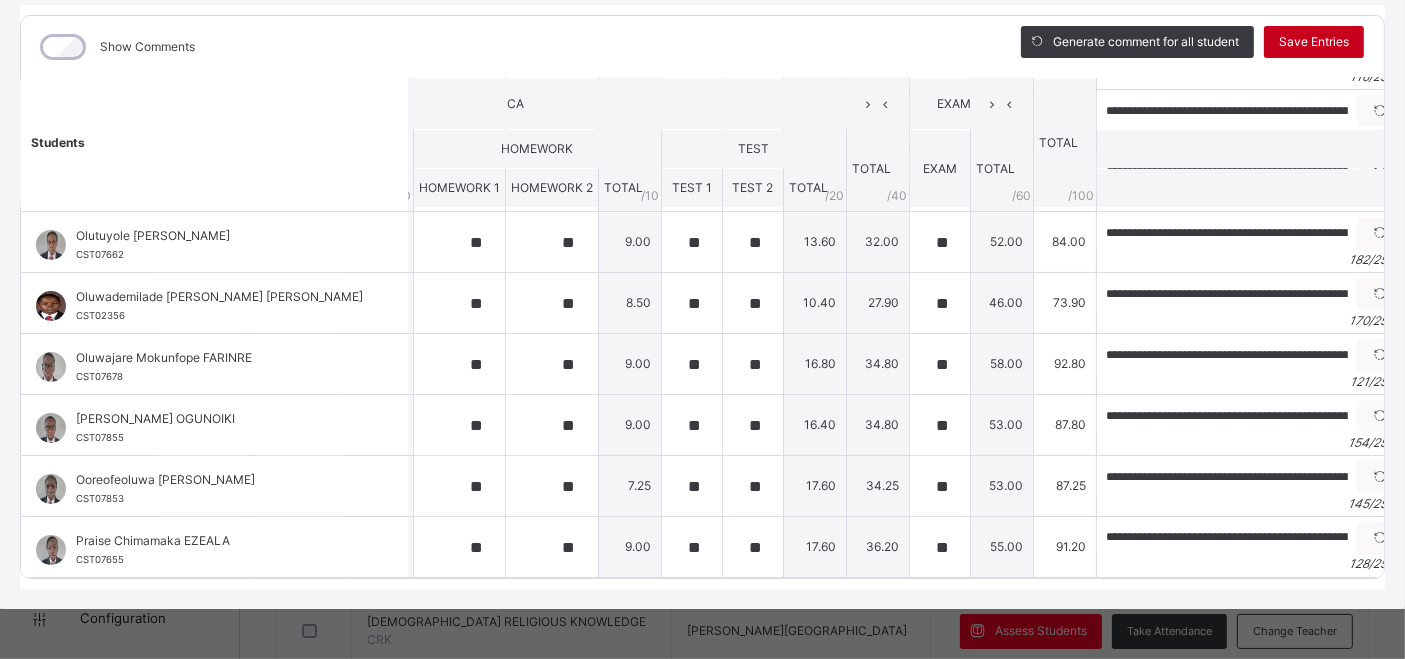 click on "Save Entries" at bounding box center [1314, 42] 